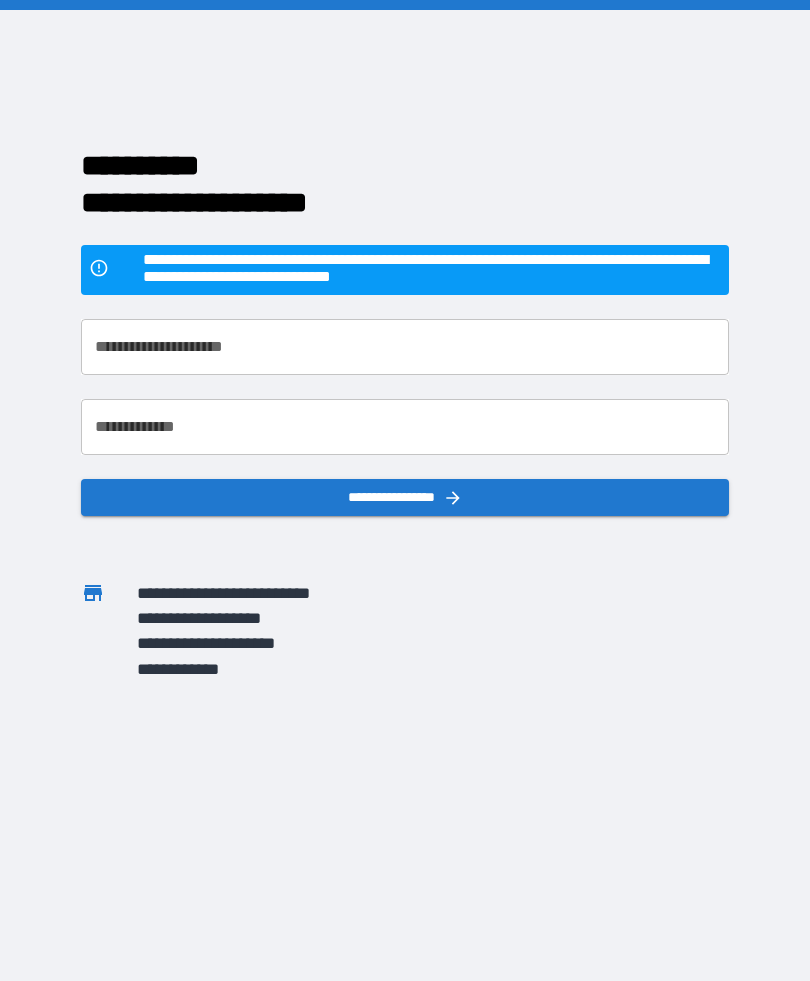 scroll, scrollTop: 46, scrollLeft: 0, axis: vertical 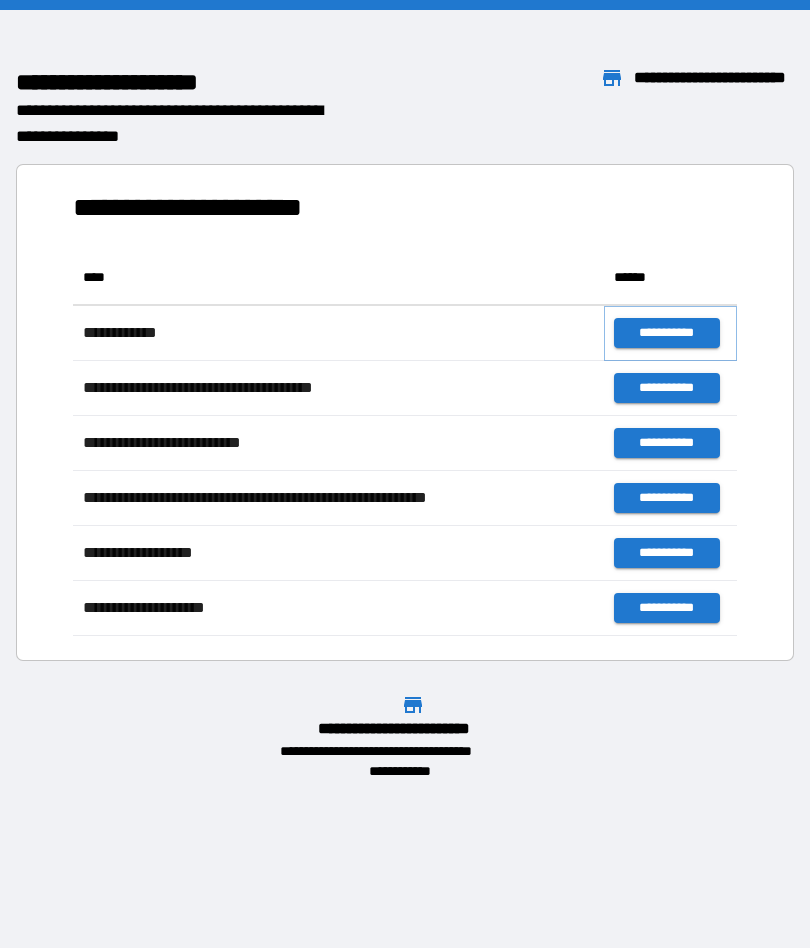 click on "**********" at bounding box center (666, 333) 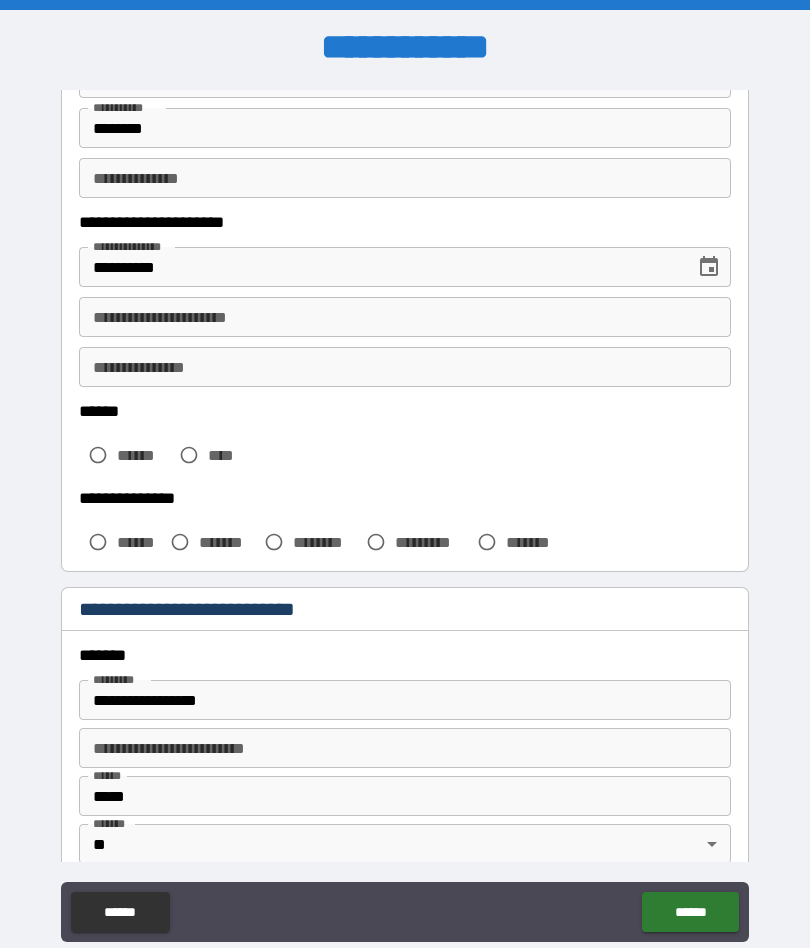 scroll, scrollTop: 237, scrollLeft: 0, axis: vertical 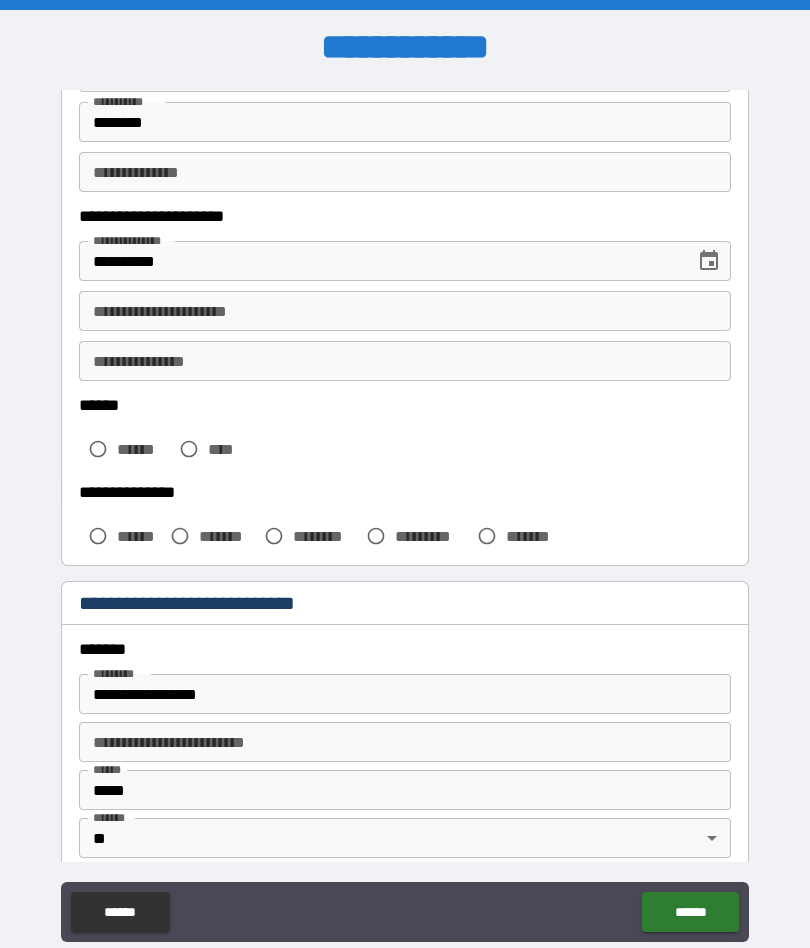 click on "******" at bounding box center [143, 449] 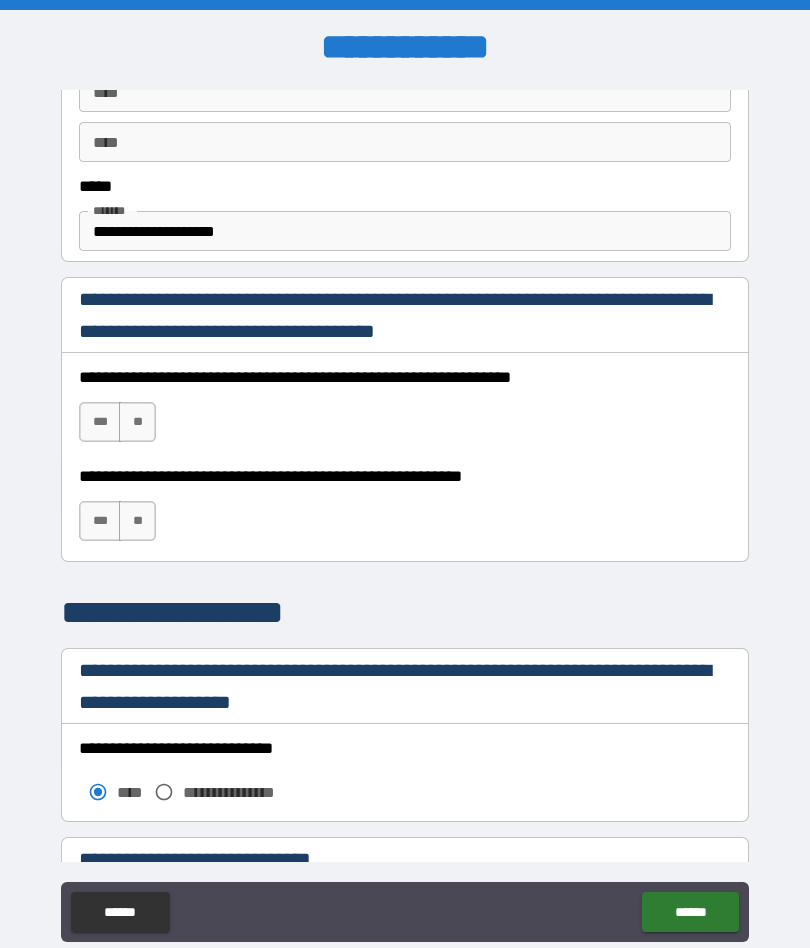 scroll, scrollTop: 1173, scrollLeft: 0, axis: vertical 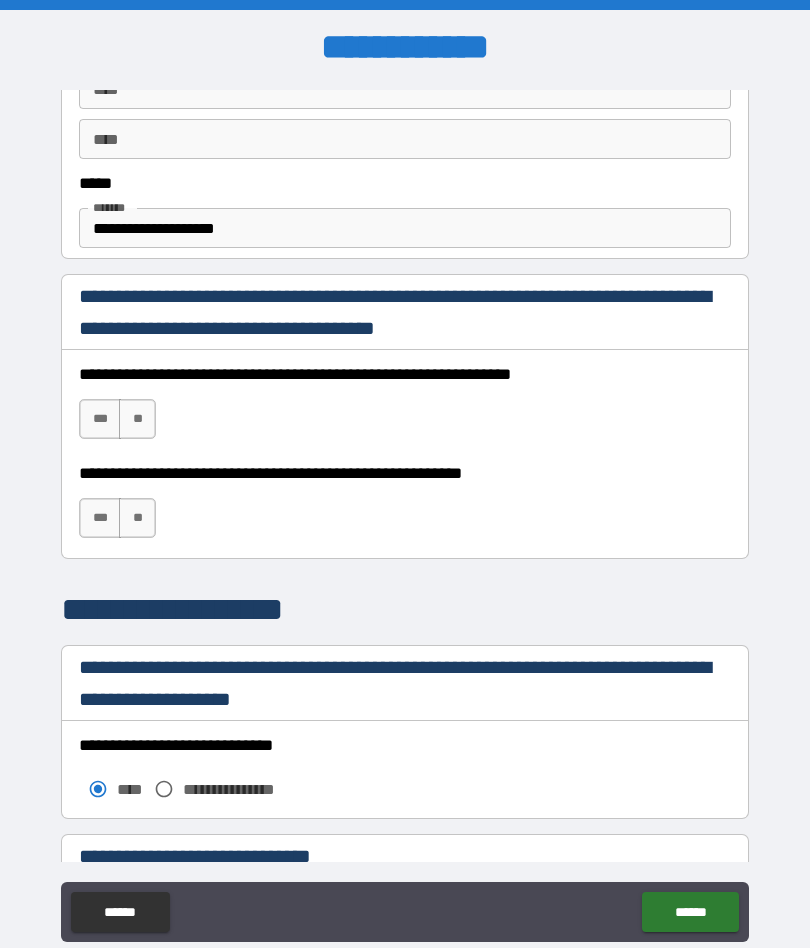 click on "***" at bounding box center (100, 419) 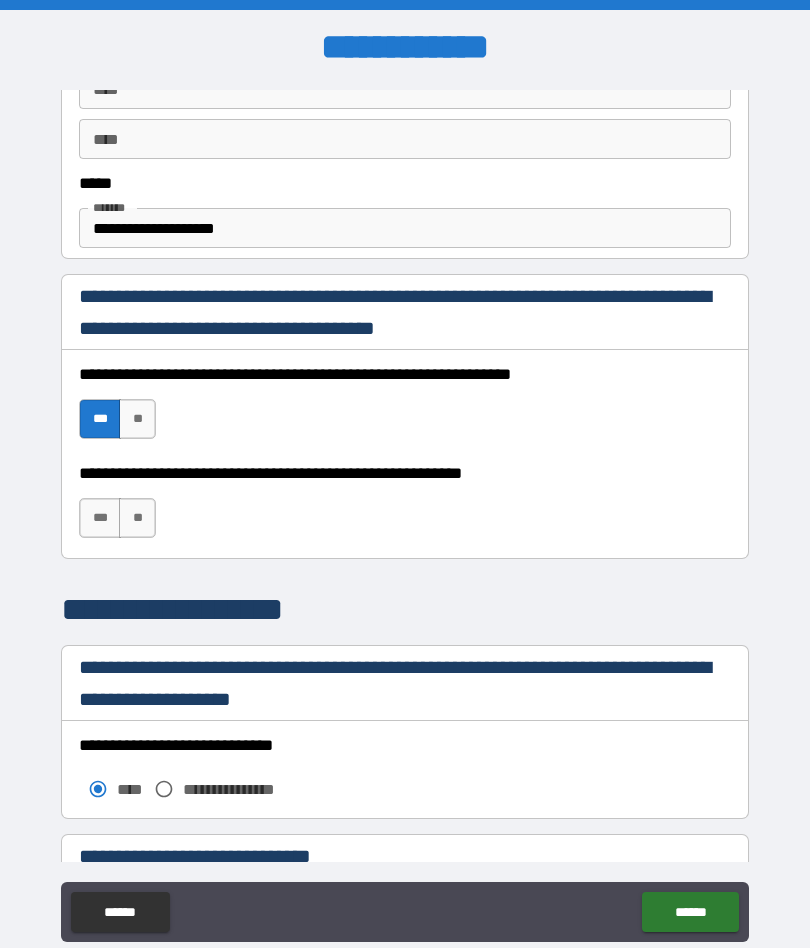 click on "***" at bounding box center [100, 518] 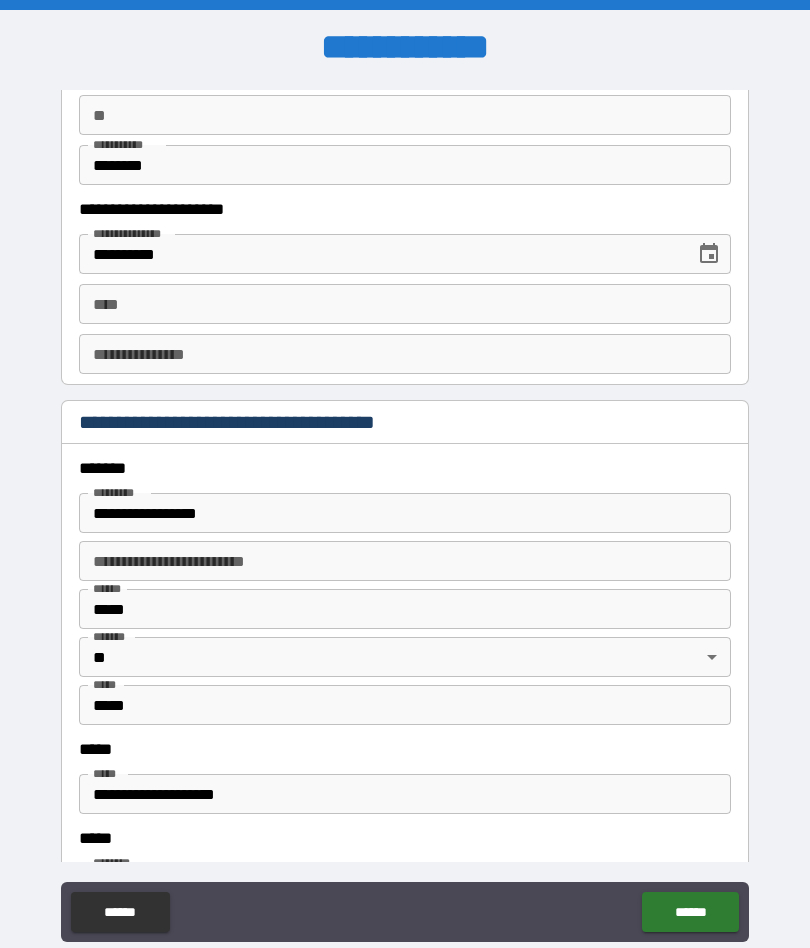 scroll, scrollTop: 2056, scrollLeft: 0, axis: vertical 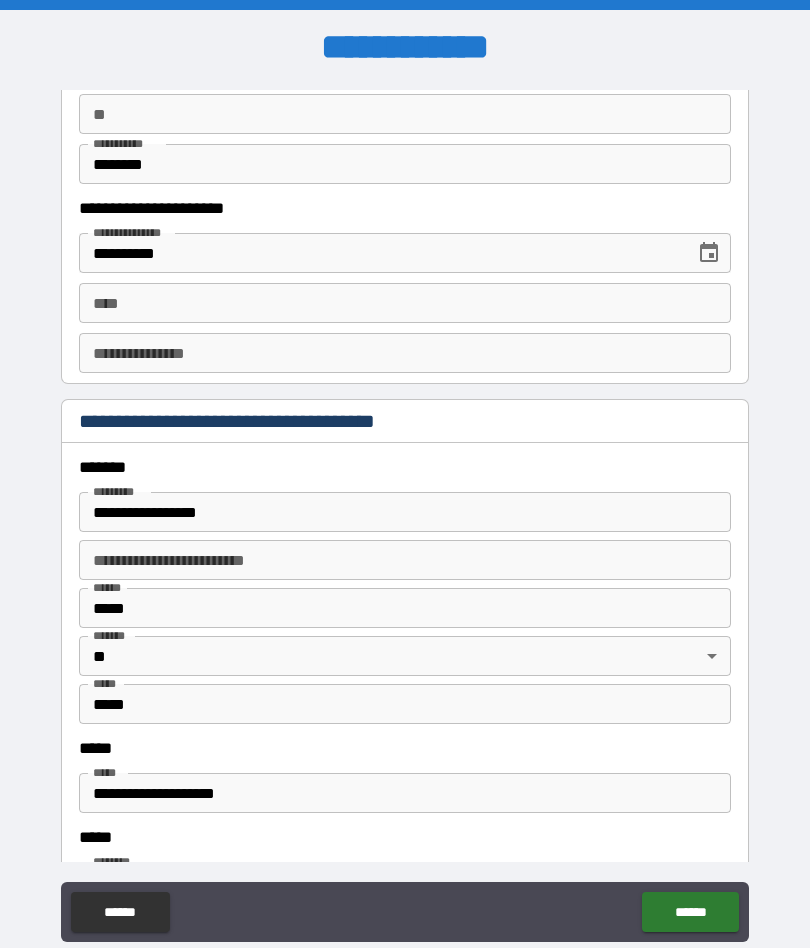 click on "****" at bounding box center (405, 303) 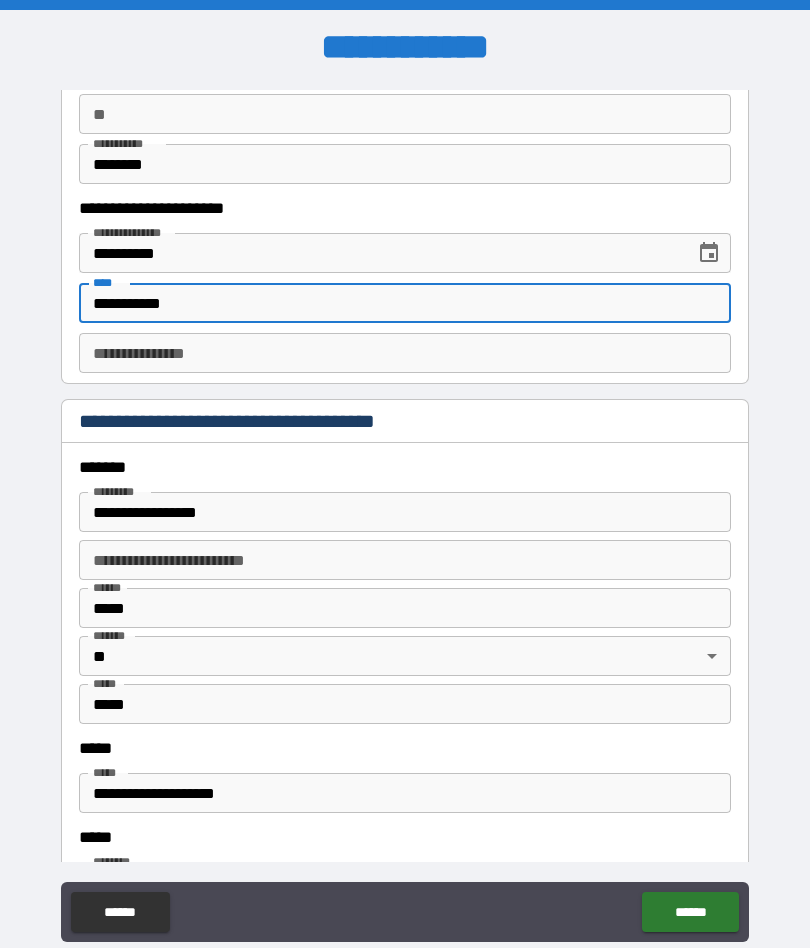 type on "**********" 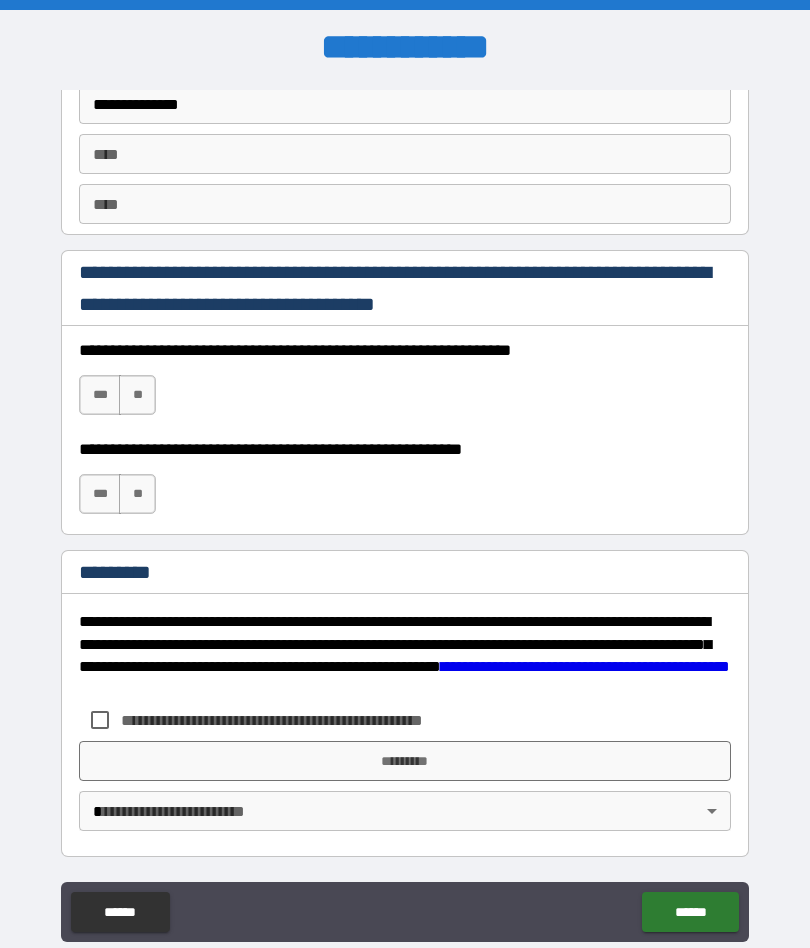 scroll, scrollTop: 2834, scrollLeft: 0, axis: vertical 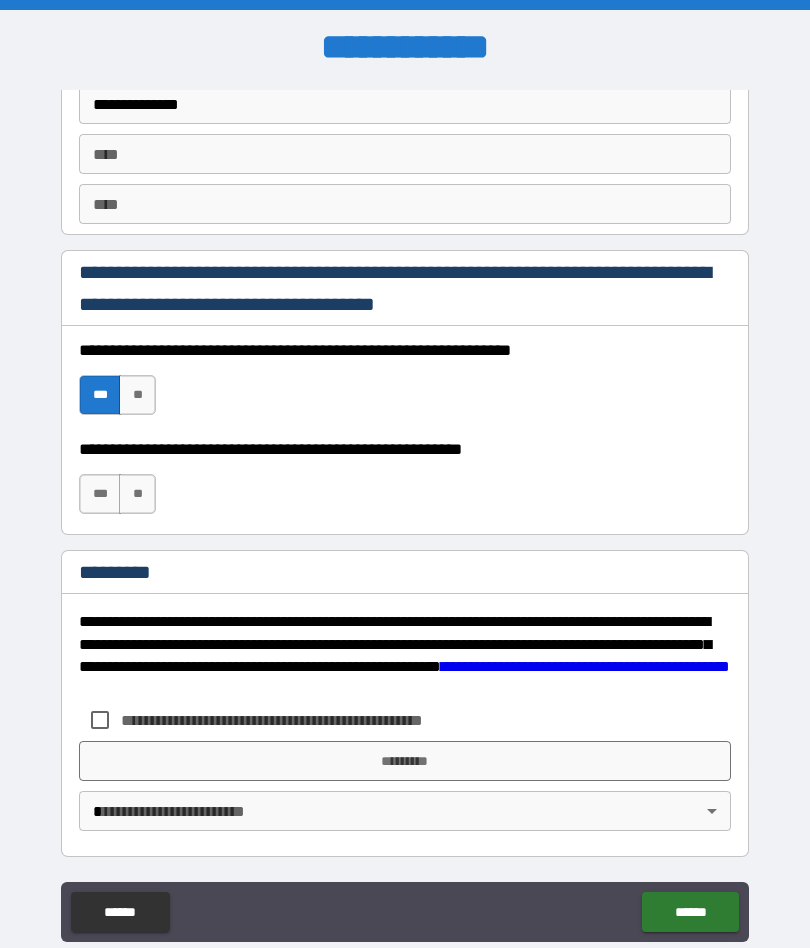 click on "***" at bounding box center (100, 494) 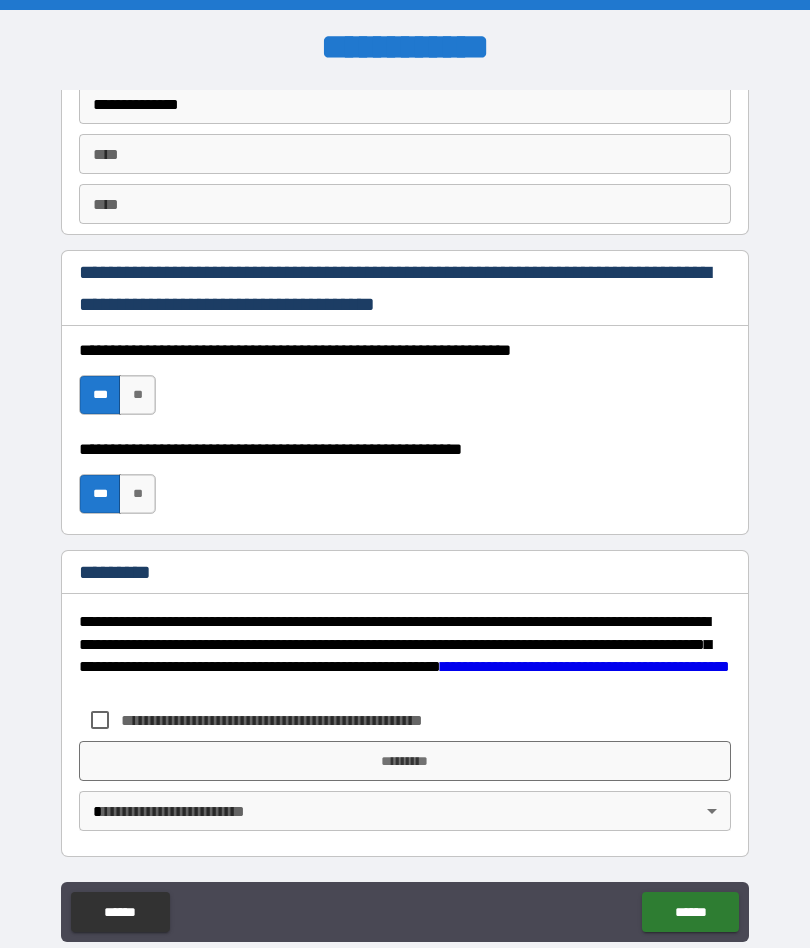 scroll, scrollTop: 2834, scrollLeft: 0, axis: vertical 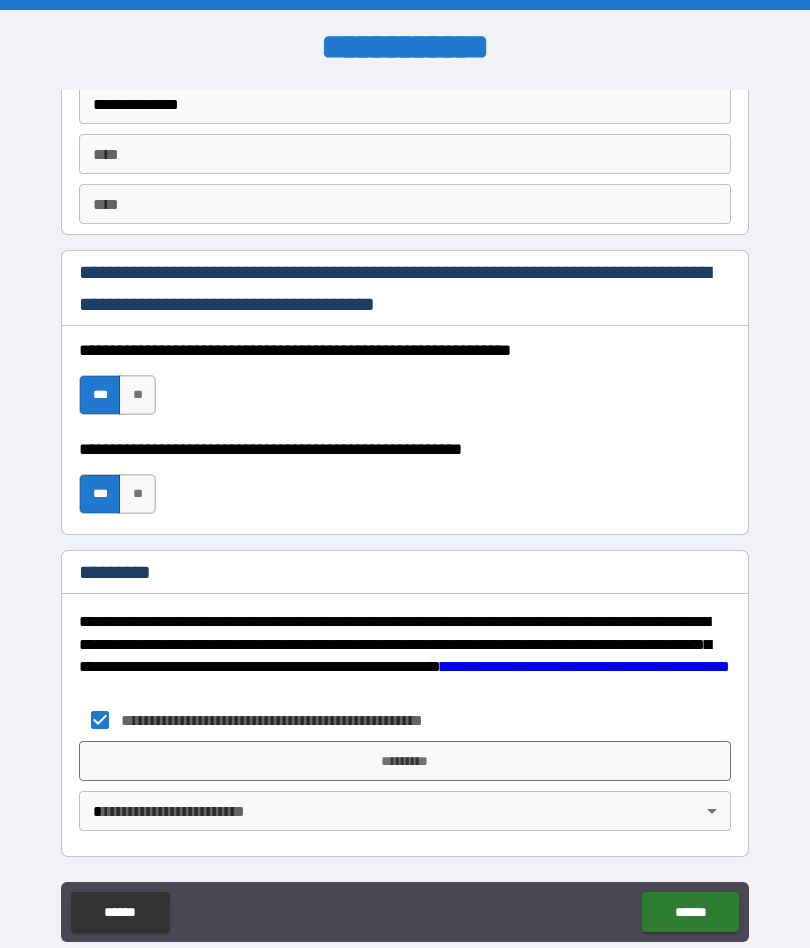 click on "*********" at bounding box center (405, 761) 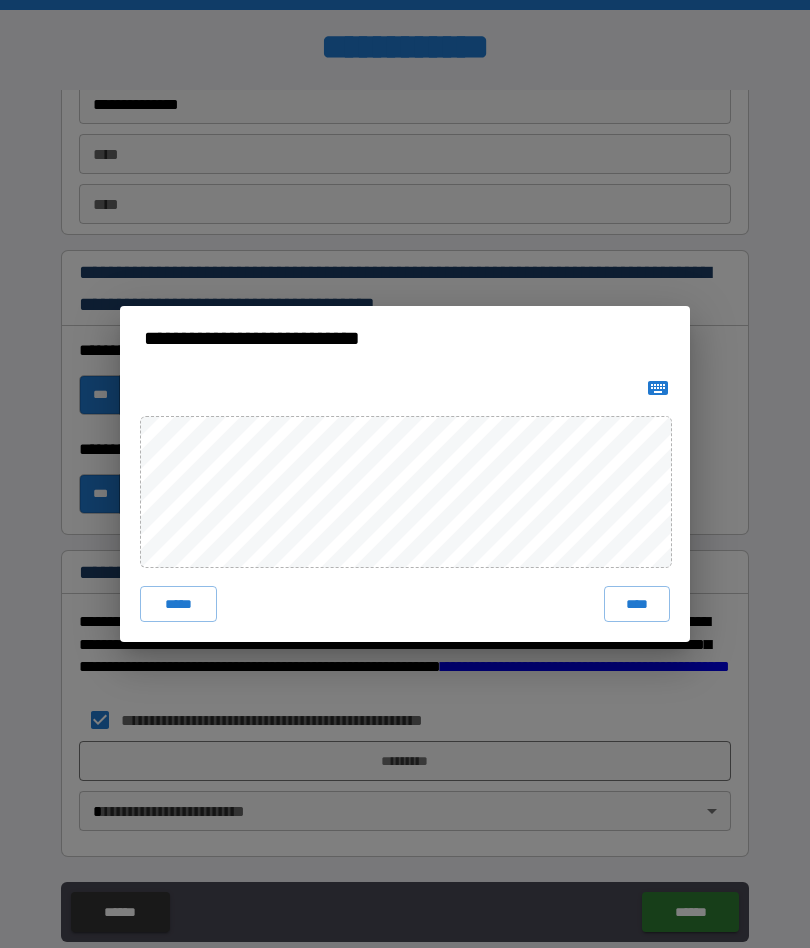 click on "****" at bounding box center [637, 604] 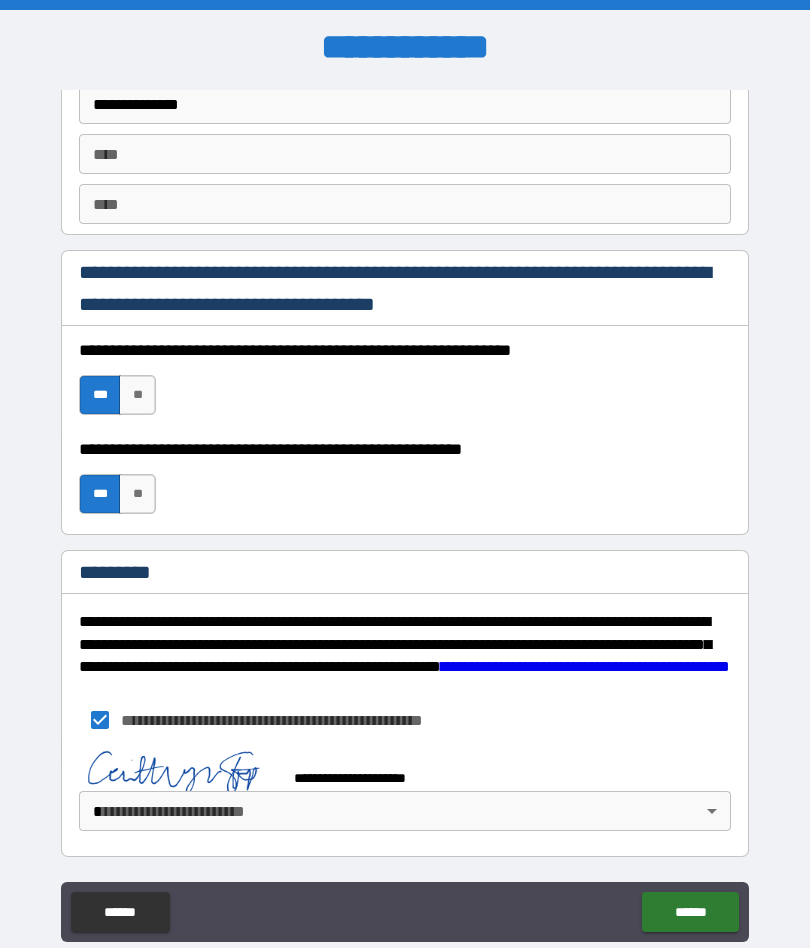 scroll, scrollTop: 2824, scrollLeft: 0, axis: vertical 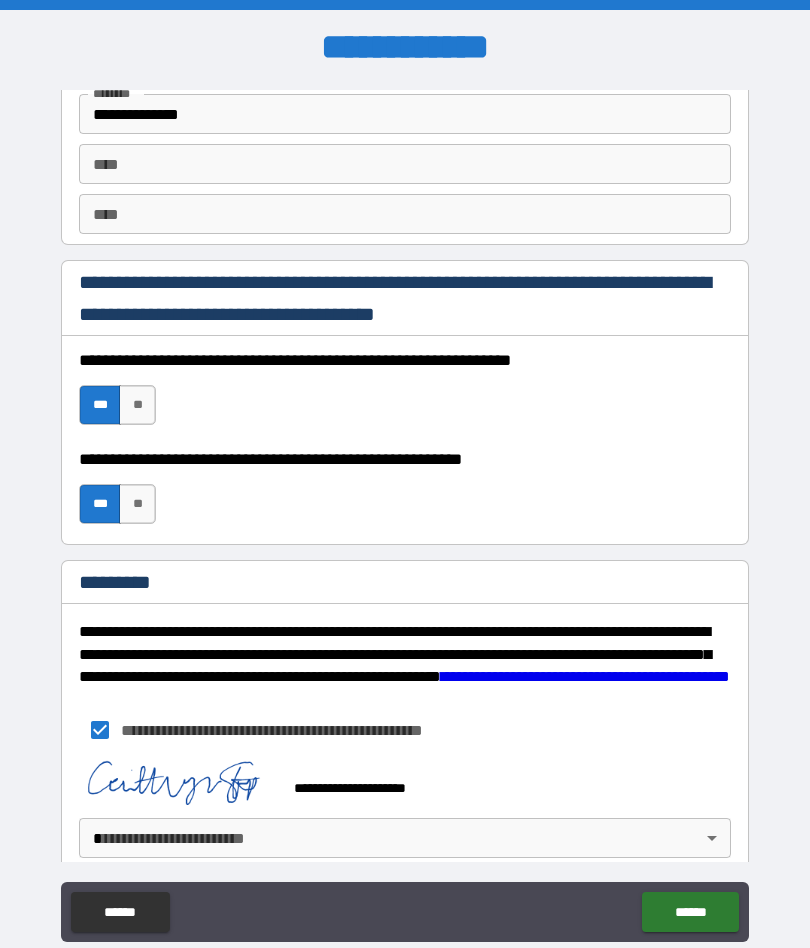 click on "******" at bounding box center (690, 912) 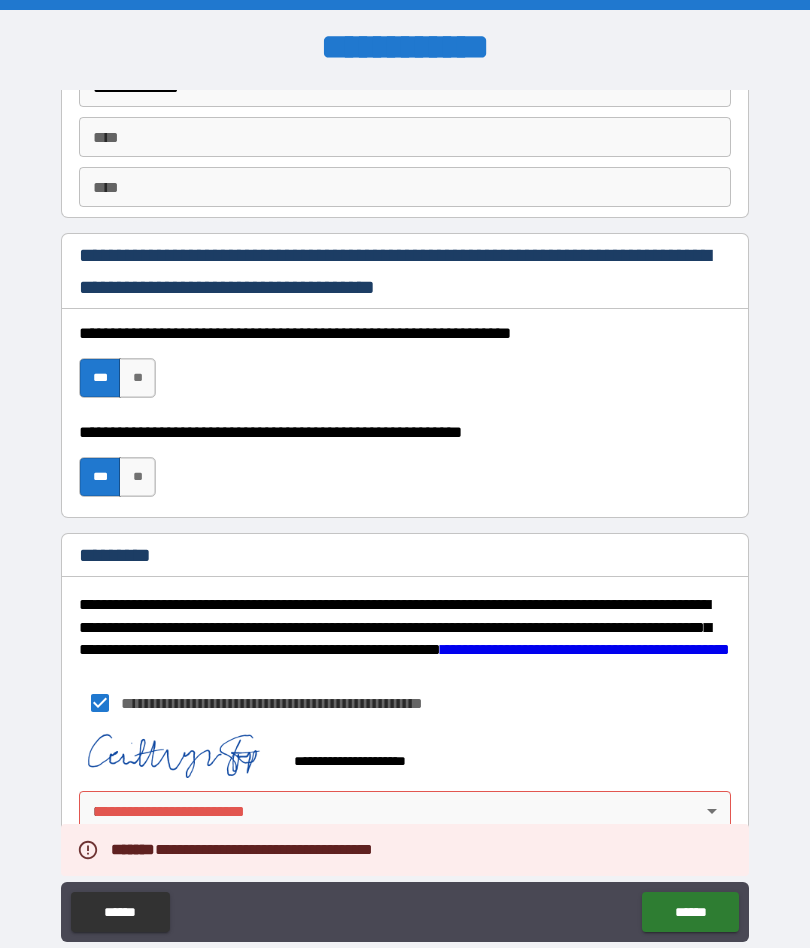 scroll, scrollTop: 2851, scrollLeft: 0, axis: vertical 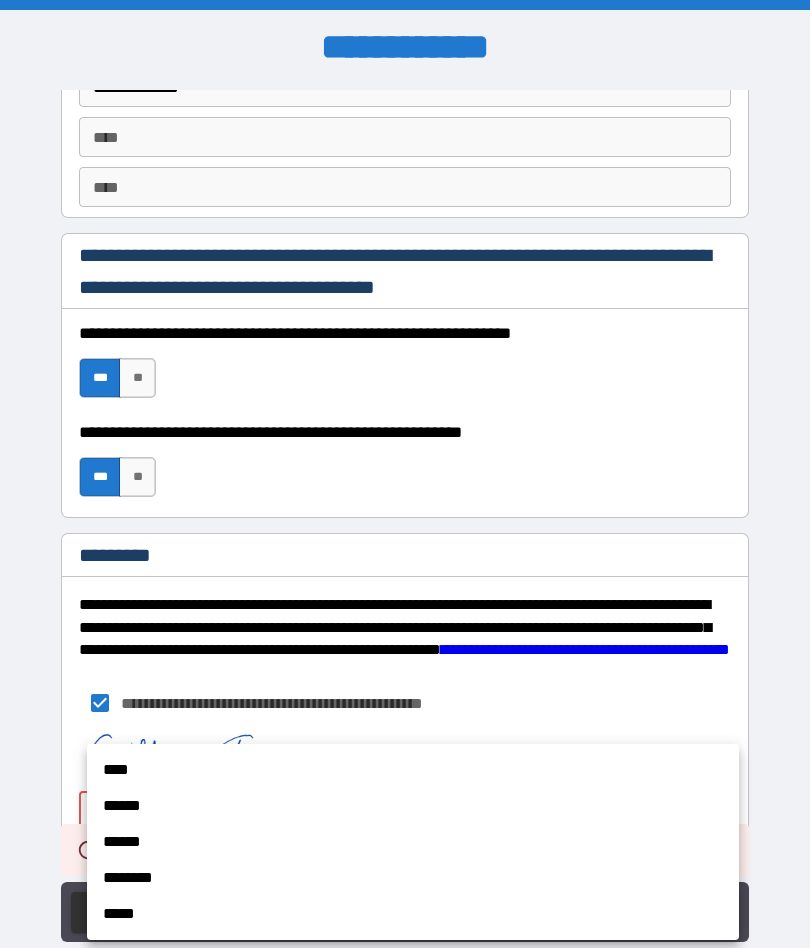 click at bounding box center (405, 474) 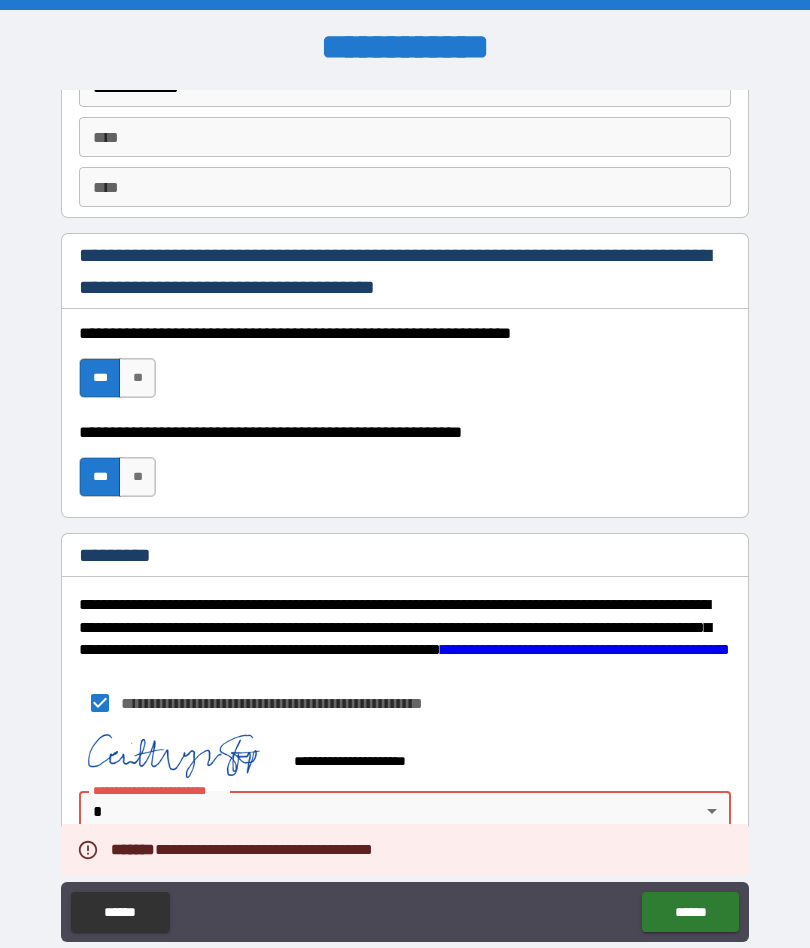 scroll, scrollTop: 2851, scrollLeft: 0, axis: vertical 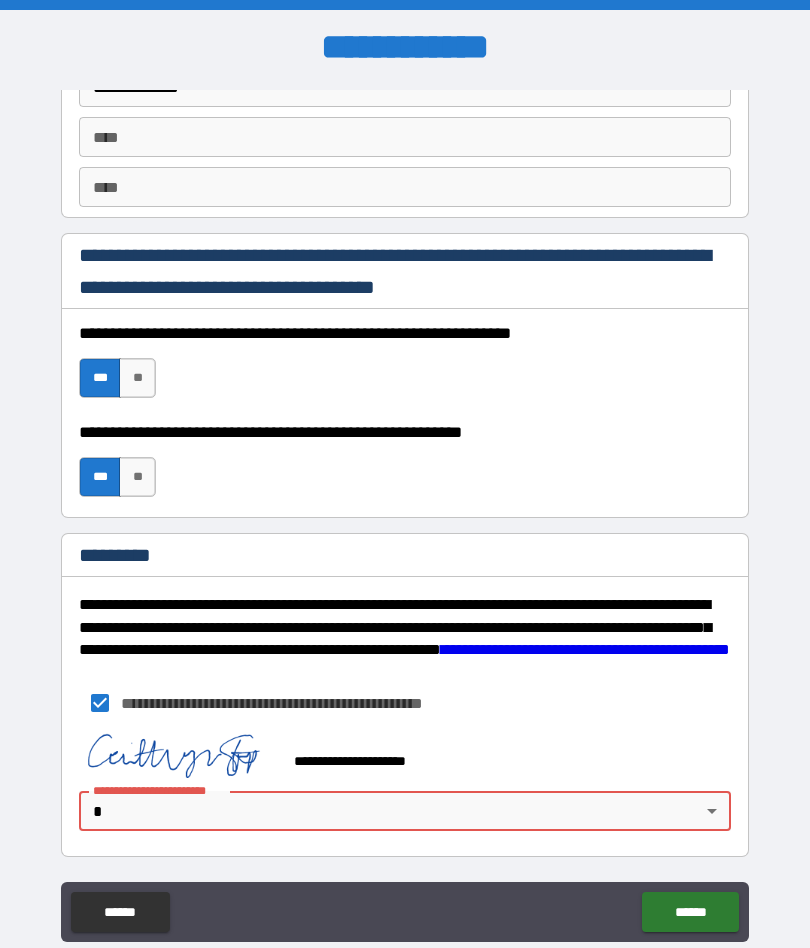 click on "**********" at bounding box center [405, 513] 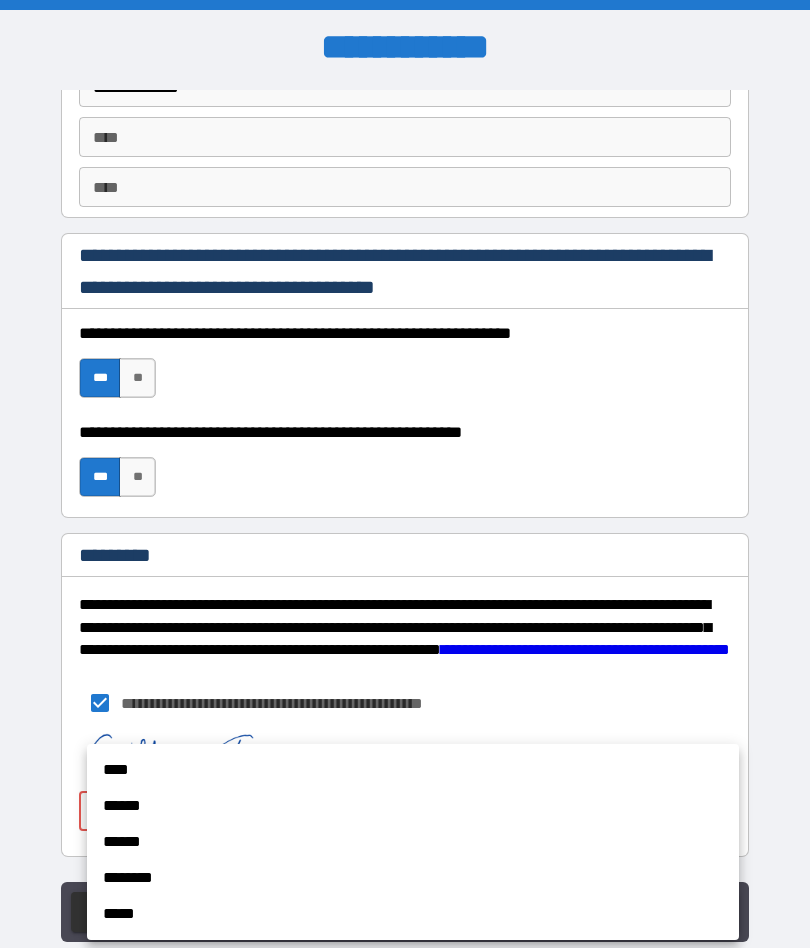 click on "****" at bounding box center [413, 770] 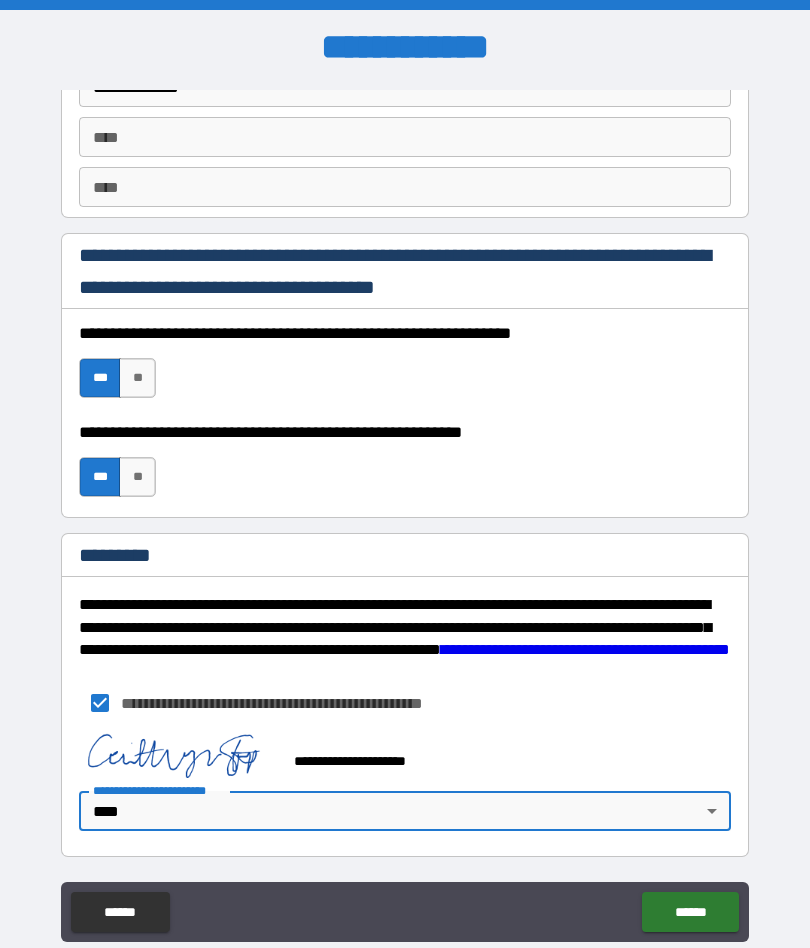 click on "******" at bounding box center [690, 912] 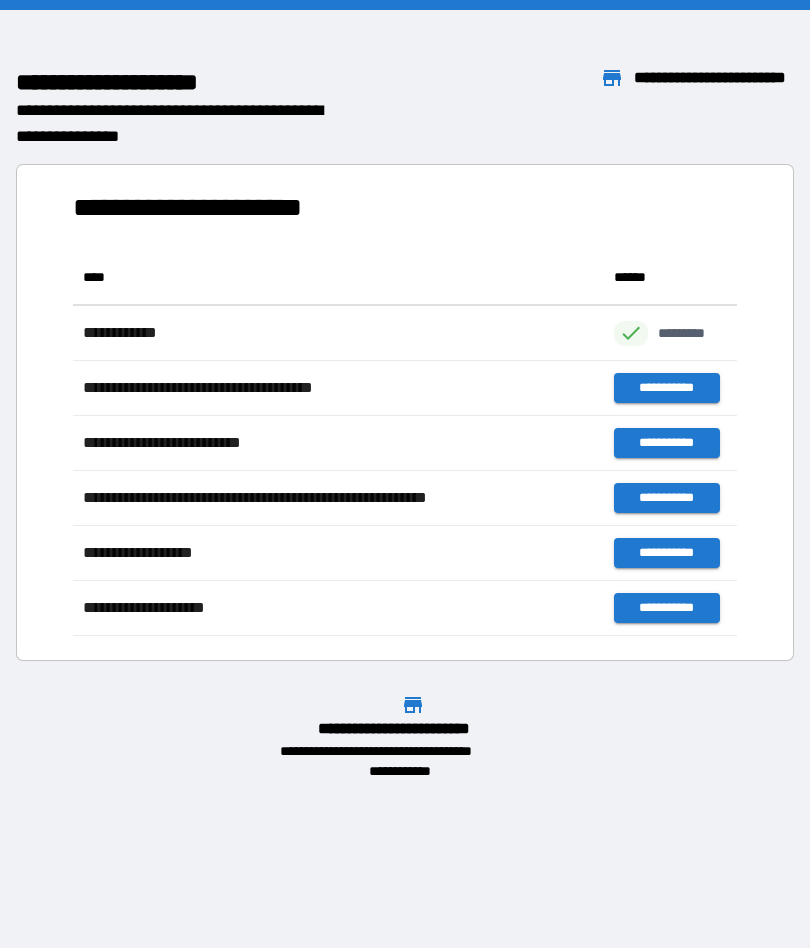 scroll, scrollTop: 386, scrollLeft: 664, axis: both 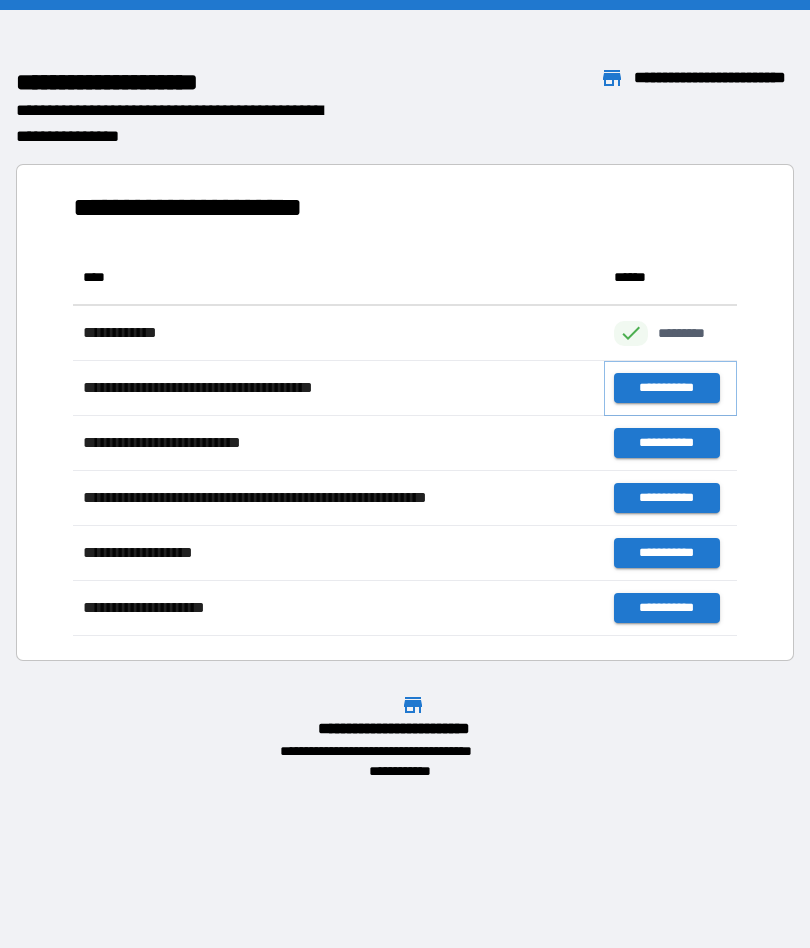click on "**********" at bounding box center (666, 388) 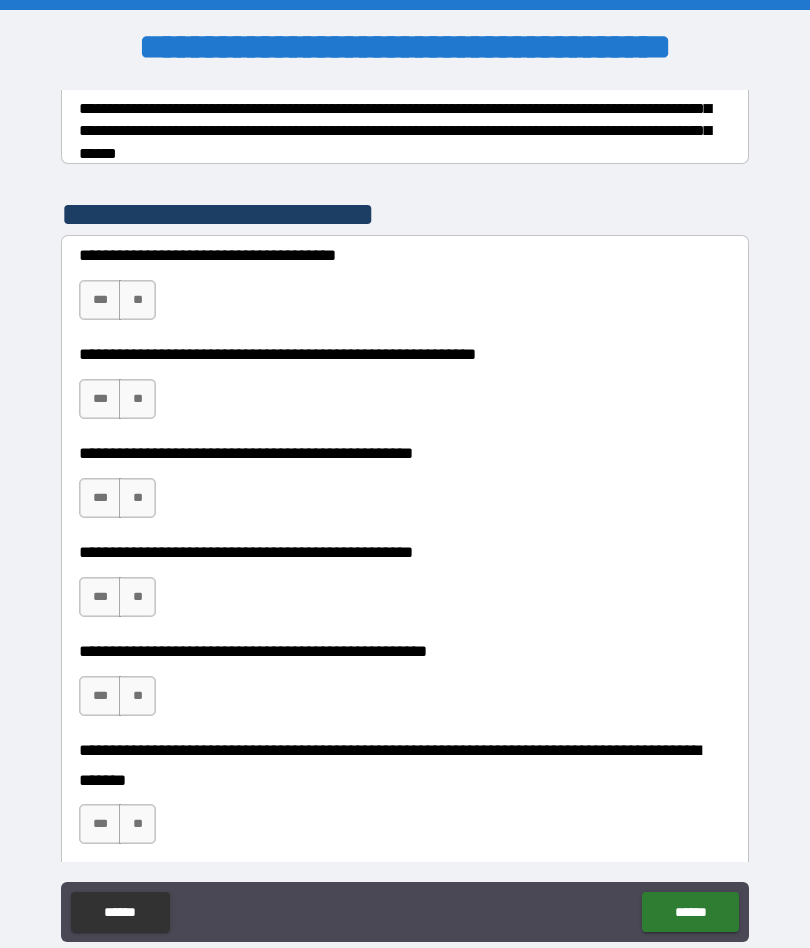 scroll, scrollTop: 340, scrollLeft: 0, axis: vertical 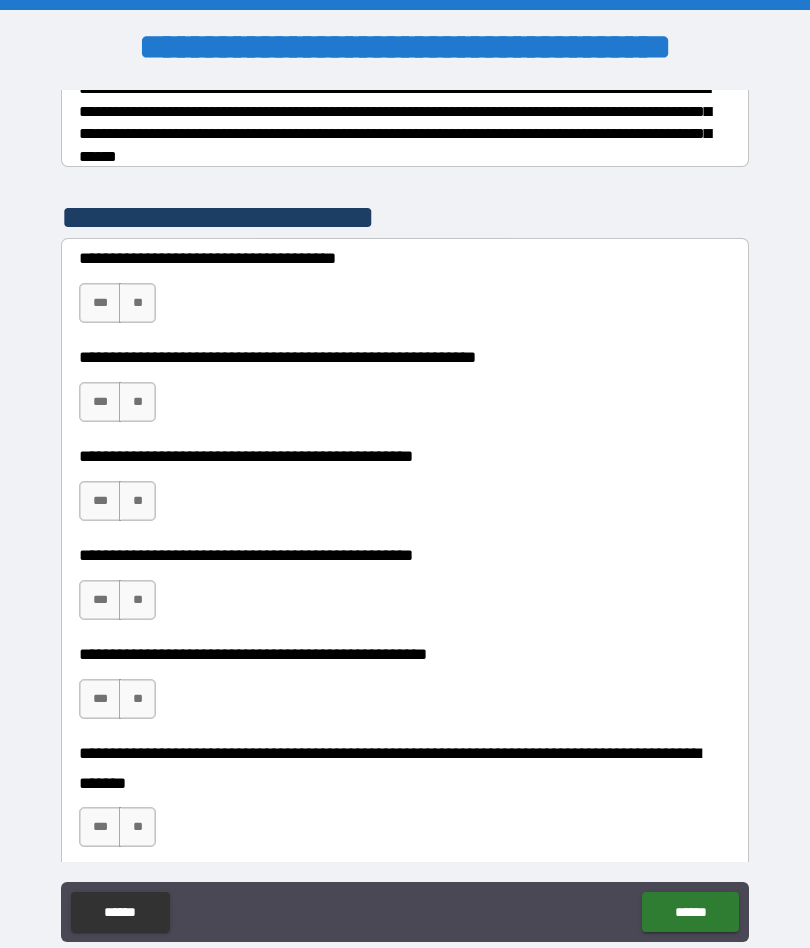click on "***" at bounding box center (100, 303) 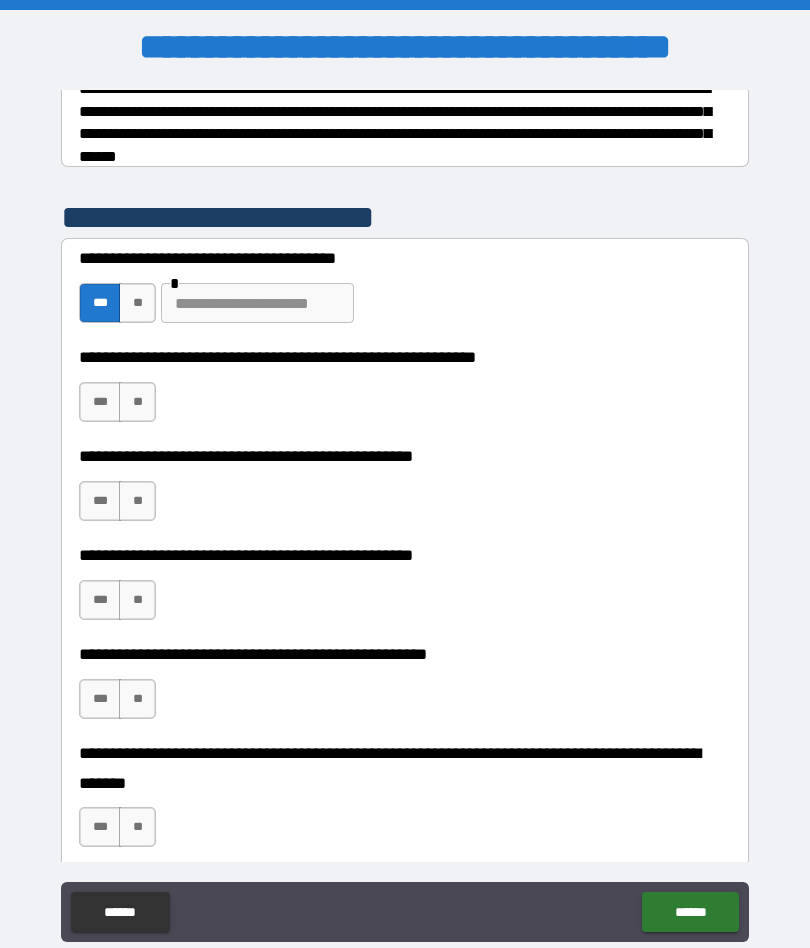 click on "***" at bounding box center (100, 402) 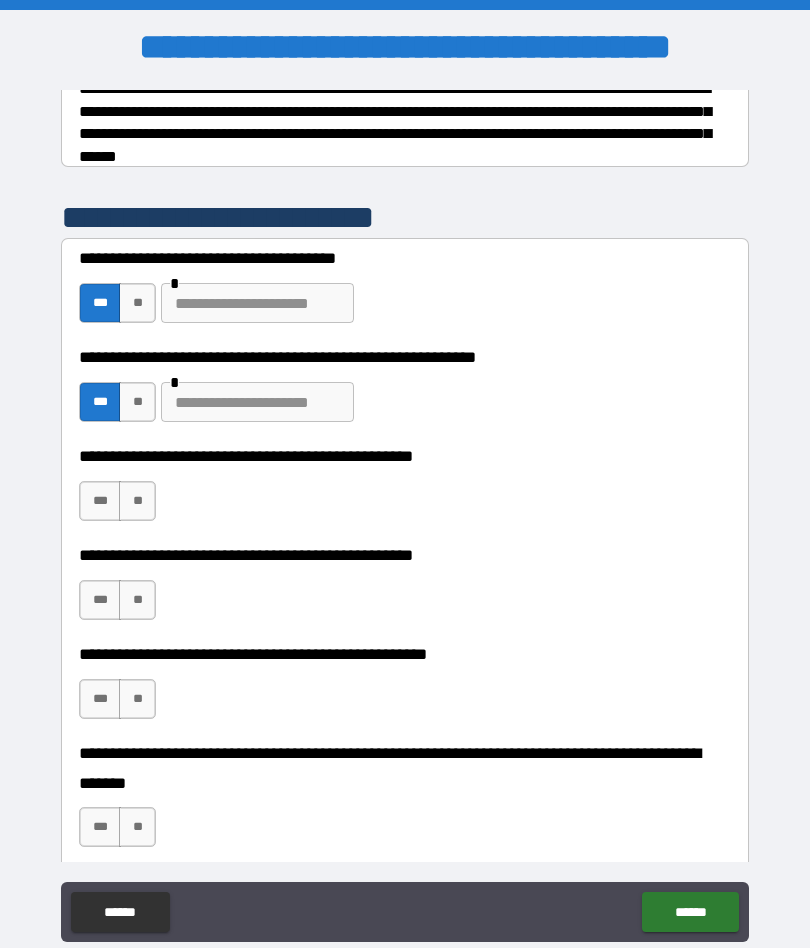 click at bounding box center (257, 402) 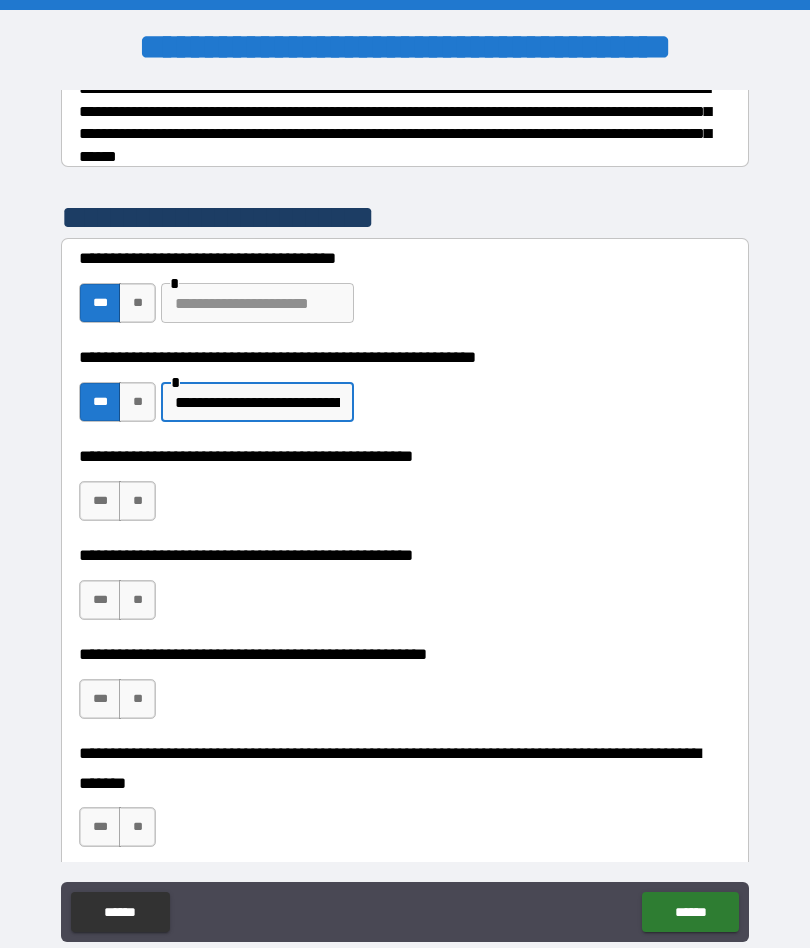 type on "**********" 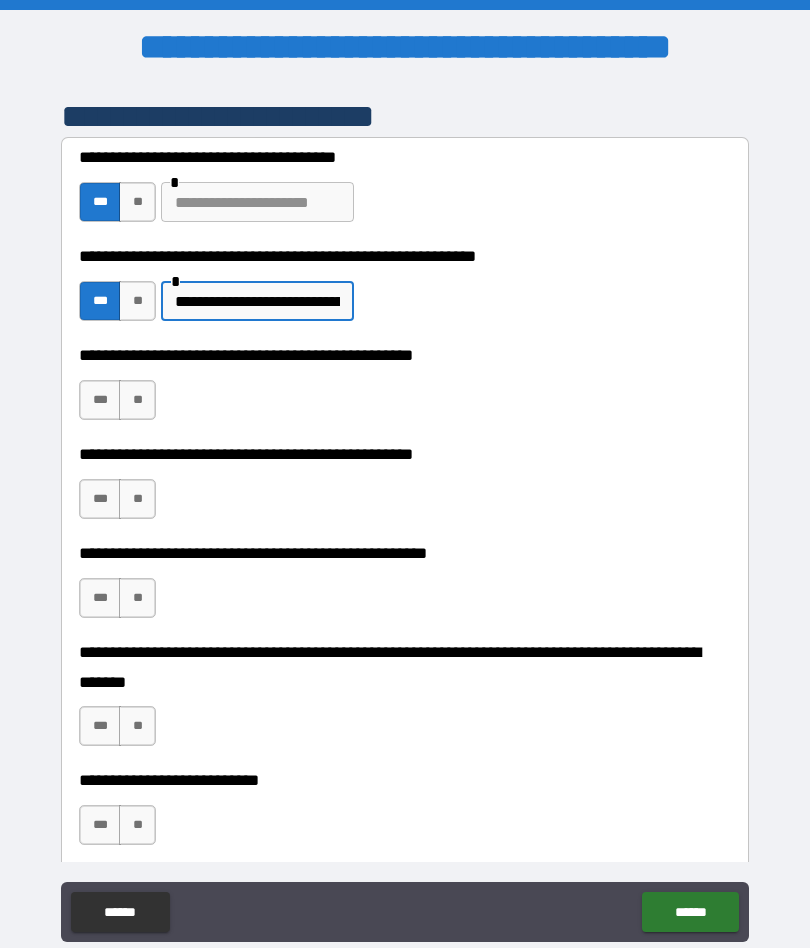 scroll, scrollTop: 440, scrollLeft: 0, axis: vertical 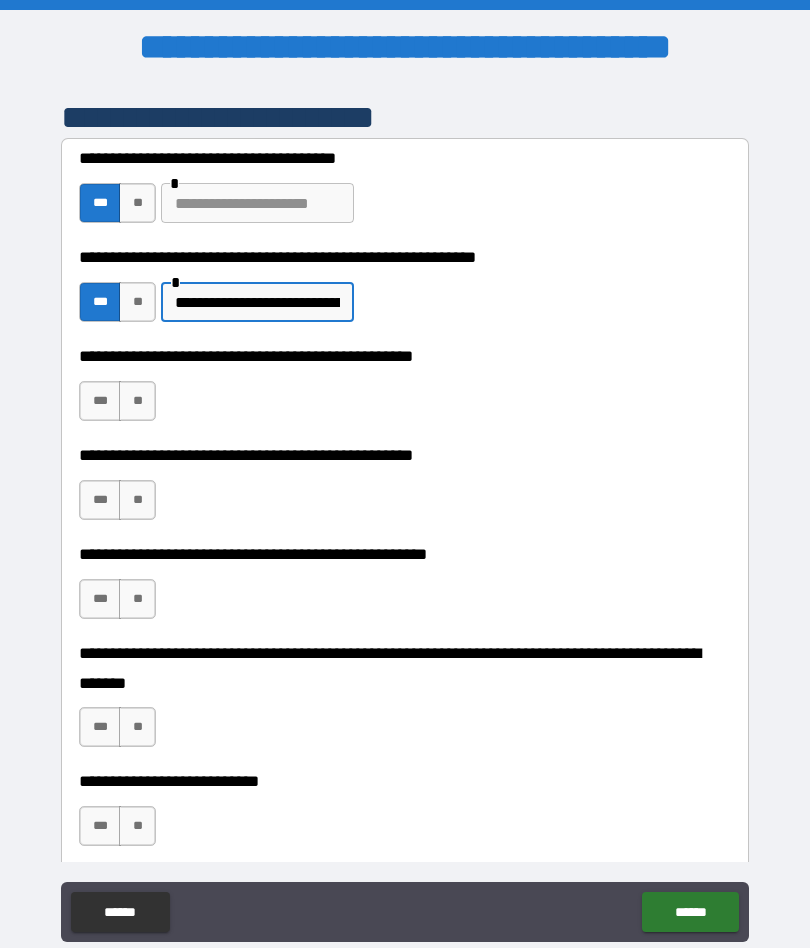click on "**" at bounding box center (137, 401) 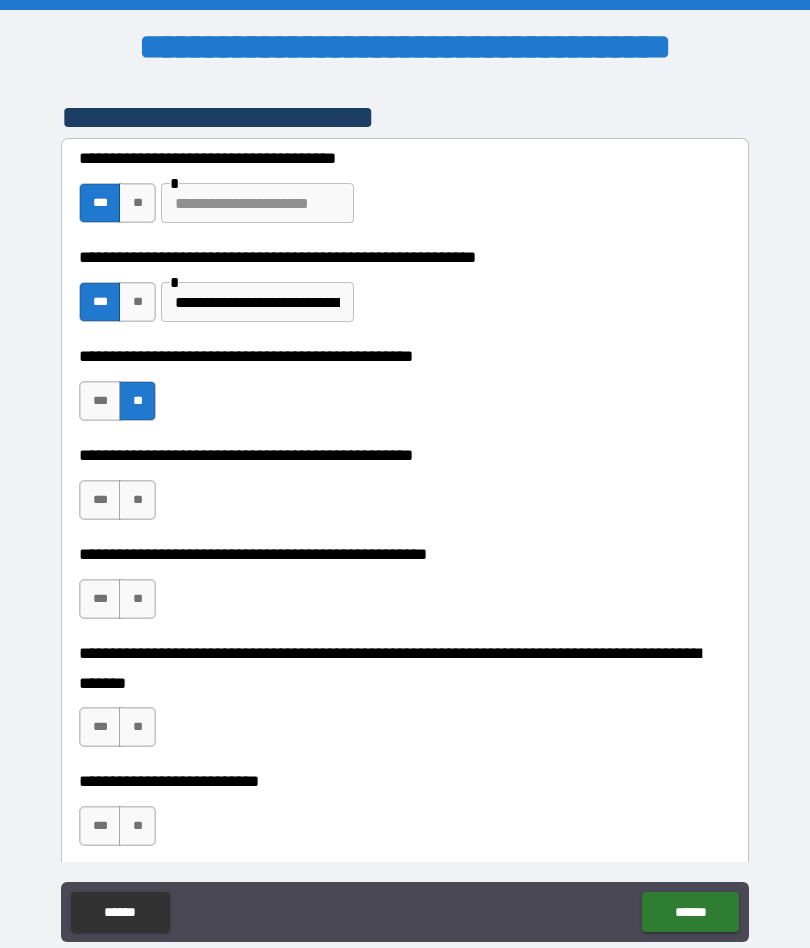 click on "***" at bounding box center [100, 500] 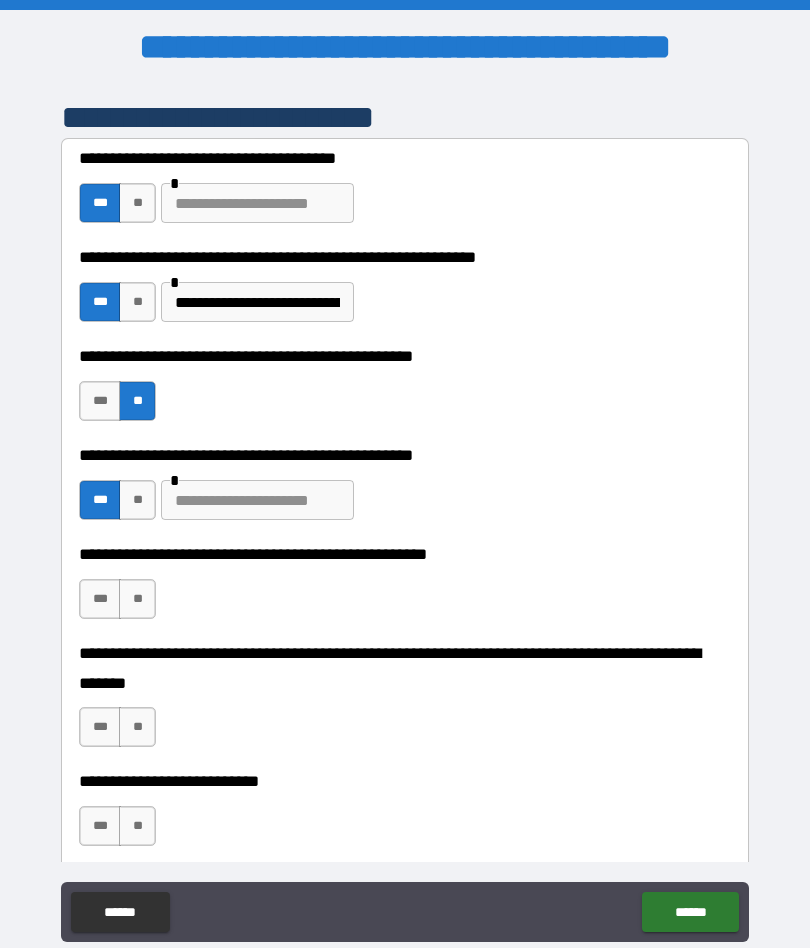 click at bounding box center (257, 500) 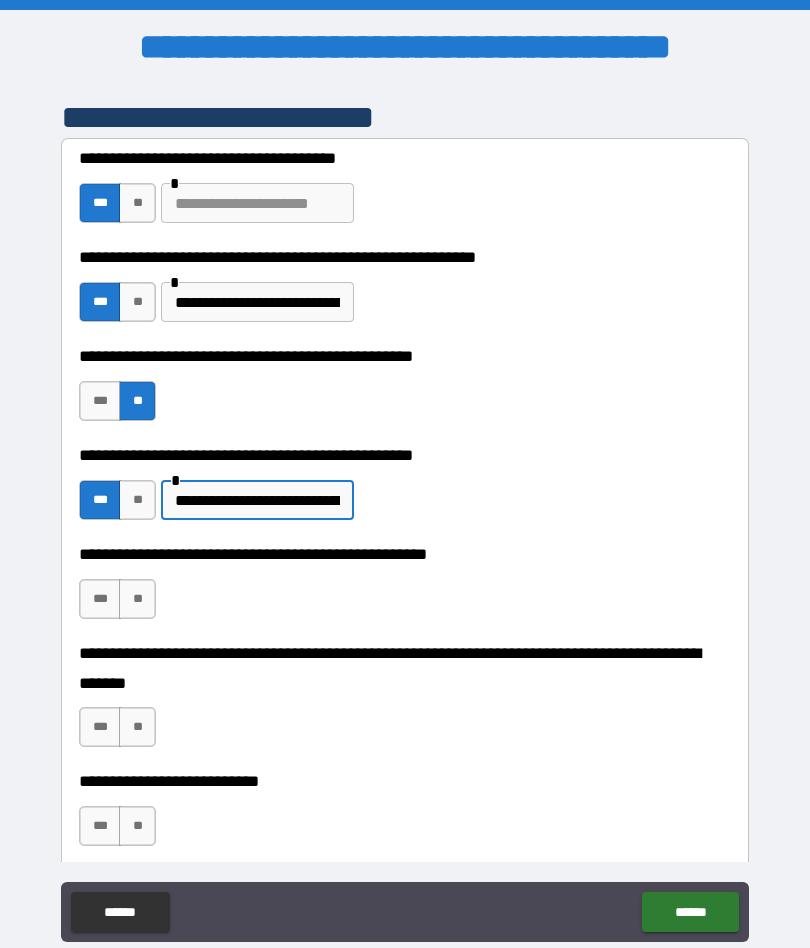 click on "**********" at bounding box center [257, 500] 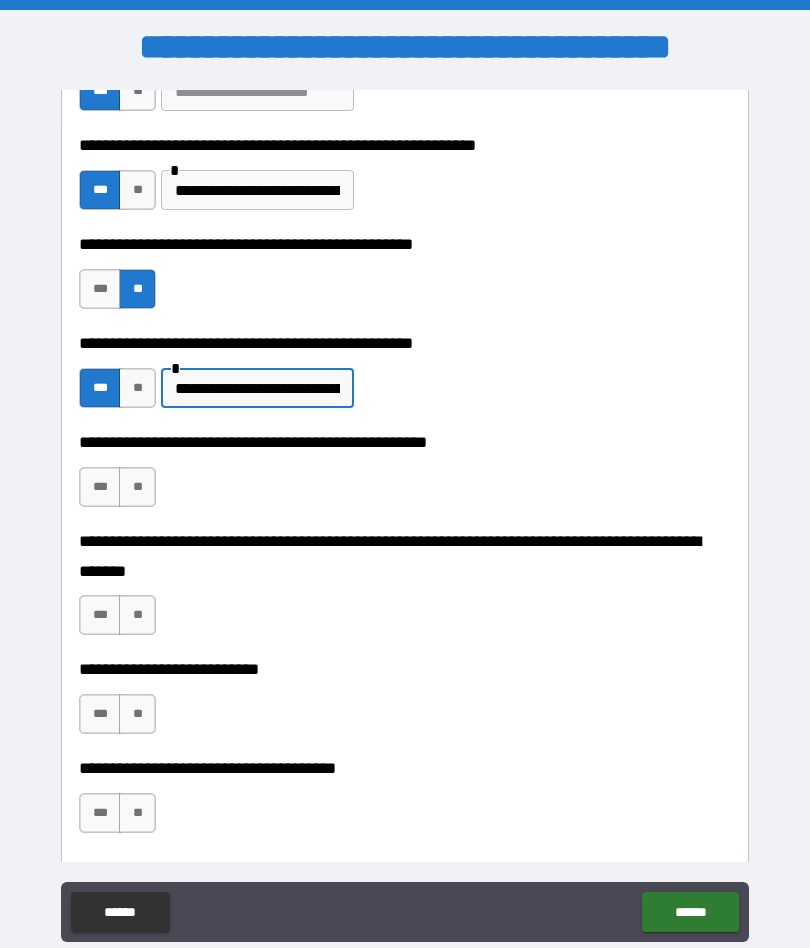 scroll, scrollTop: 552, scrollLeft: 0, axis: vertical 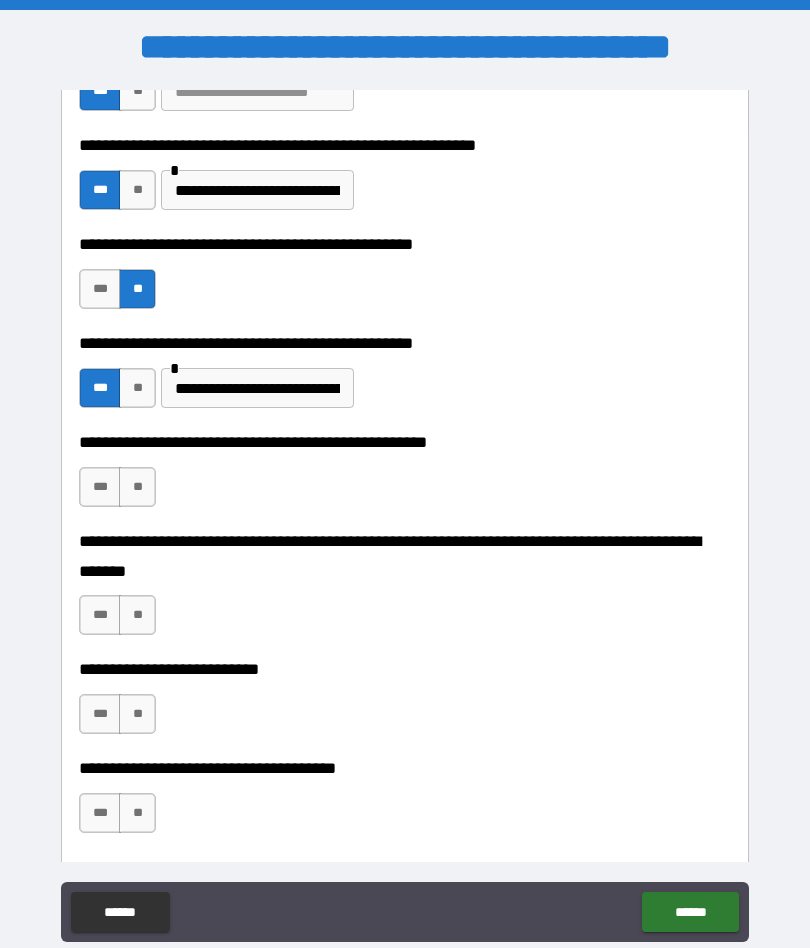 click on "**" at bounding box center [137, 487] 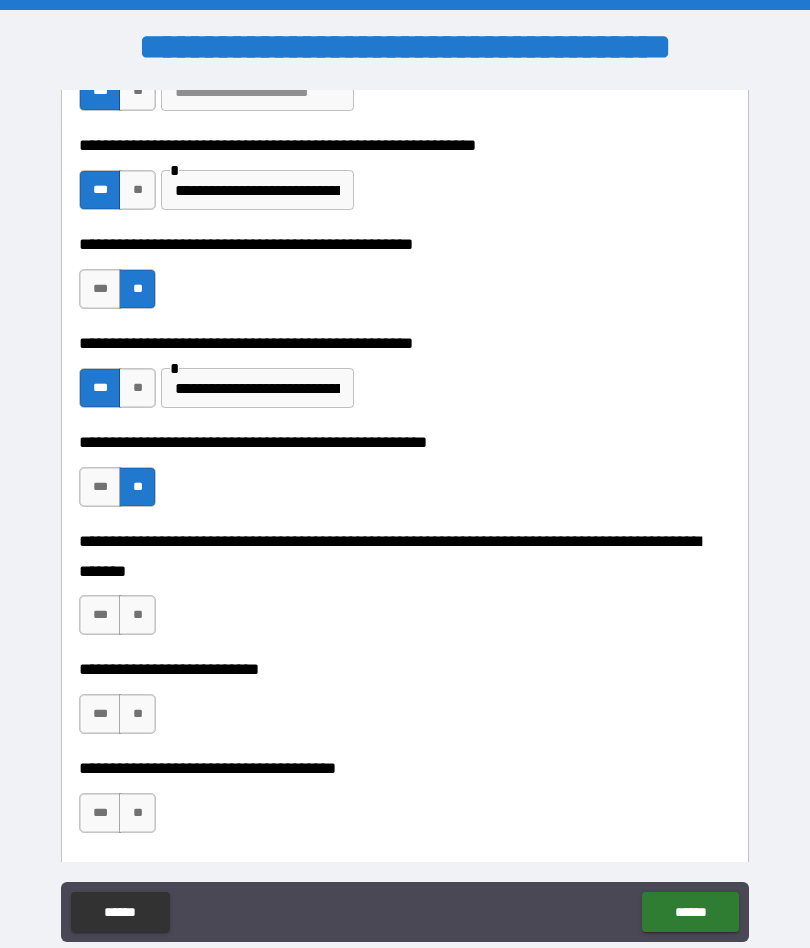 click on "**" at bounding box center [137, 487] 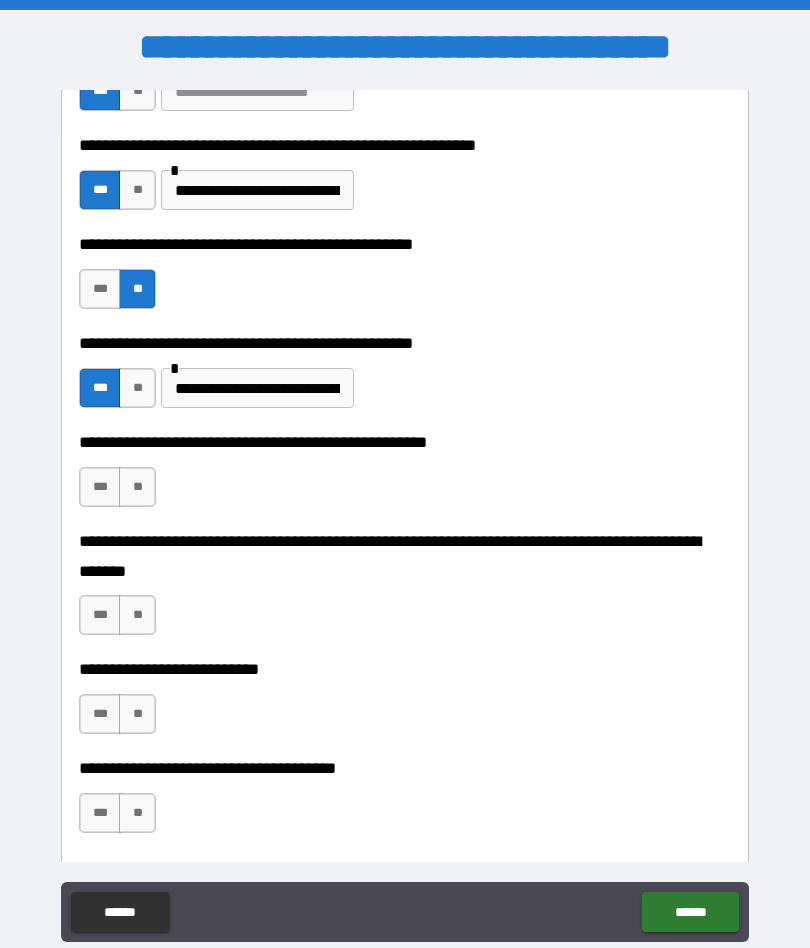 click on "**" at bounding box center (137, 487) 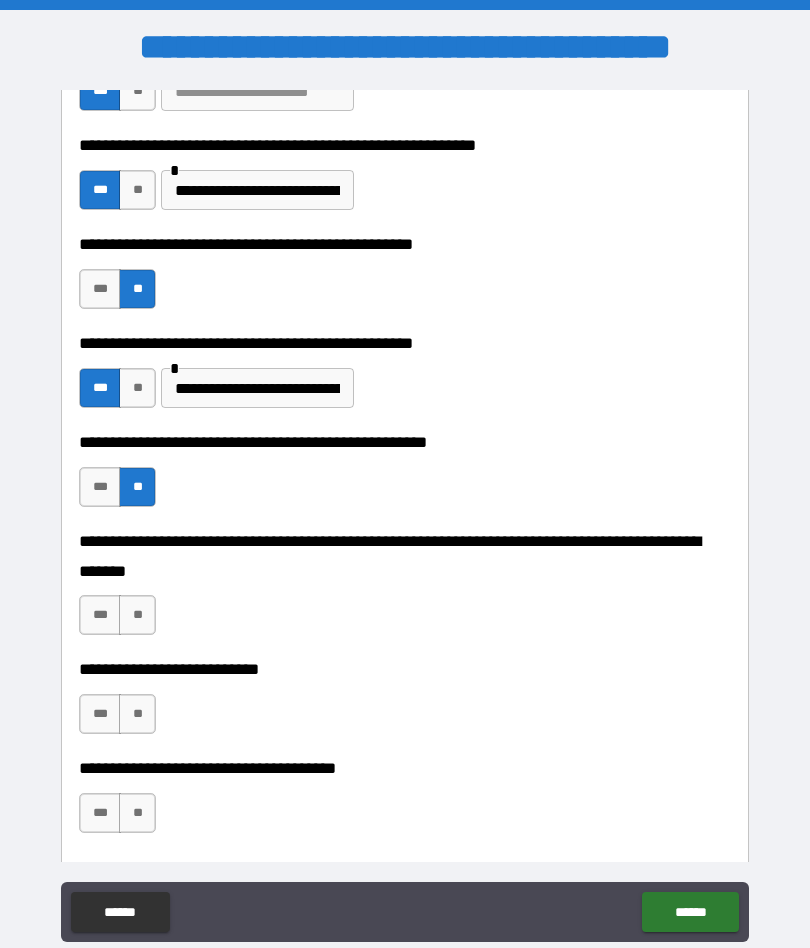 click on "**********" at bounding box center (257, 388) 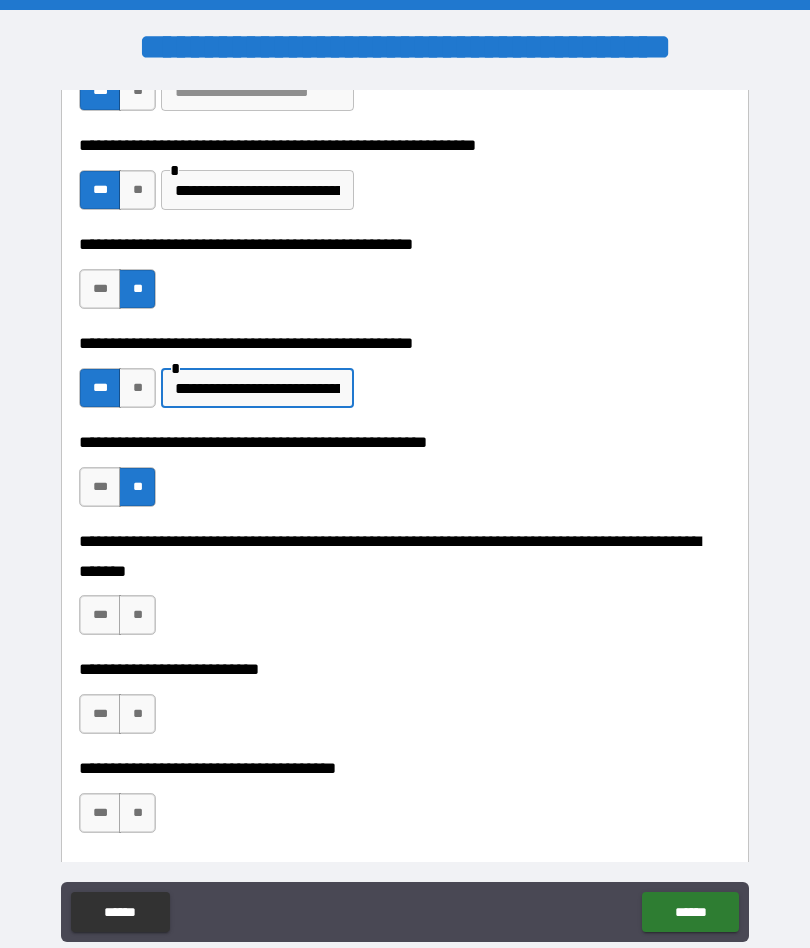 click on "**********" at bounding box center [257, 388] 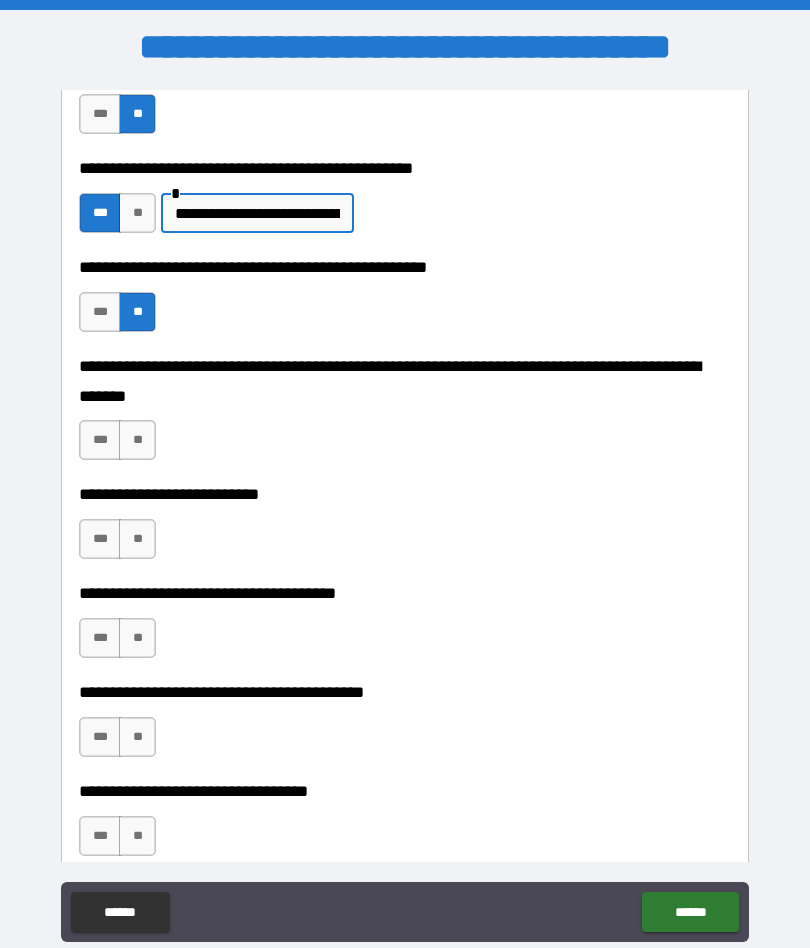 scroll, scrollTop: 732, scrollLeft: 0, axis: vertical 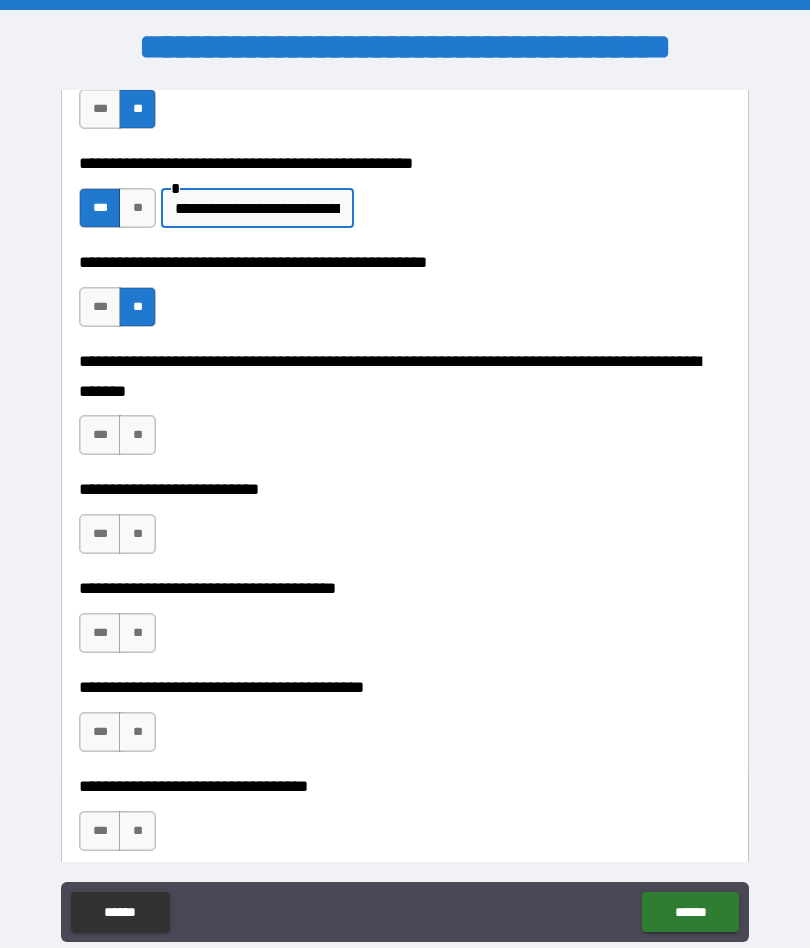 type on "**********" 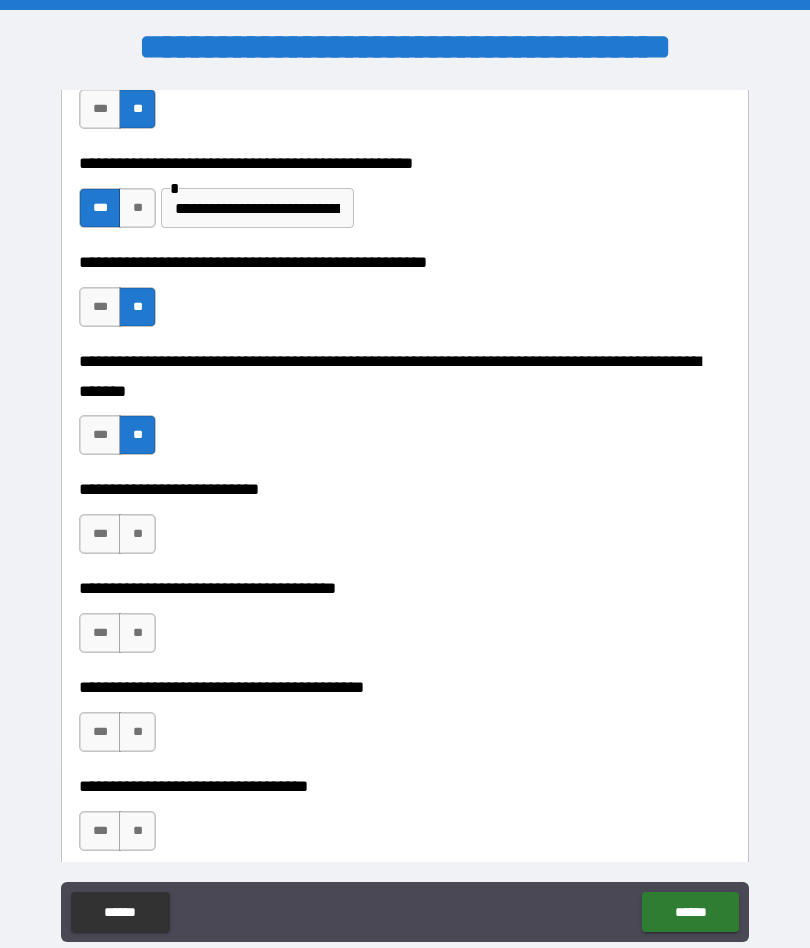 click on "**" at bounding box center (137, 534) 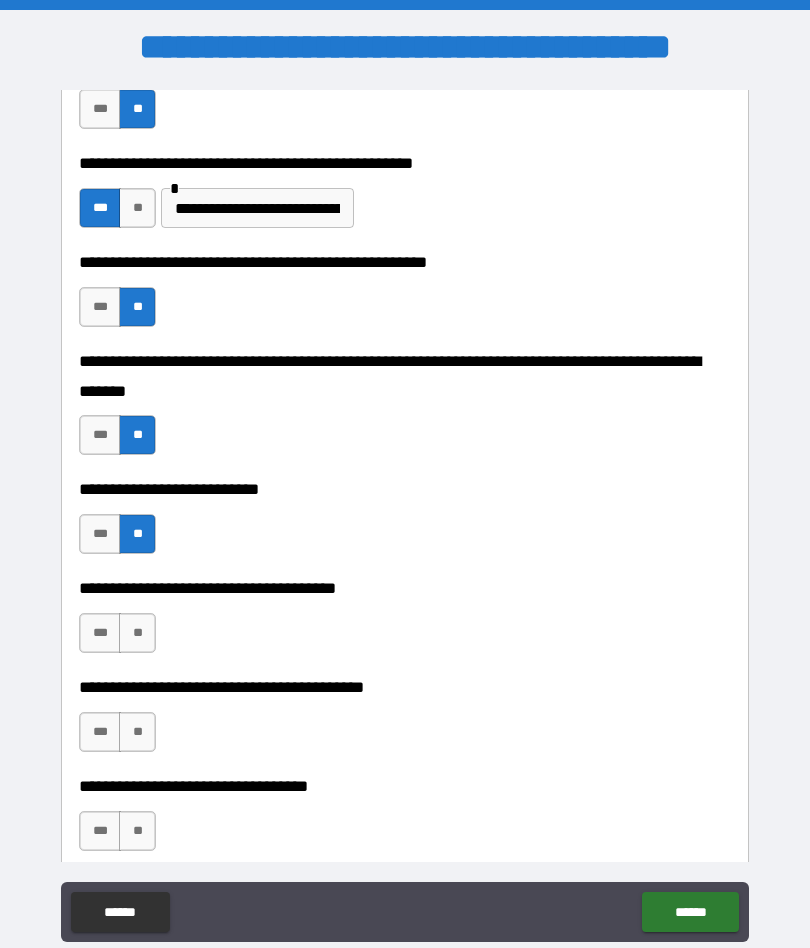 click on "**" at bounding box center (137, 633) 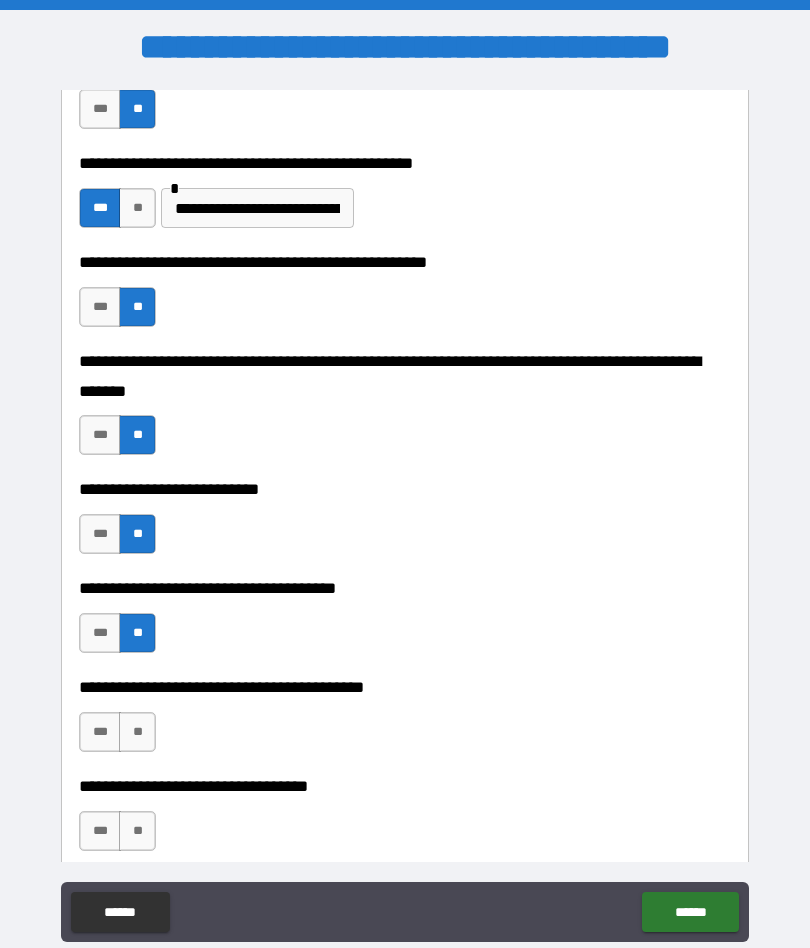 click on "***" at bounding box center [100, 732] 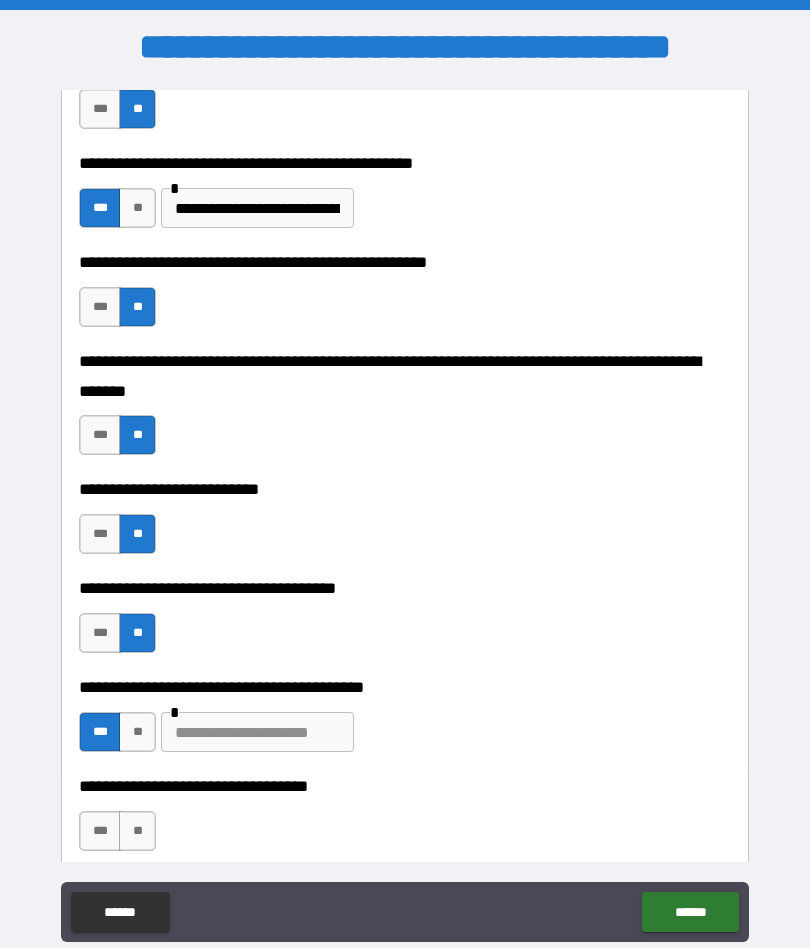 click at bounding box center (257, 732) 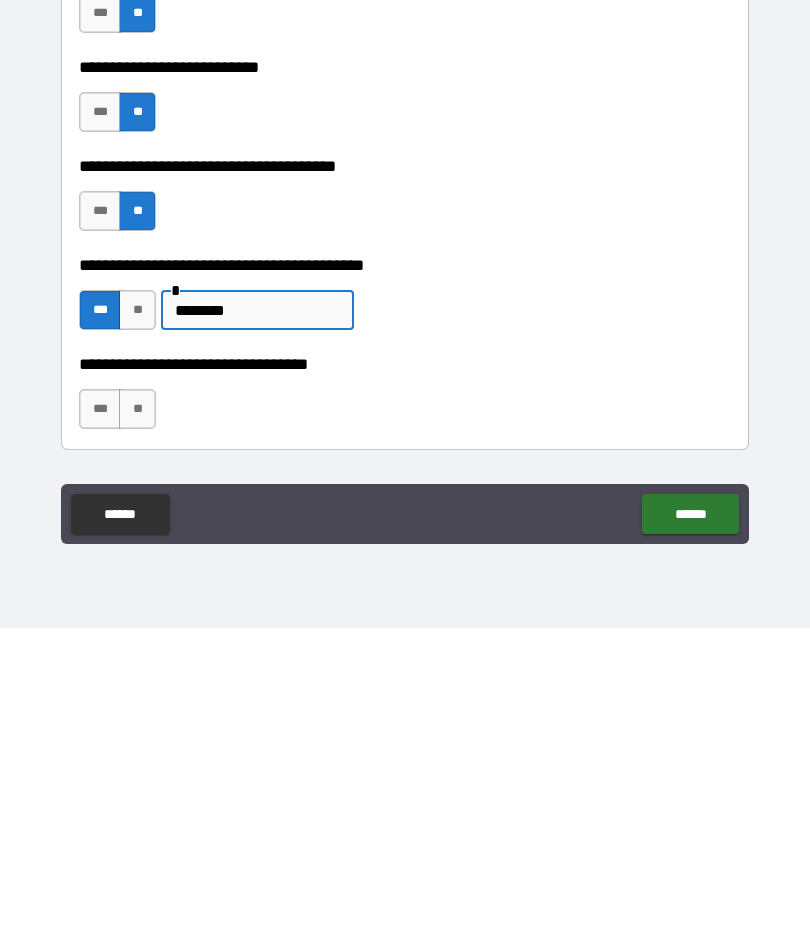 scroll, scrollTop: 771, scrollLeft: 0, axis: vertical 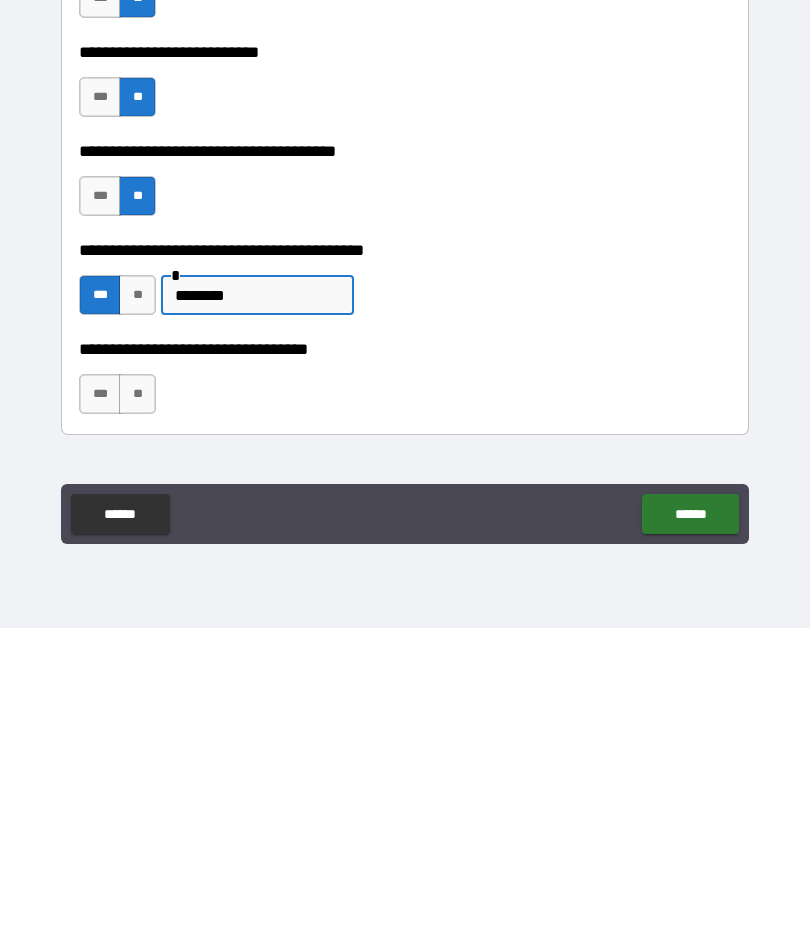 type on "********" 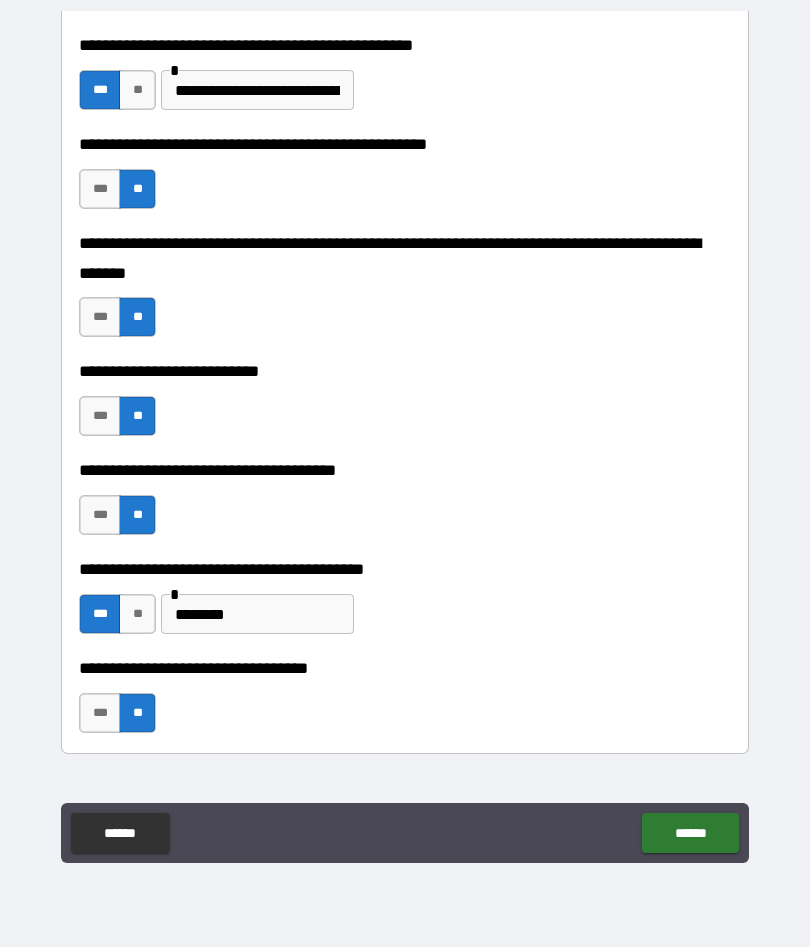 click on "******" at bounding box center (690, 834) 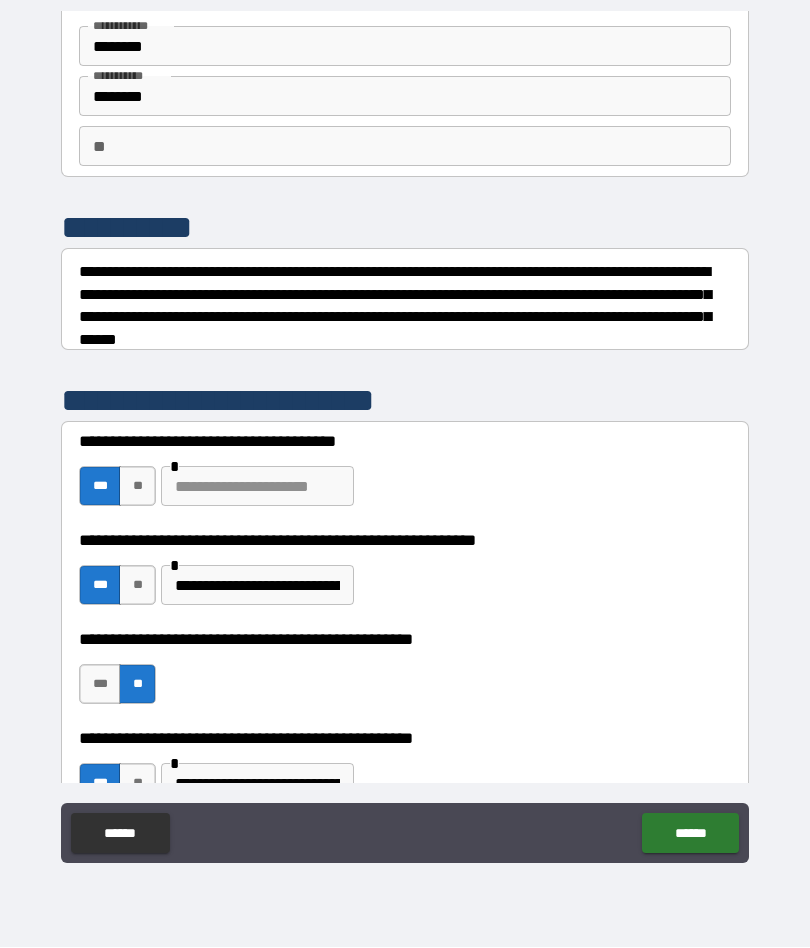 scroll, scrollTop: 83, scrollLeft: 0, axis: vertical 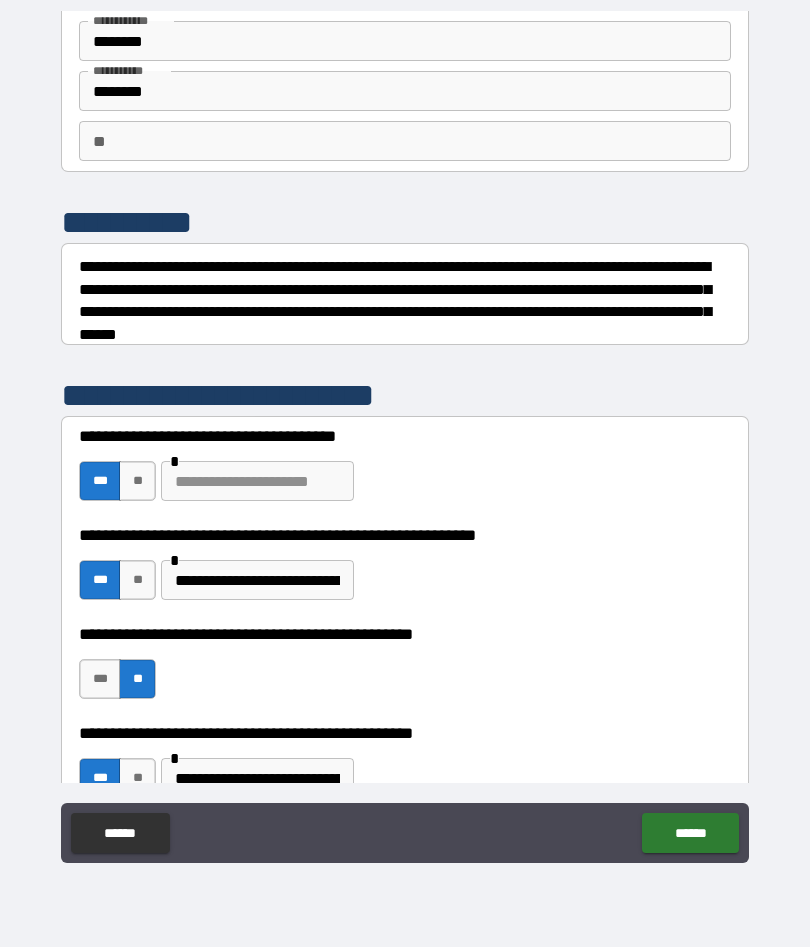 click at bounding box center [257, 482] 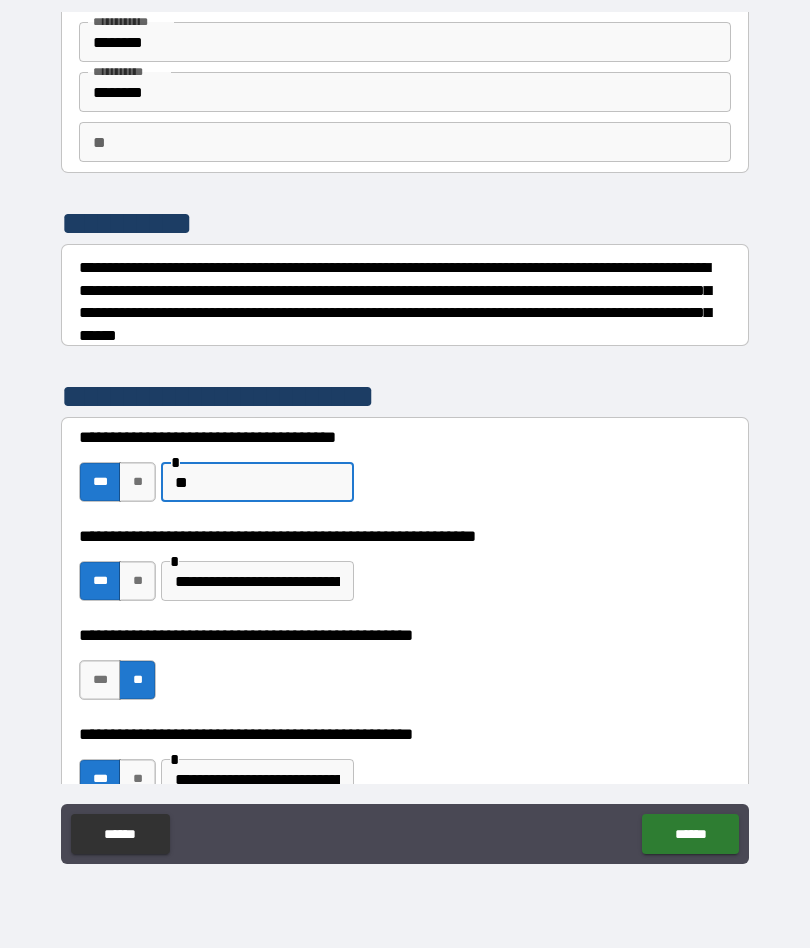 type on "*" 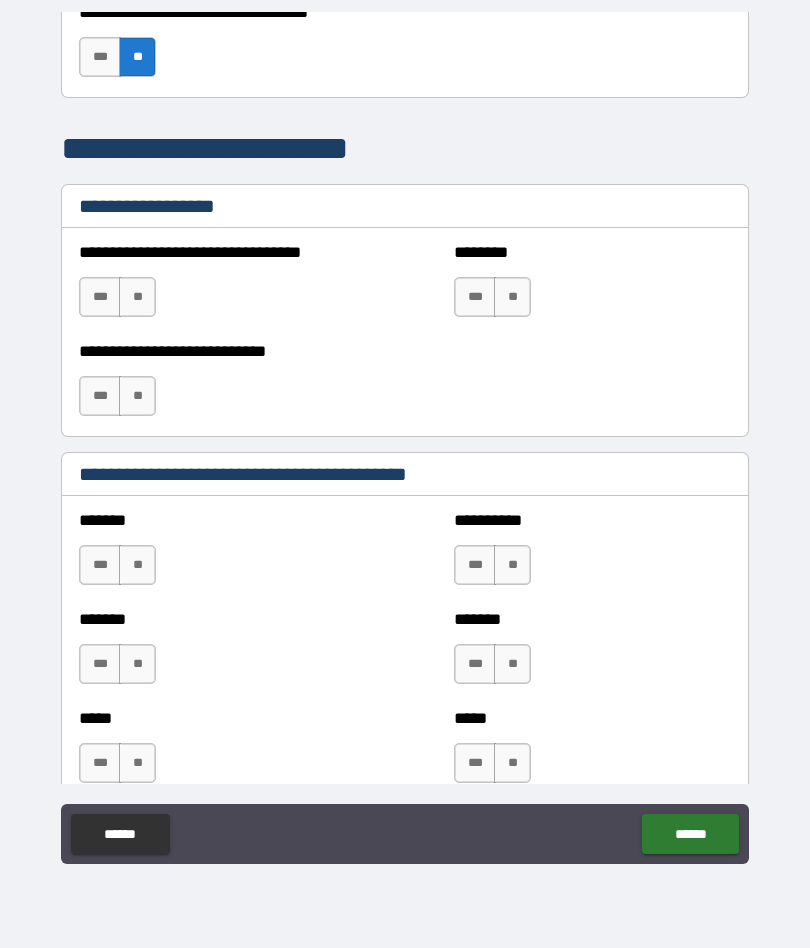 scroll, scrollTop: 1435, scrollLeft: 0, axis: vertical 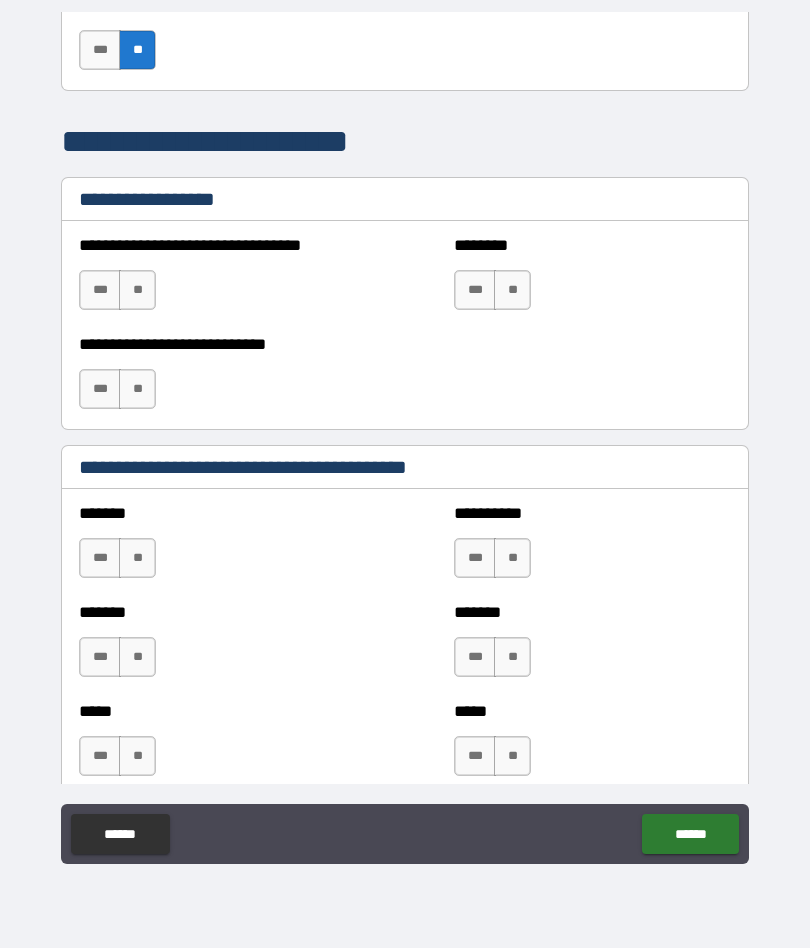 type on "**********" 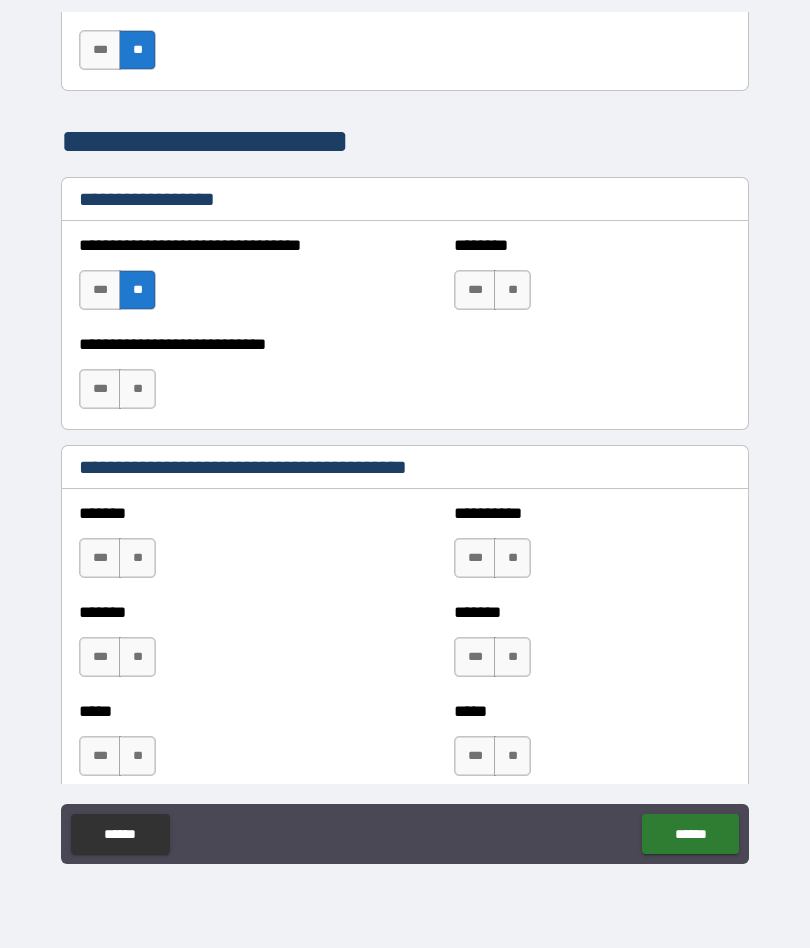 click on "**" at bounding box center [137, 389] 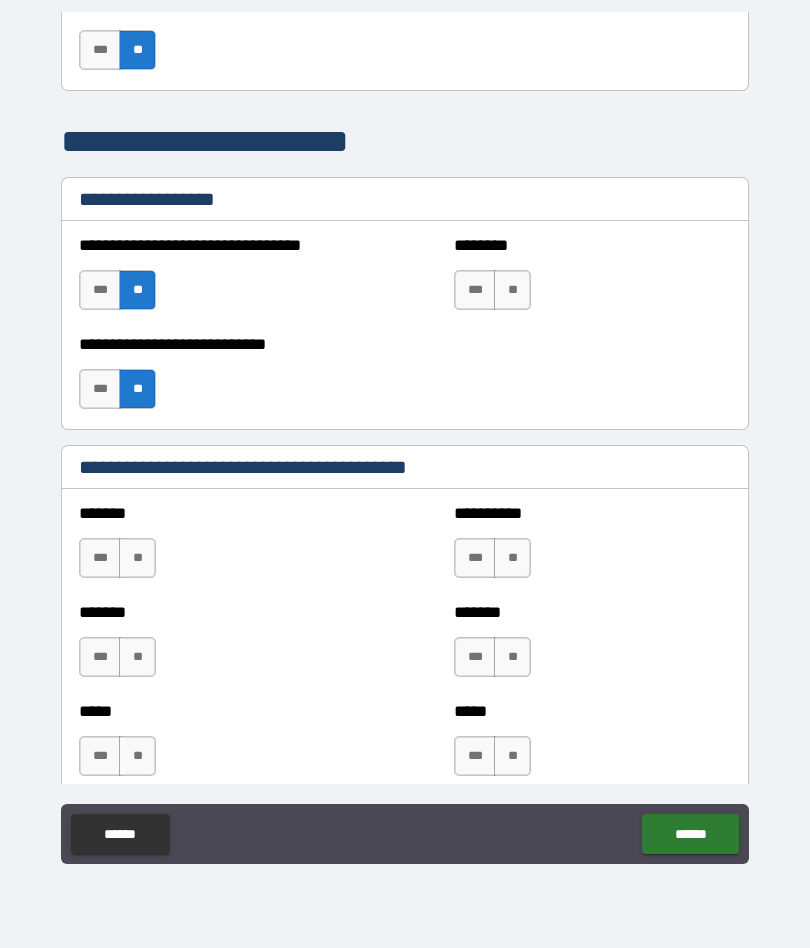 click on "***" at bounding box center [475, 290] 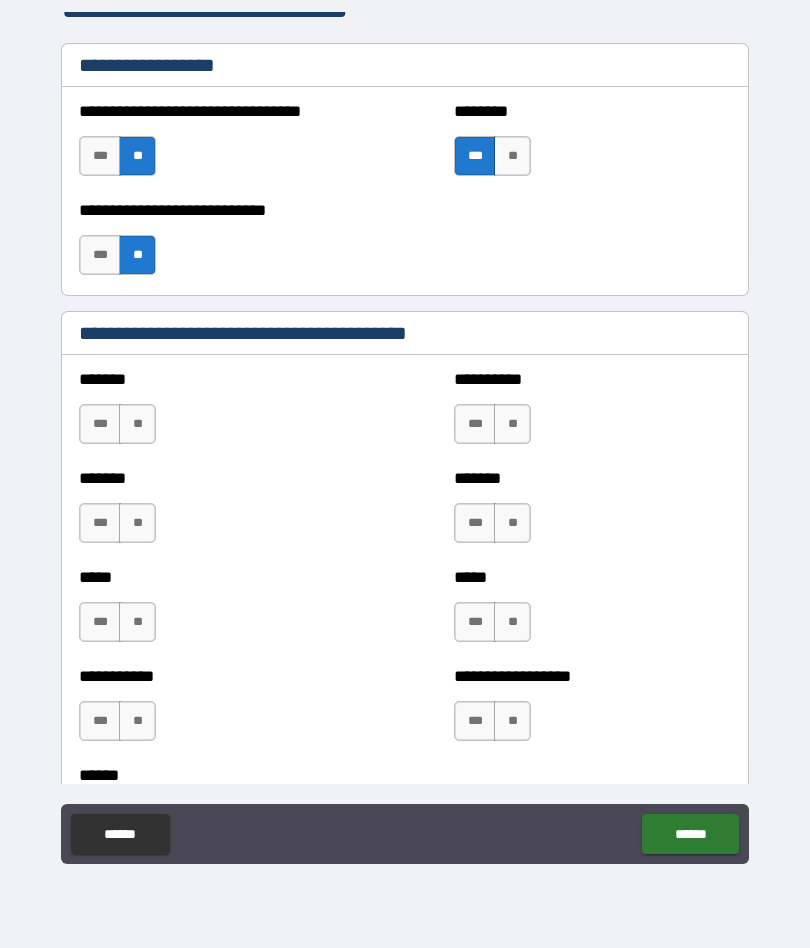 scroll, scrollTop: 1587, scrollLeft: 0, axis: vertical 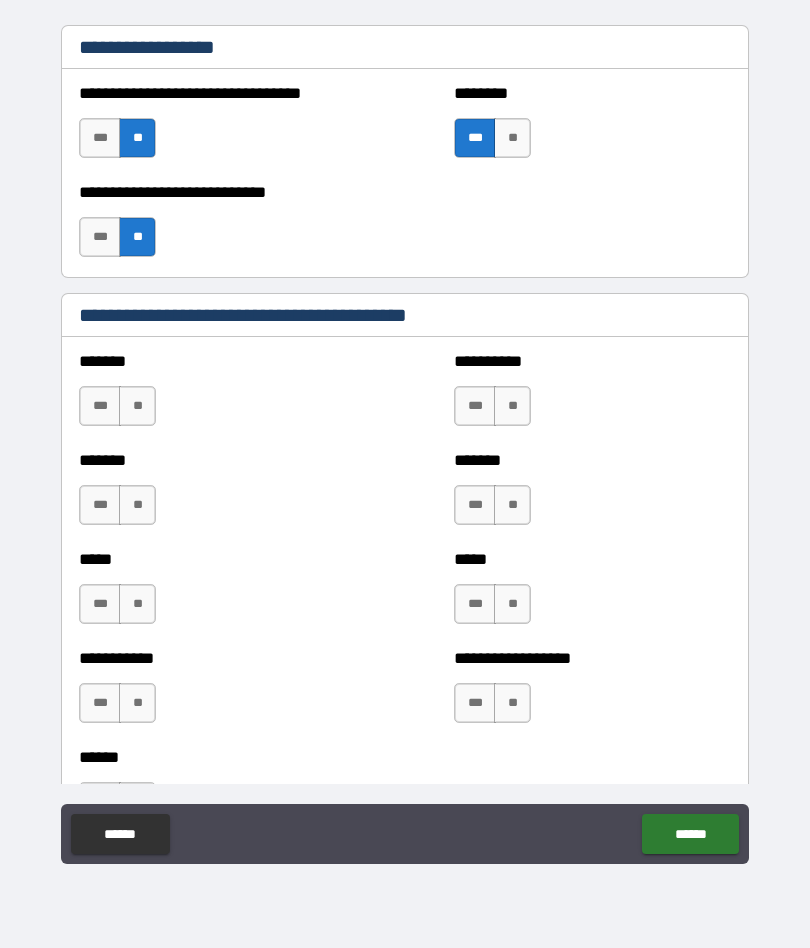 click on "**" at bounding box center [137, 406] 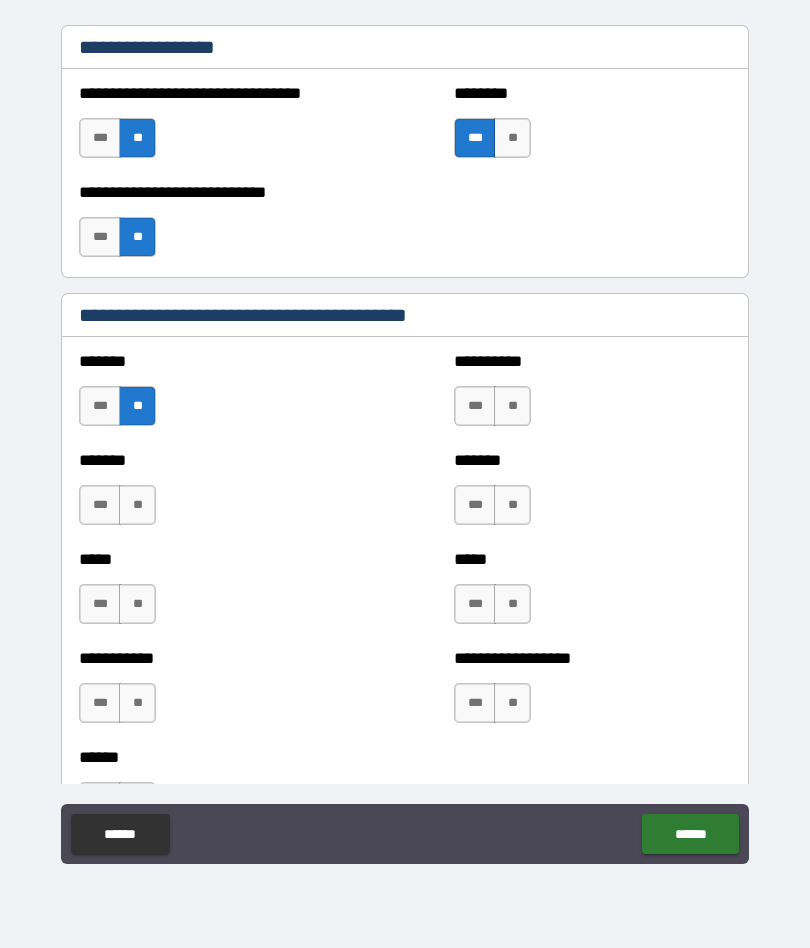 click on "**" at bounding box center [137, 505] 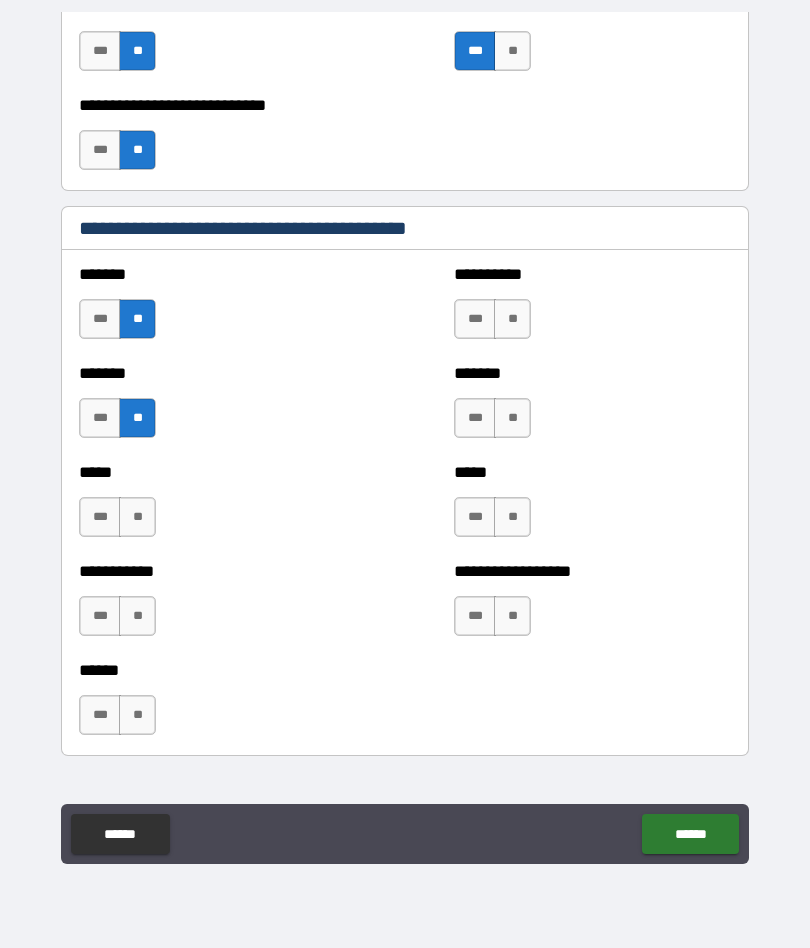 scroll, scrollTop: 1678, scrollLeft: 0, axis: vertical 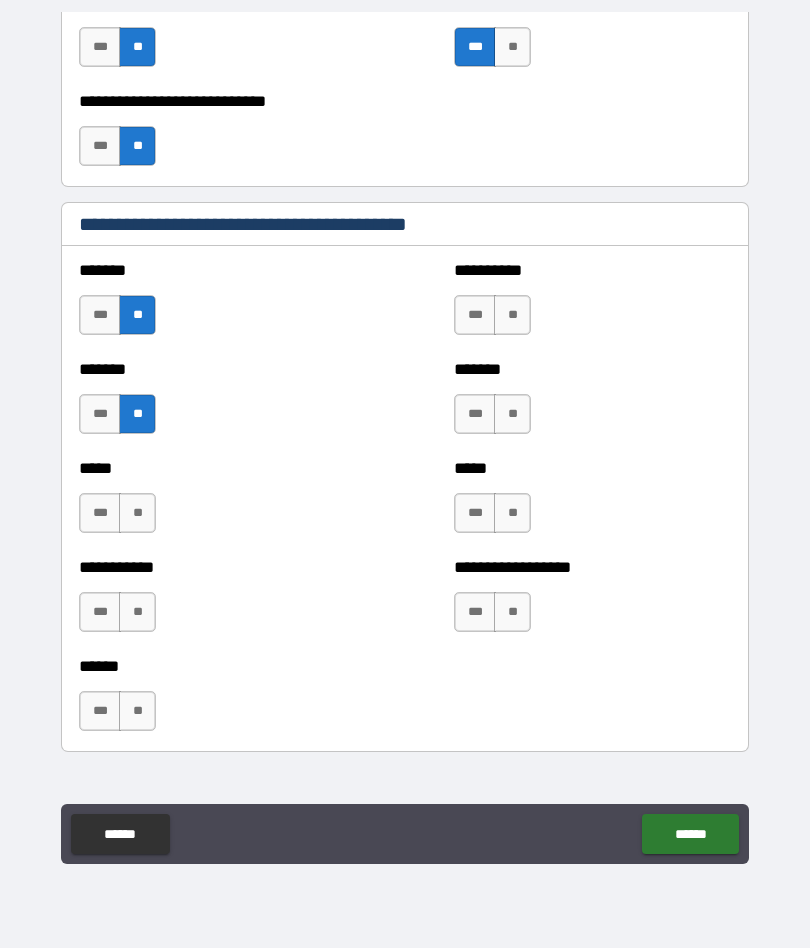 click on "**" at bounding box center (137, 612) 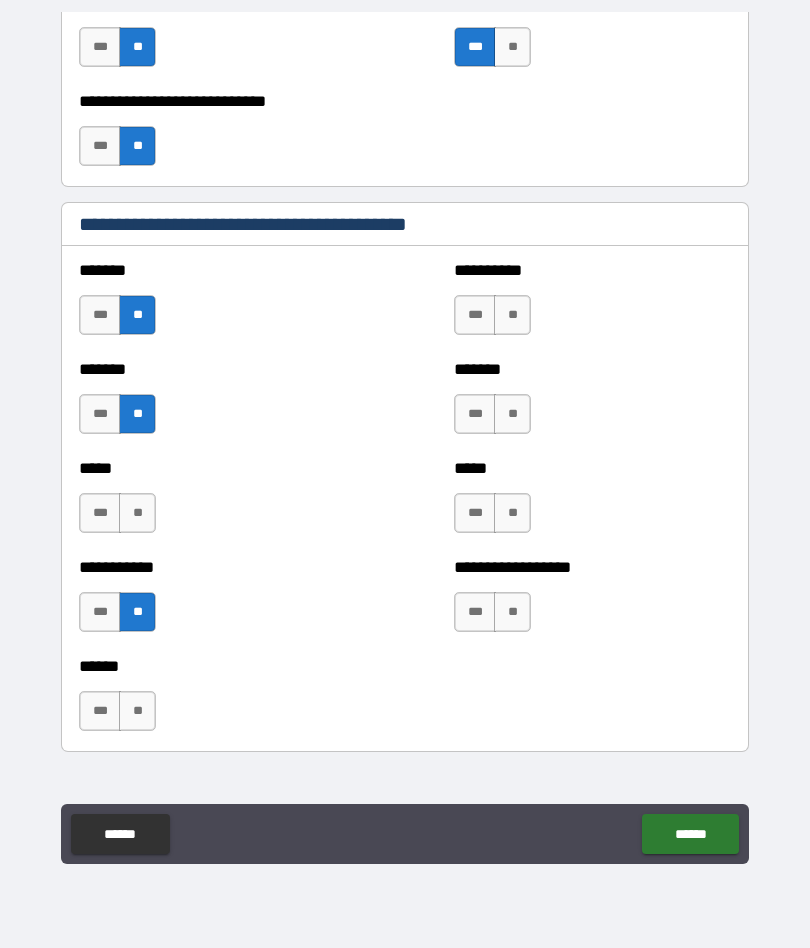 click on "***" at bounding box center (475, 315) 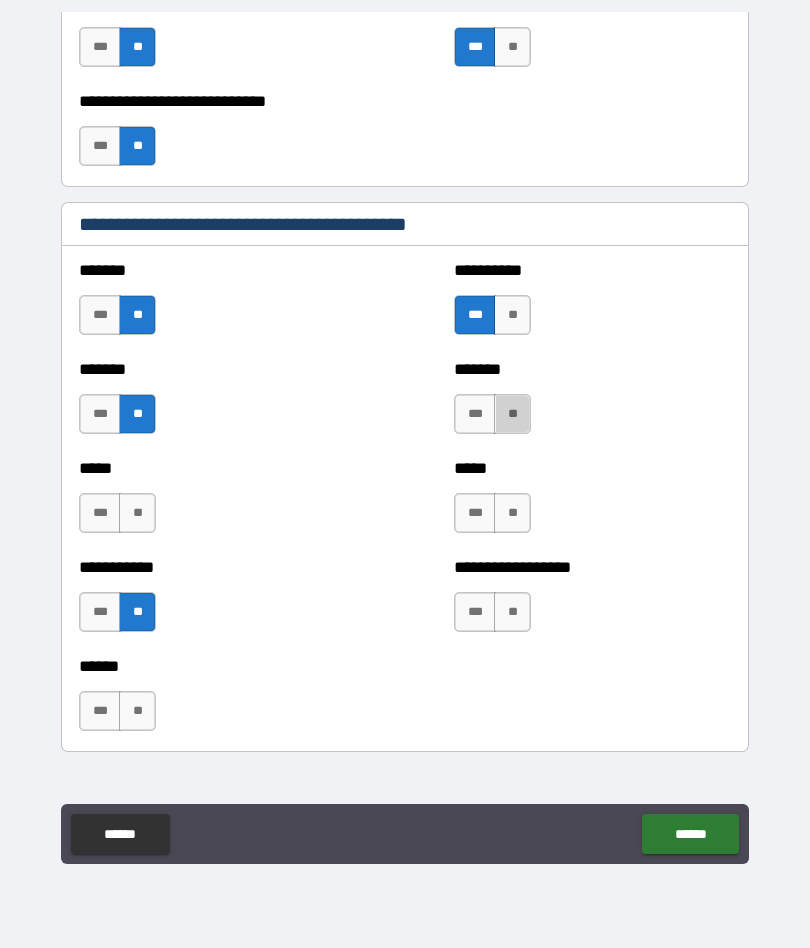 click on "**" at bounding box center (512, 414) 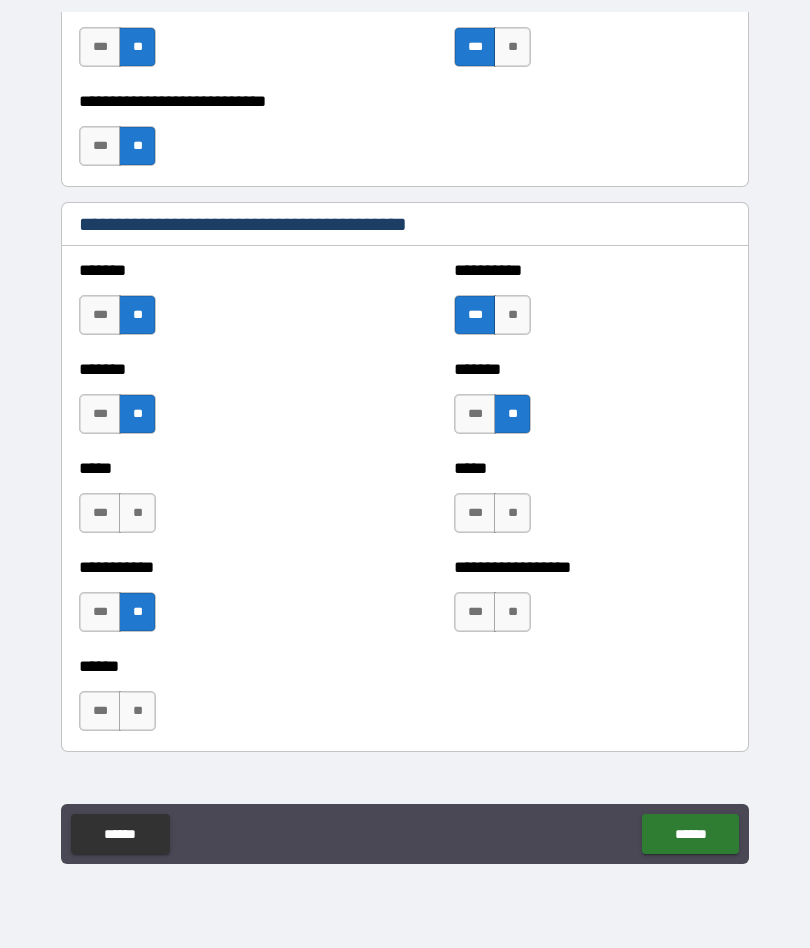 click on "**" at bounding box center [137, 513] 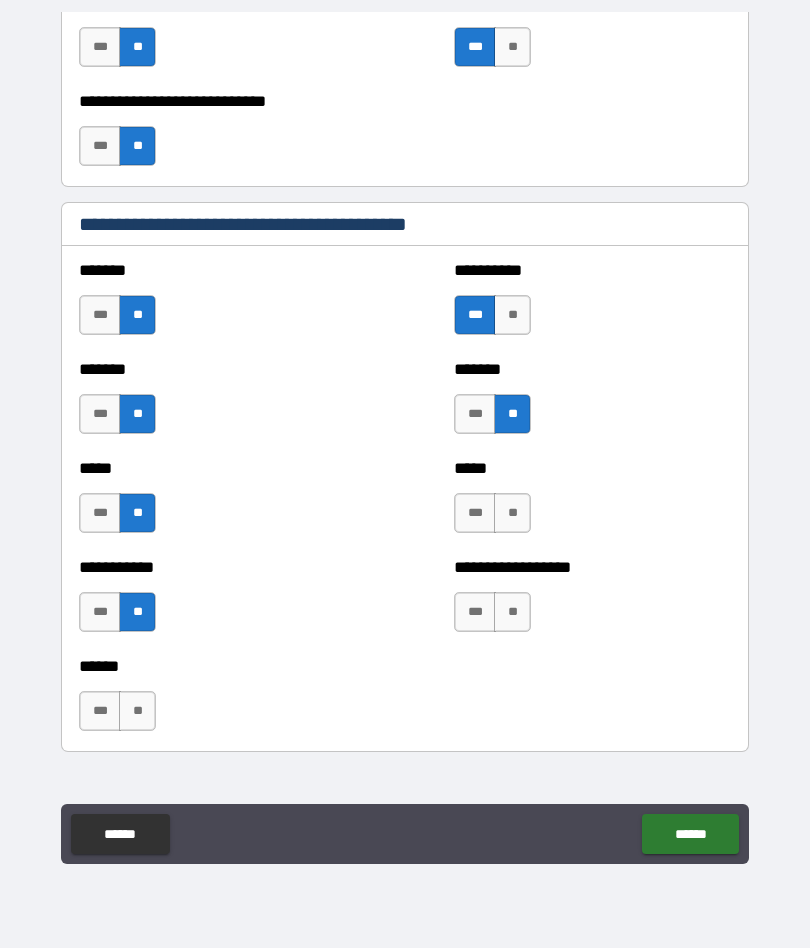 click on "**" at bounding box center [512, 513] 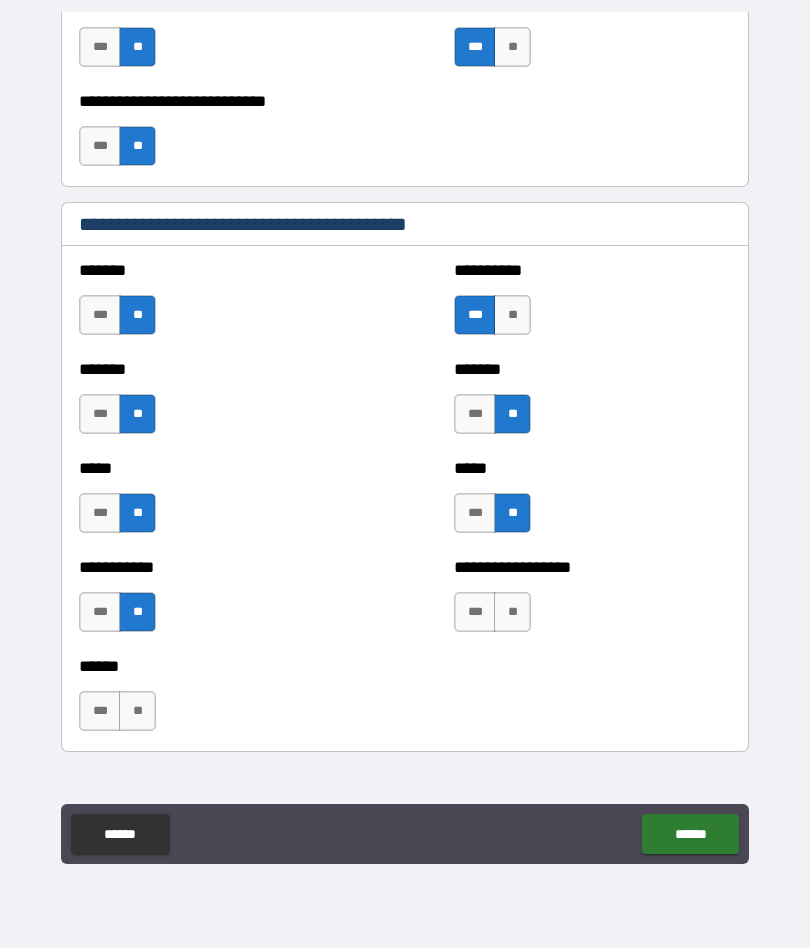 click on "**" at bounding box center [512, 612] 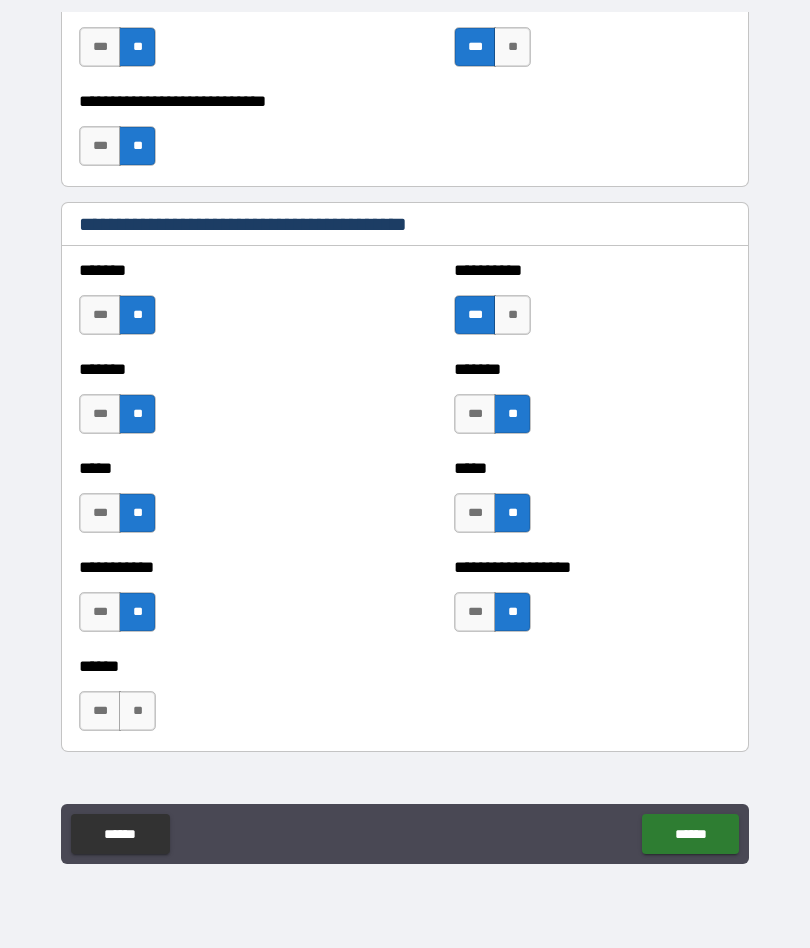 click on "**" at bounding box center (137, 711) 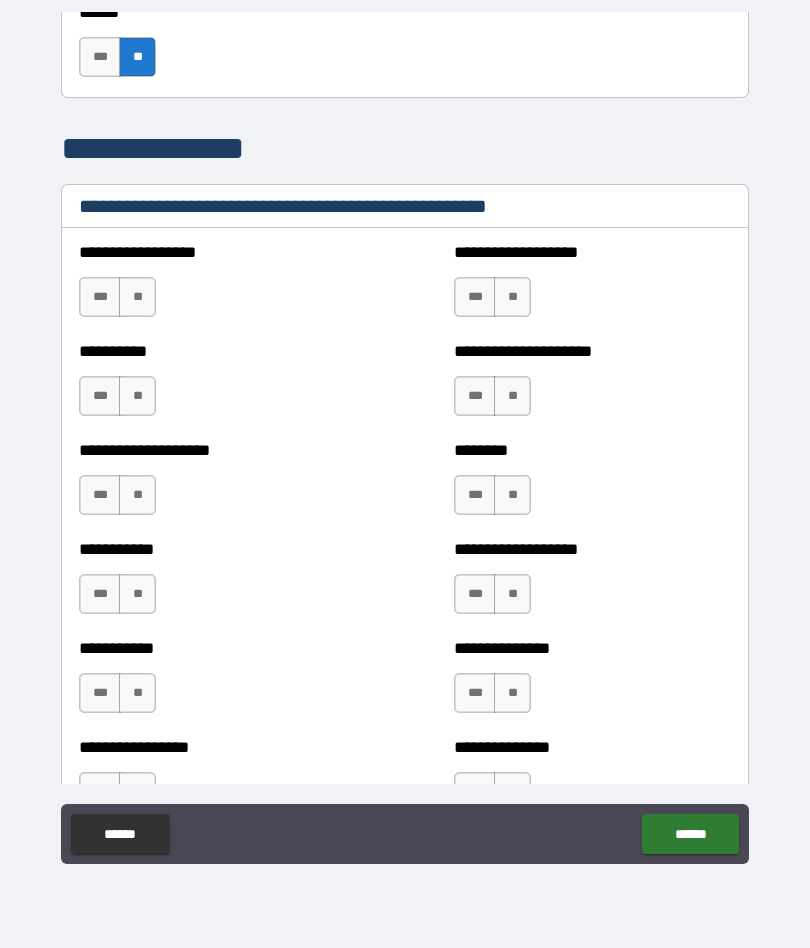 scroll, scrollTop: 2341, scrollLeft: 0, axis: vertical 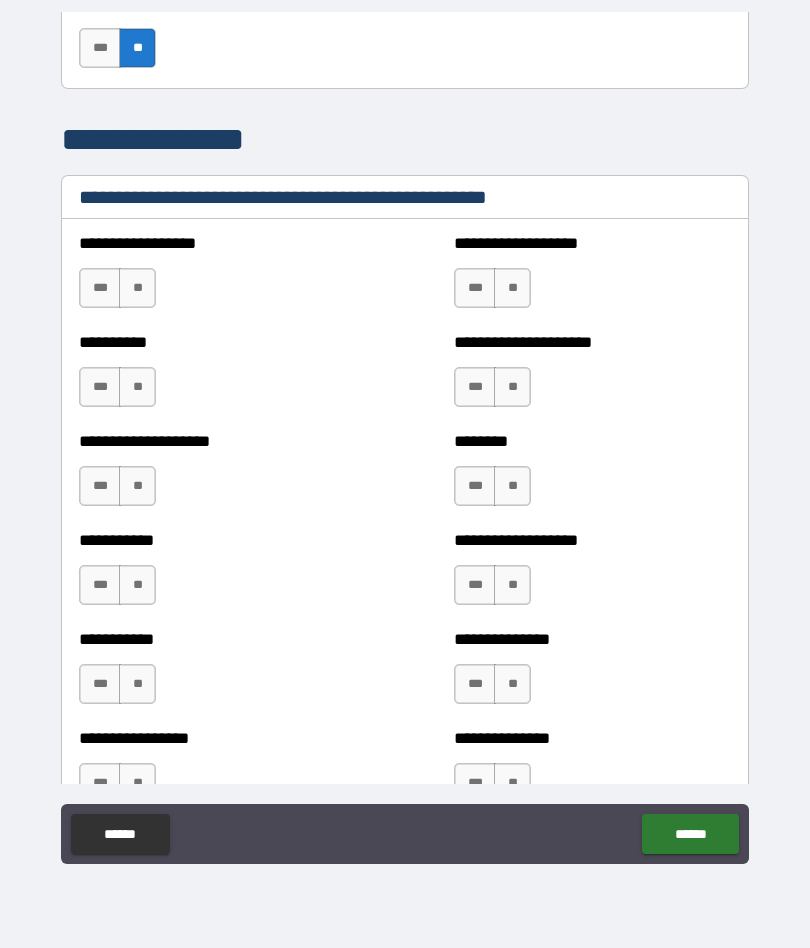 click on "**" at bounding box center [137, 288] 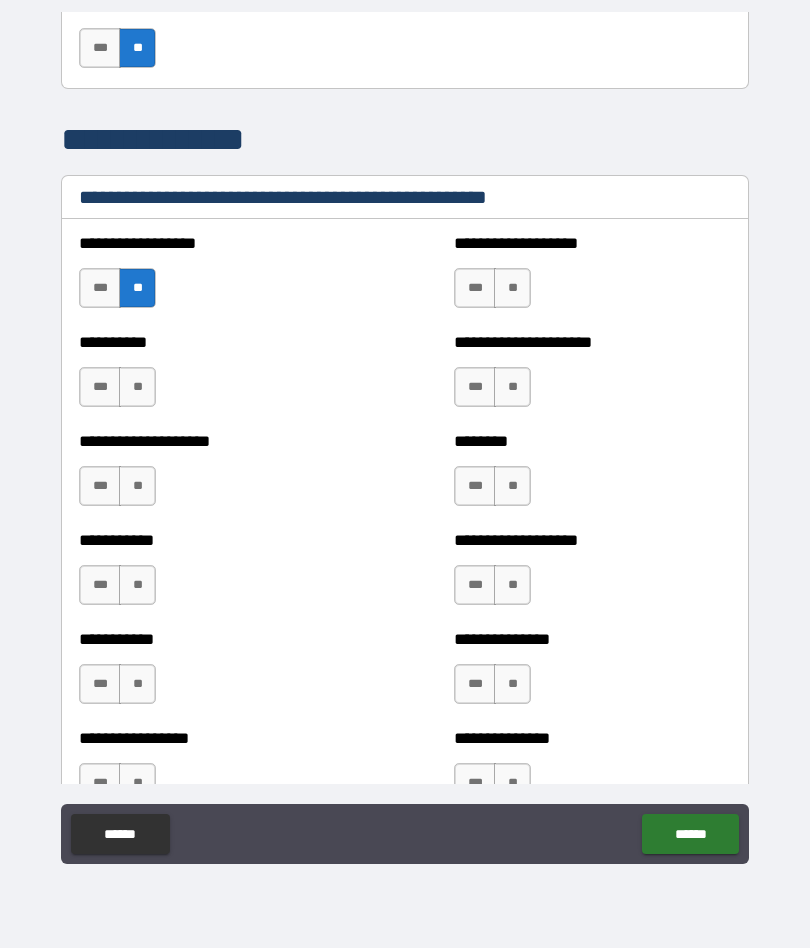 click on "**" at bounding box center [137, 387] 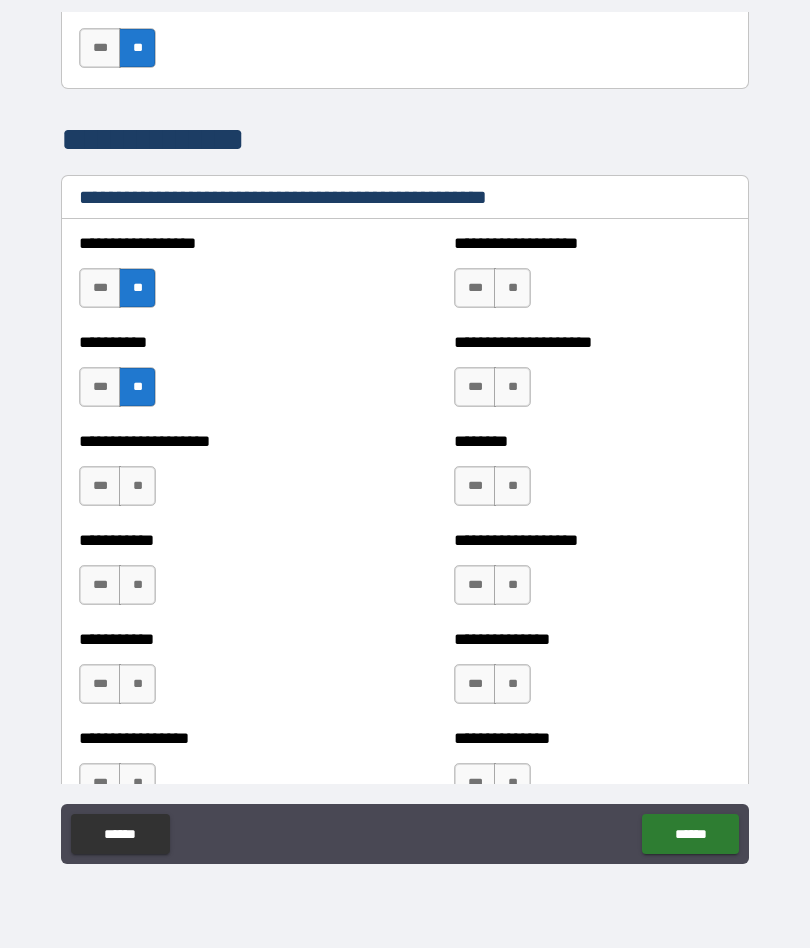 click on "**" at bounding box center [137, 486] 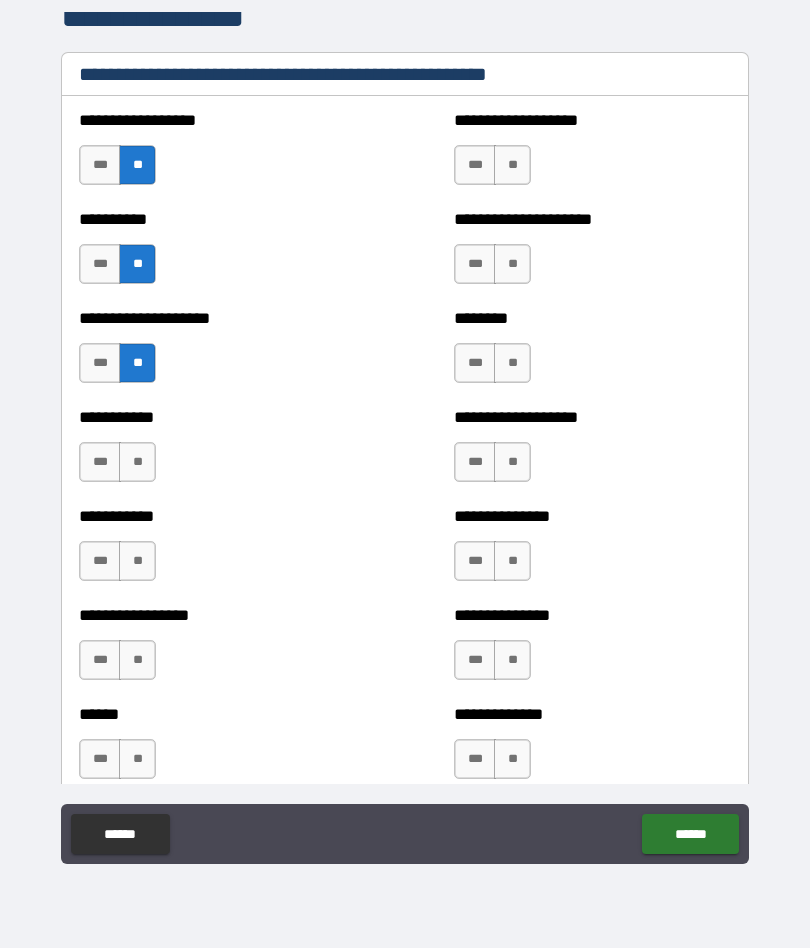 scroll, scrollTop: 2466, scrollLeft: 0, axis: vertical 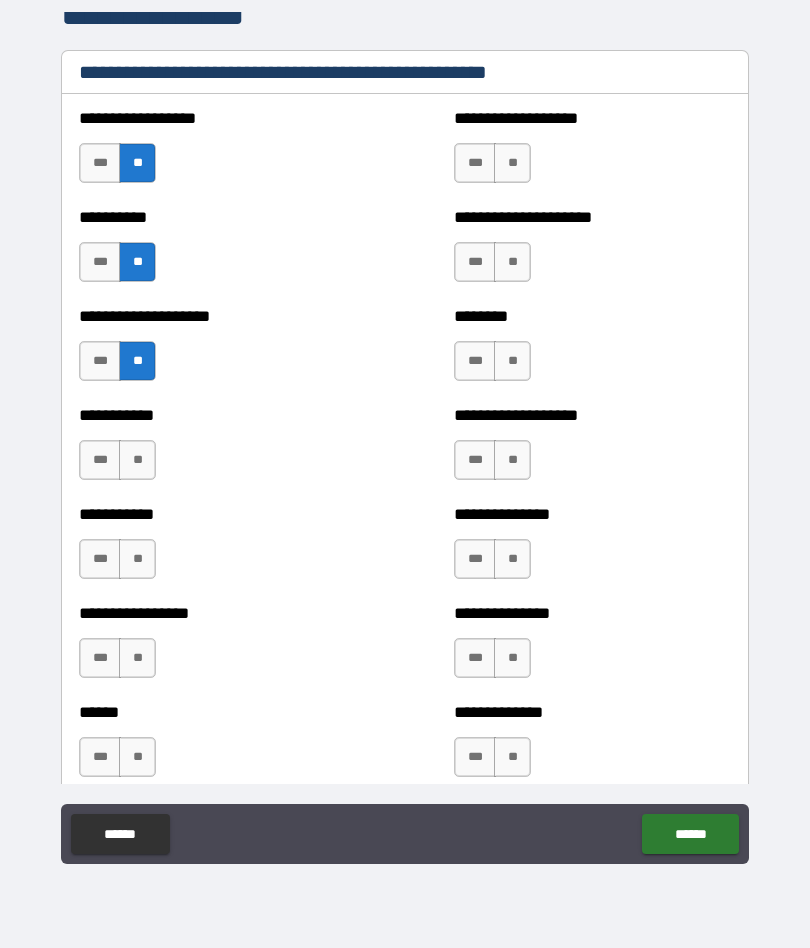 click on "**" at bounding box center [137, 460] 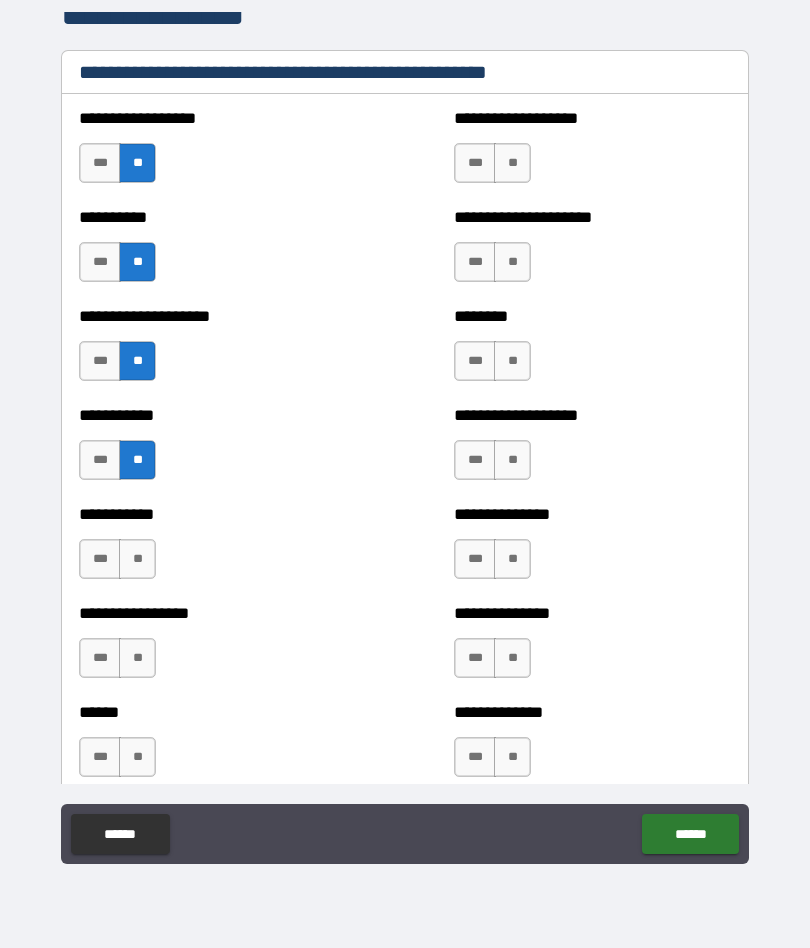 click on "**" at bounding box center [137, 559] 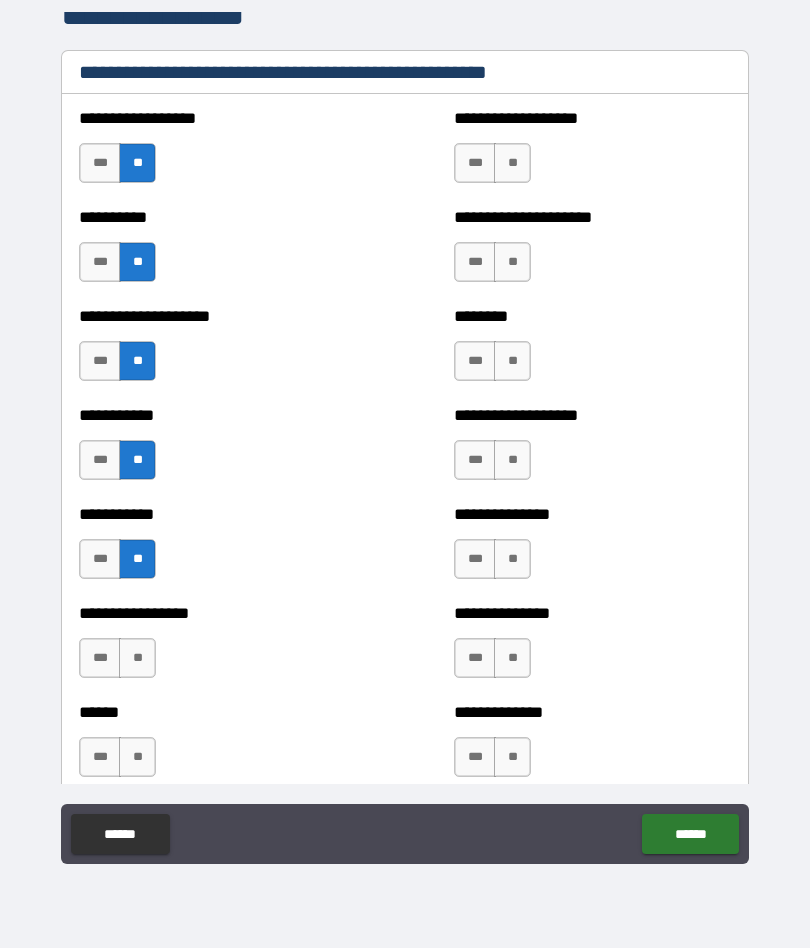 click on "**" at bounding box center [137, 658] 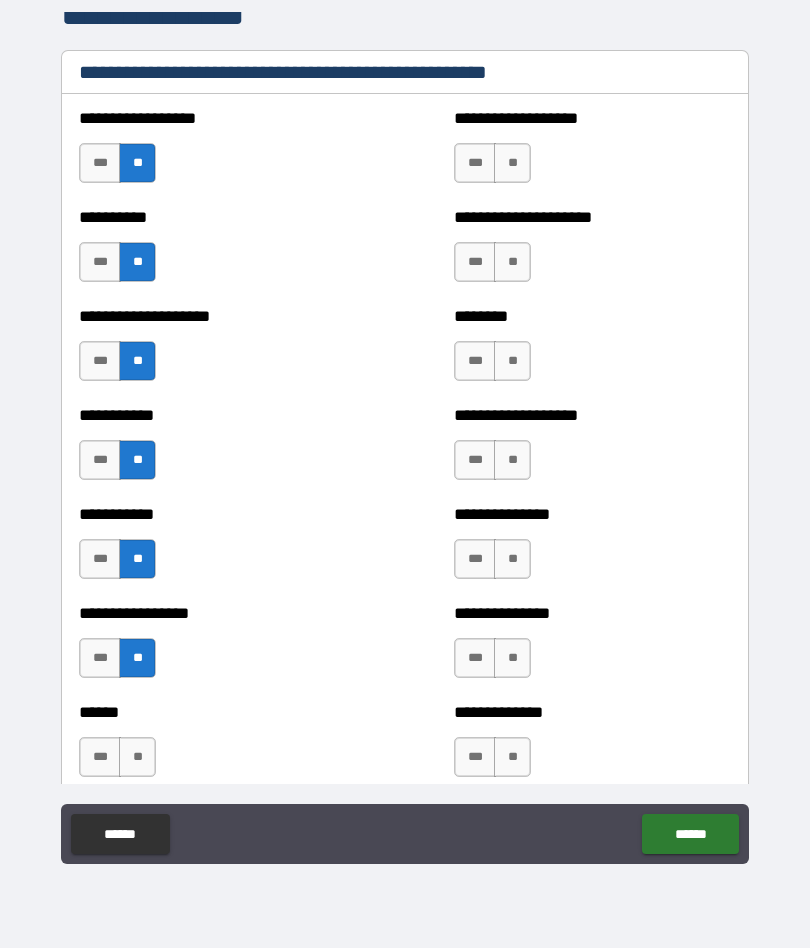 click on "***" at bounding box center [100, 757] 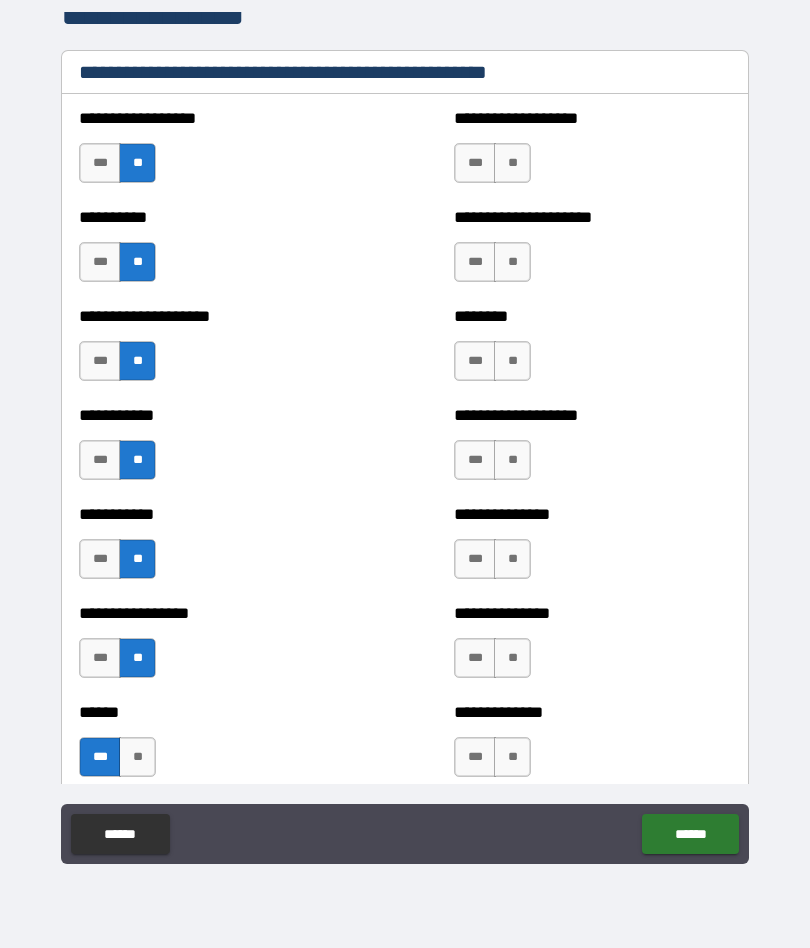 click on "**" at bounding box center [512, 163] 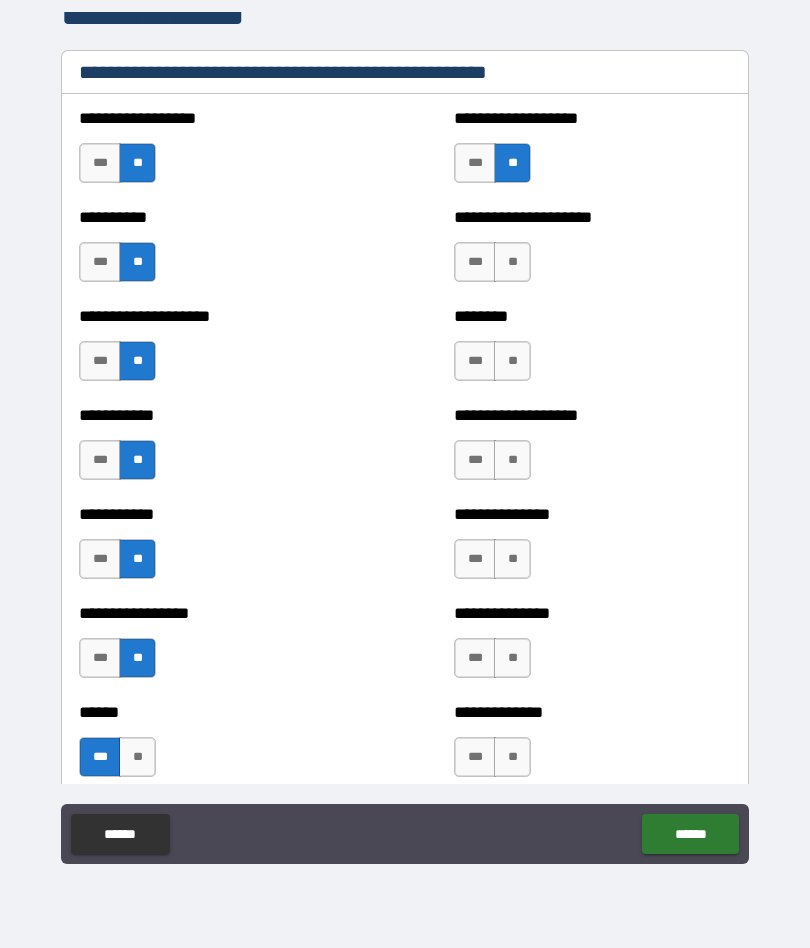 click on "**" at bounding box center (512, 262) 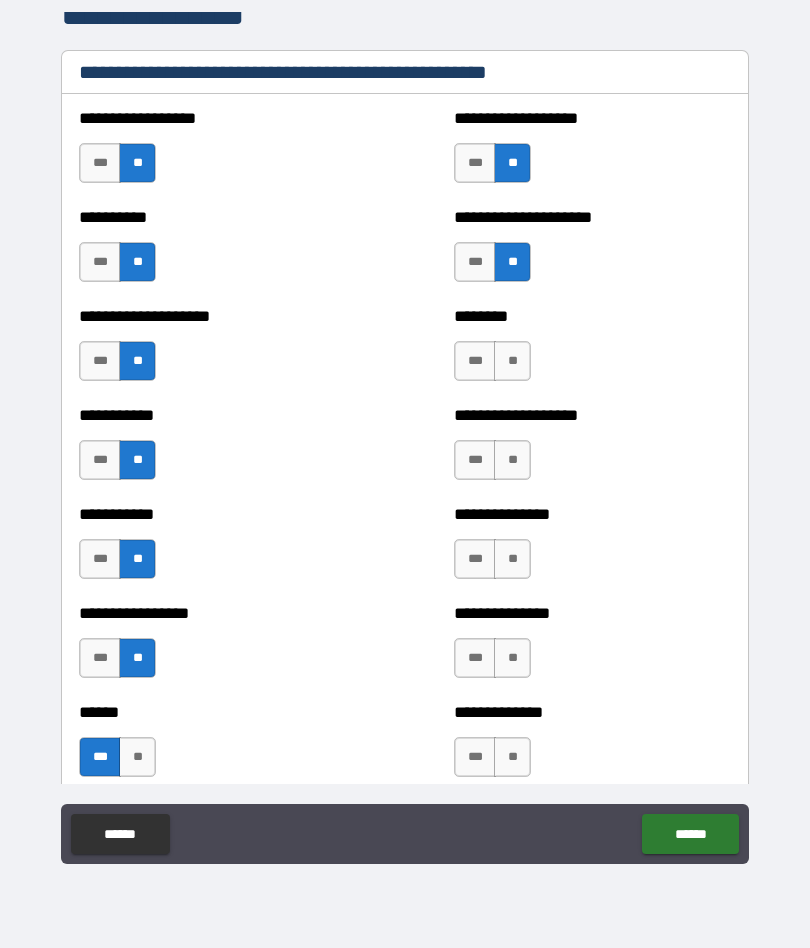 click on "**" at bounding box center (512, 361) 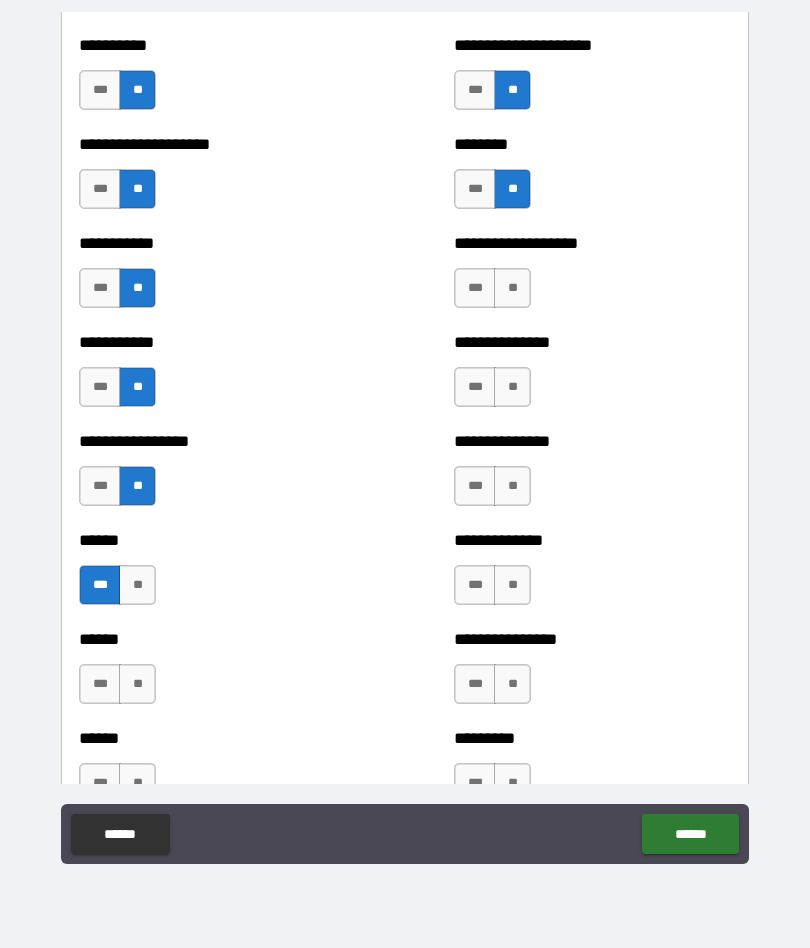 scroll, scrollTop: 2639, scrollLeft: 0, axis: vertical 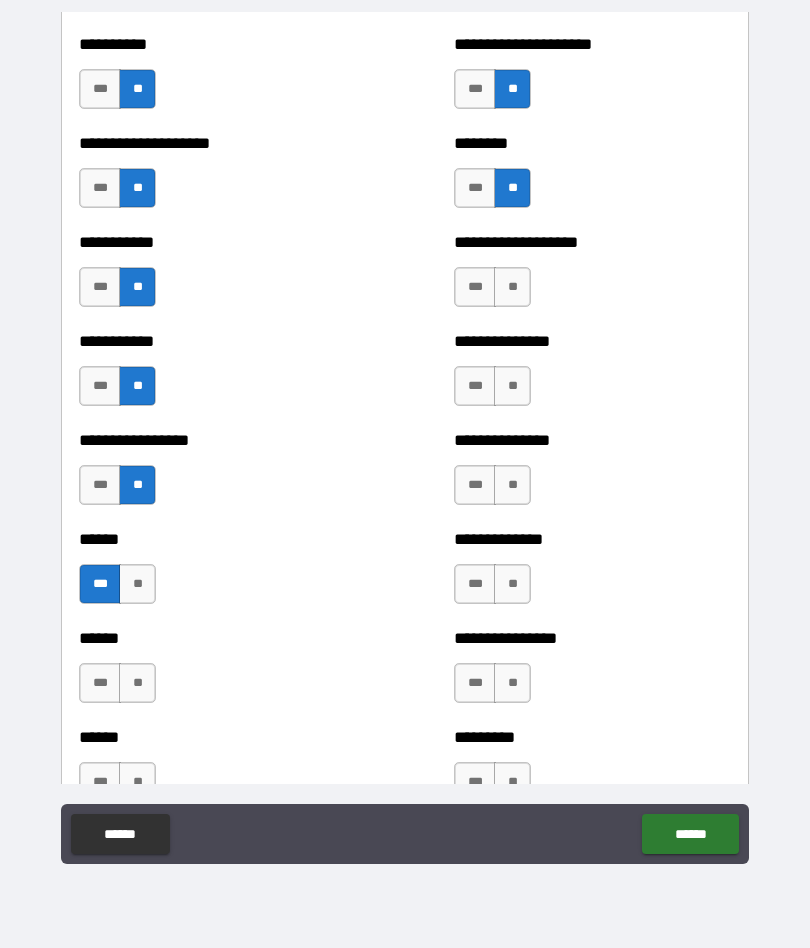 click on "***" at bounding box center [475, 287] 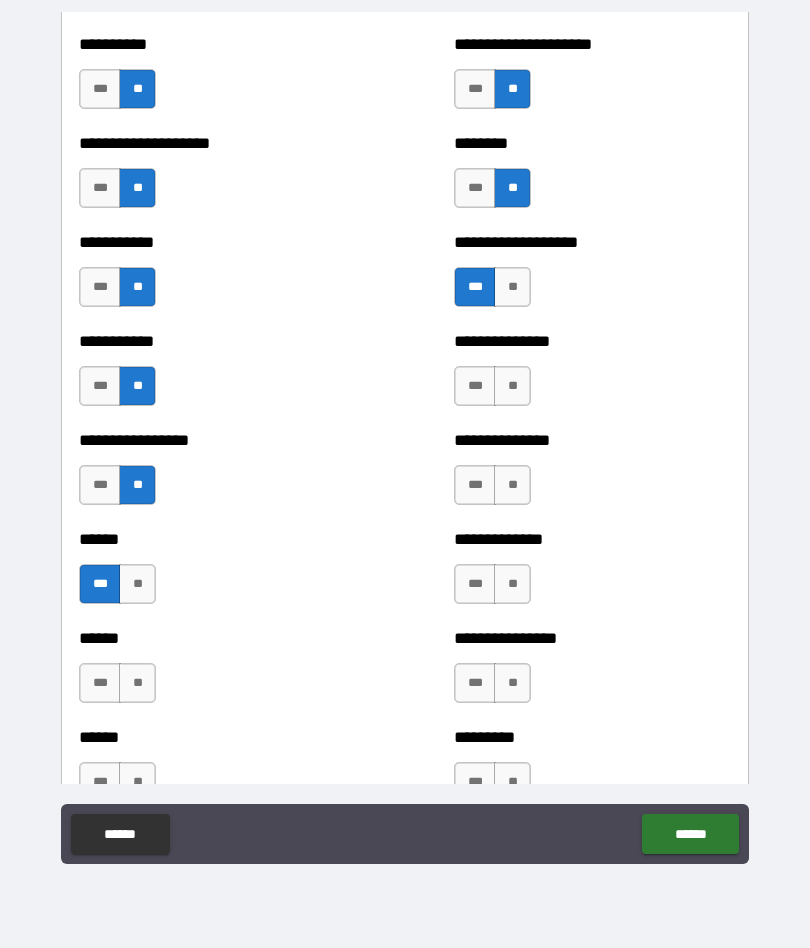 click on "**" at bounding box center [512, 386] 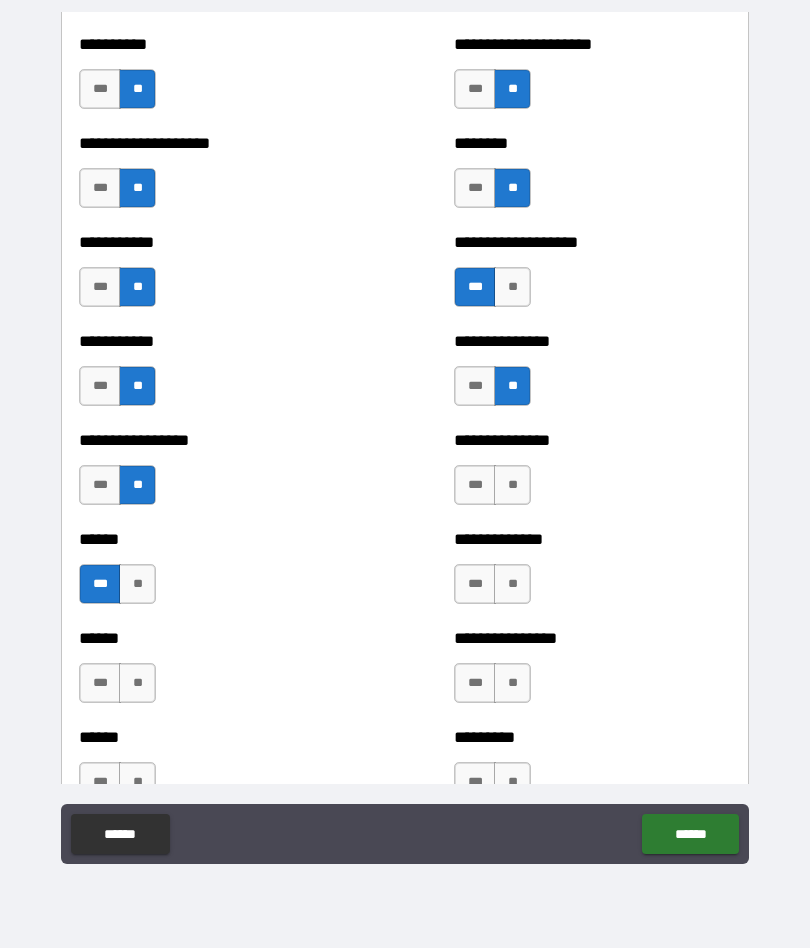 click on "**" at bounding box center [512, 485] 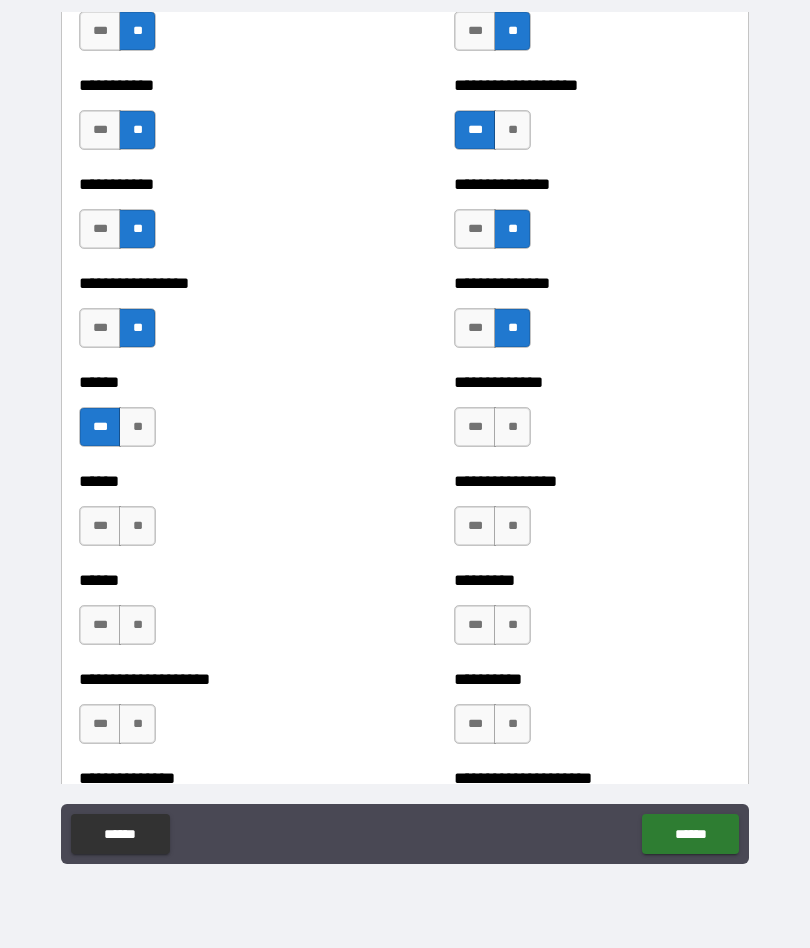 scroll, scrollTop: 2797, scrollLeft: 0, axis: vertical 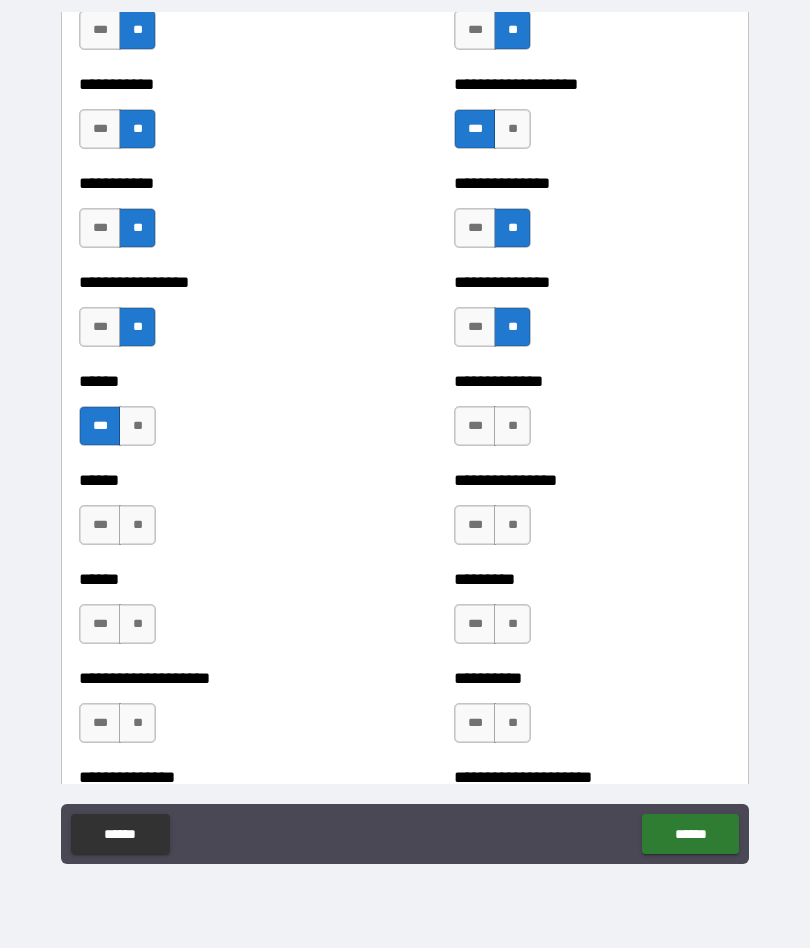 click on "**" at bounding box center [512, 426] 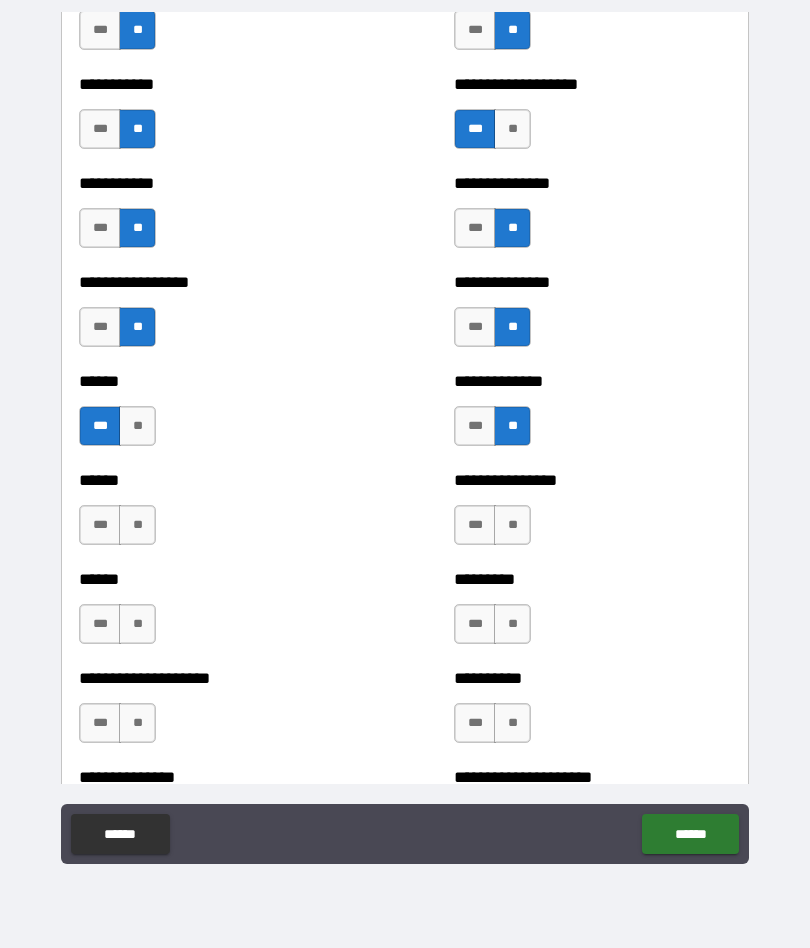 click on "**" at bounding box center (512, 525) 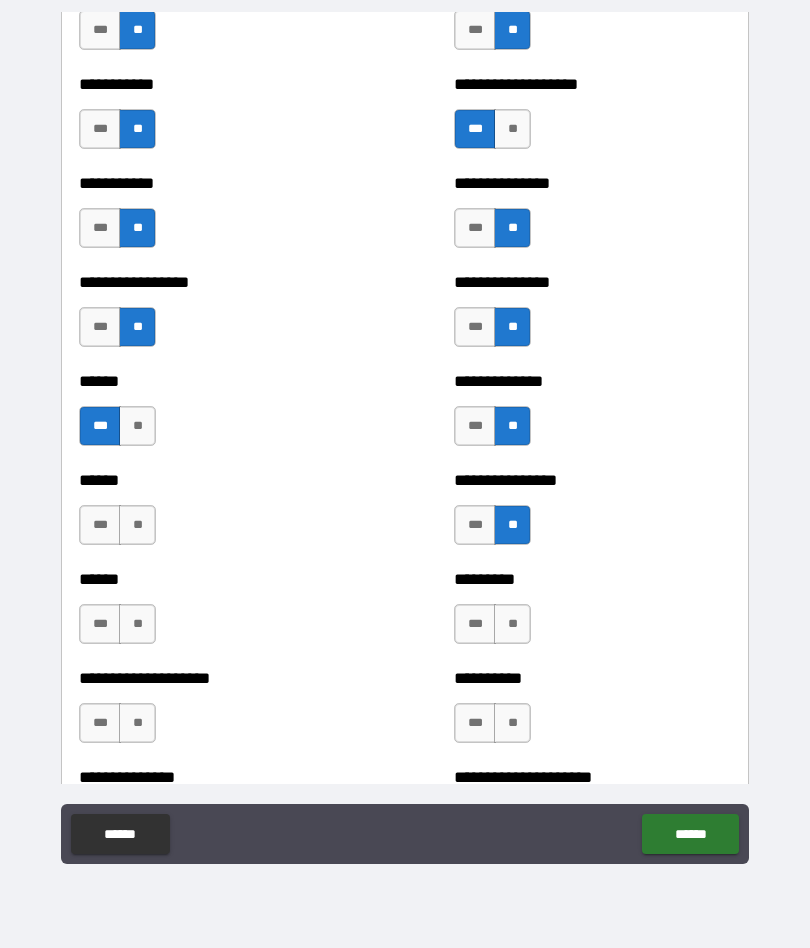 click on "***" at bounding box center [100, 525] 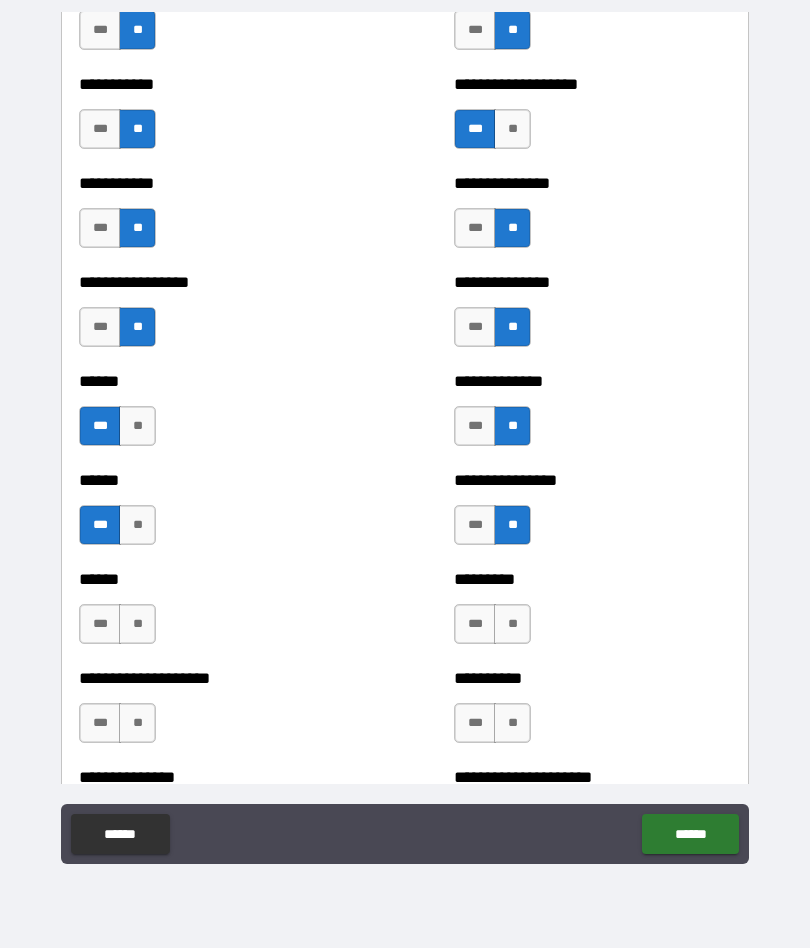 click on "**" at bounding box center [137, 624] 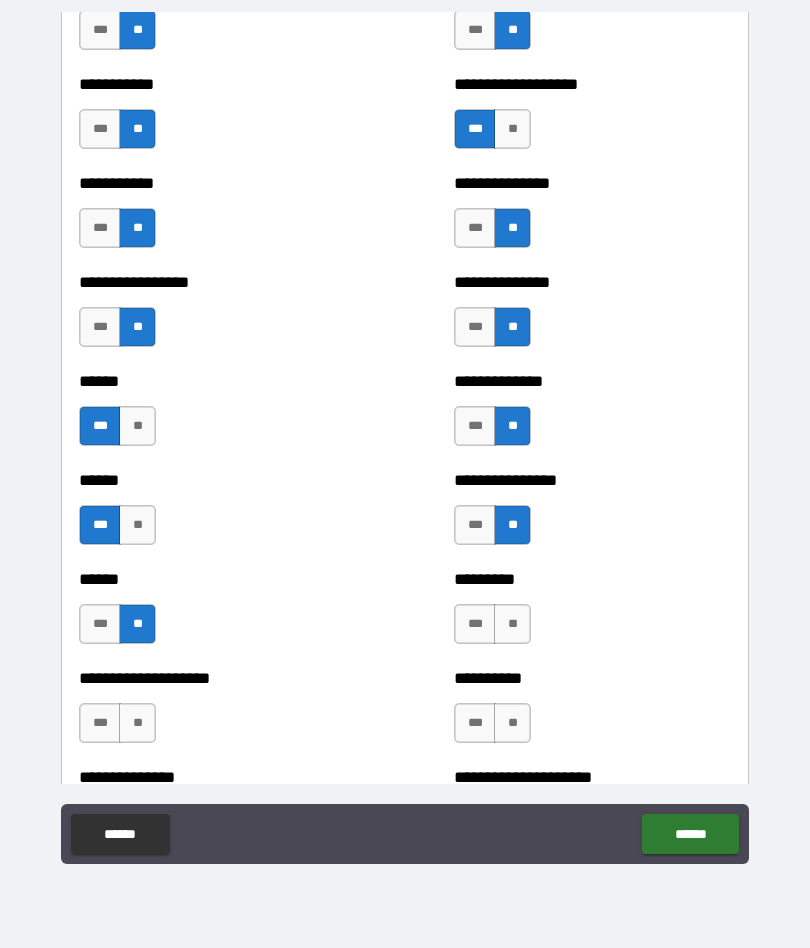 click on "**" at bounding box center [512, 624] 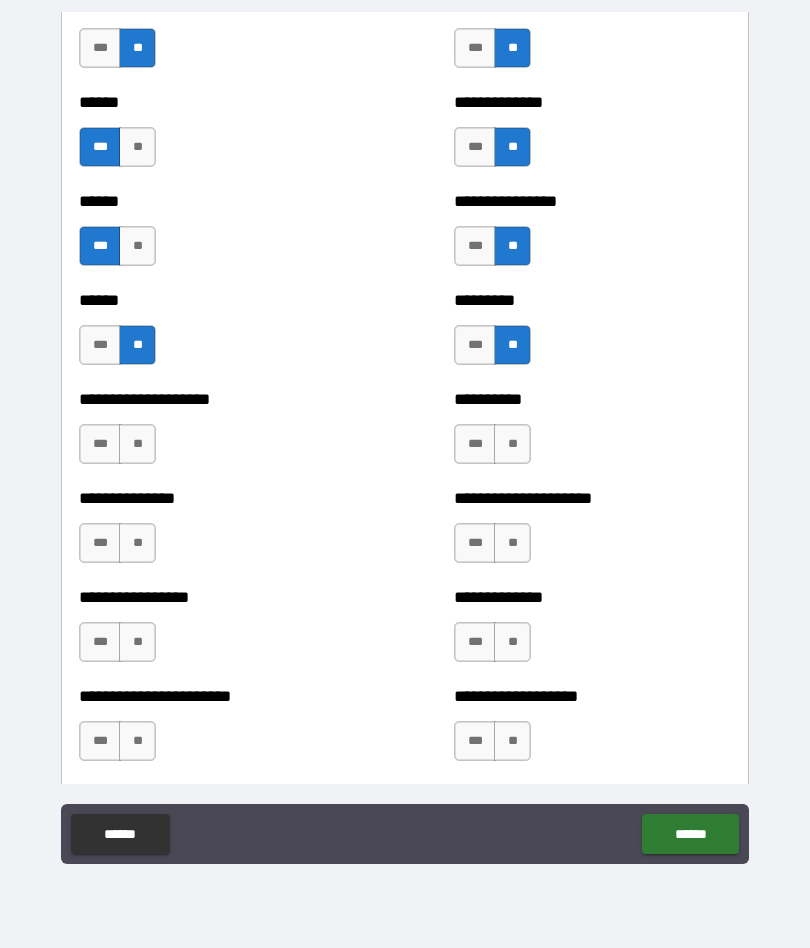 scroll, scrollTop: 3077, scrollLeft: 0, axis: vertical 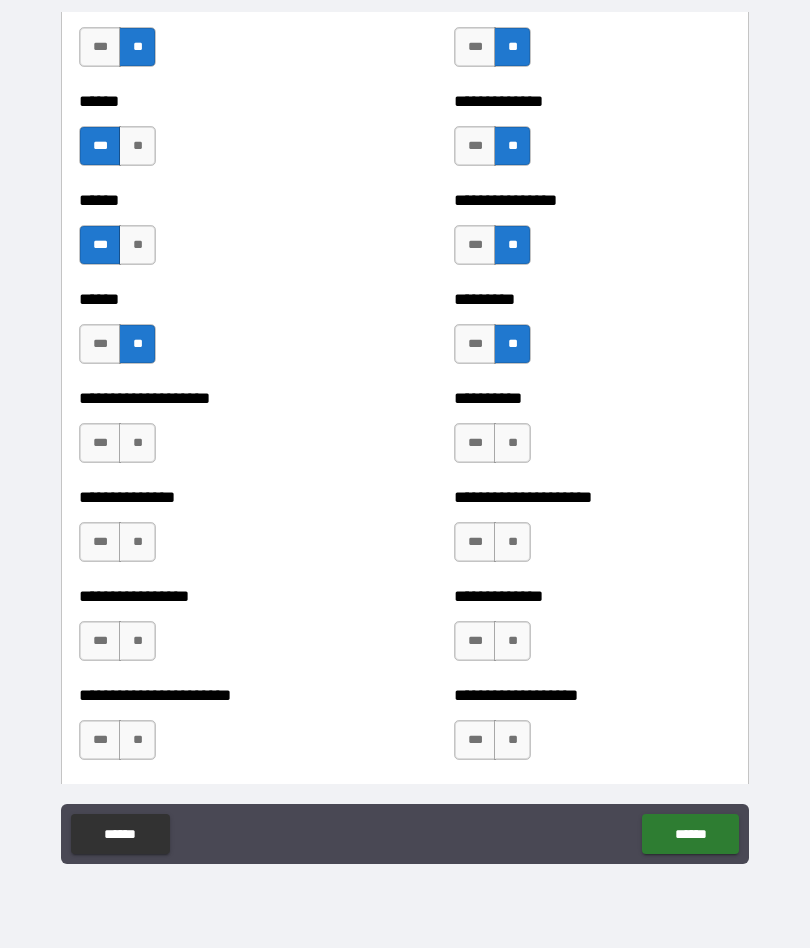 click on "**" at bounding box center [137, 740] 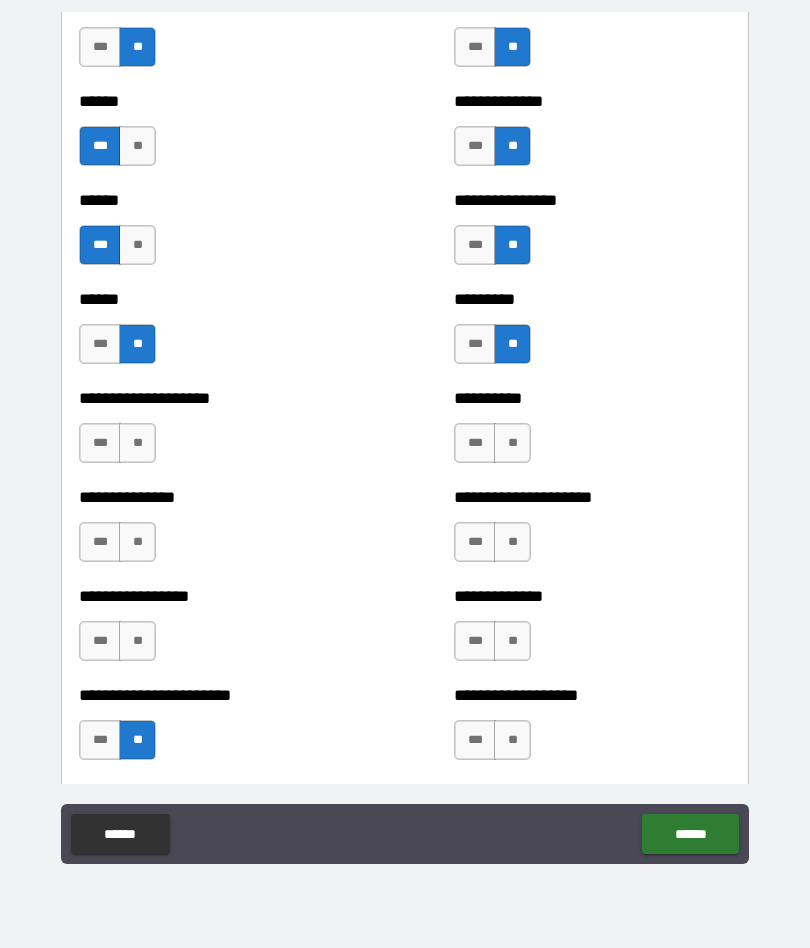 click on "**" at bounding box center [137, 641] 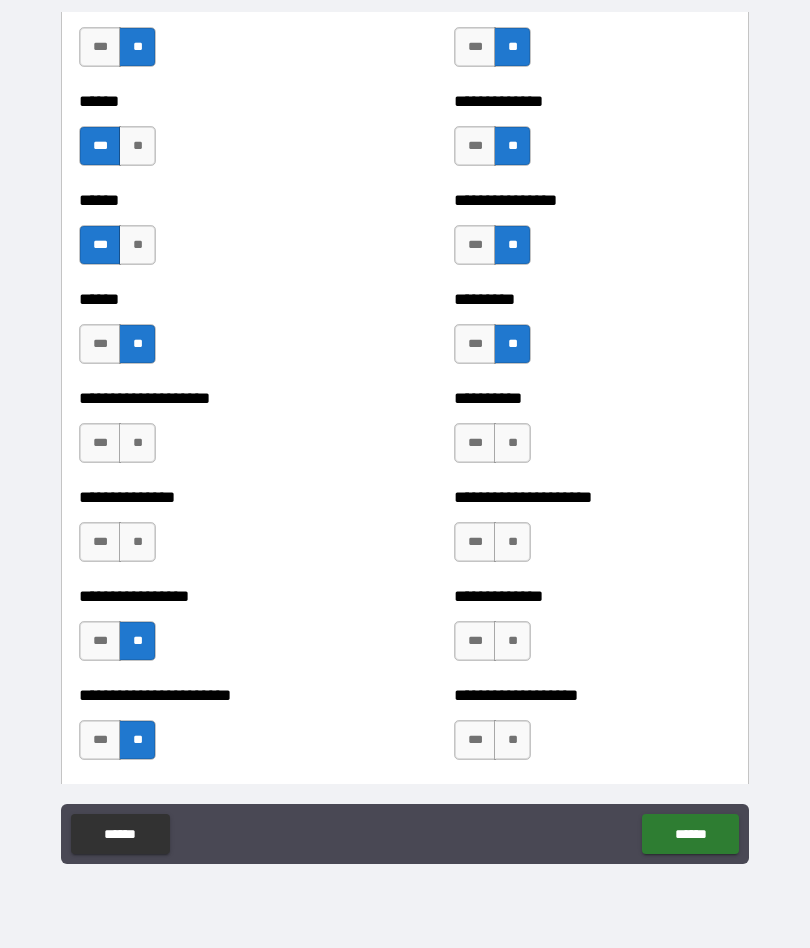click on "**" at bounding box center (137, 542) 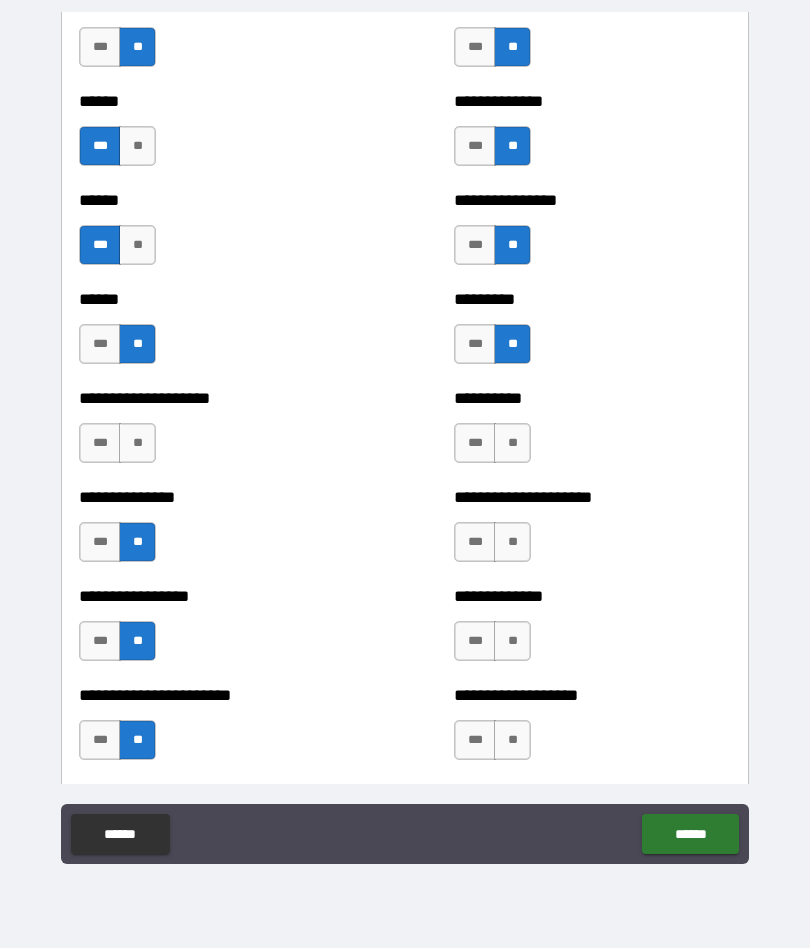 click on "**" at bounding box center (137, 443) 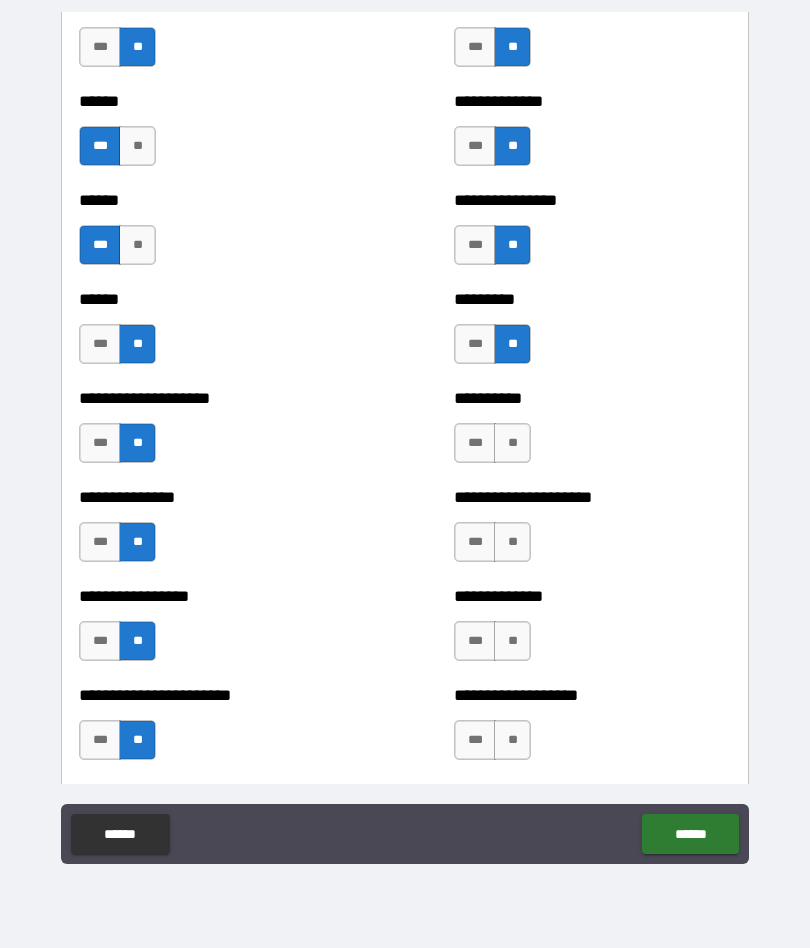 click on "**" at bounding box center (512, 443) 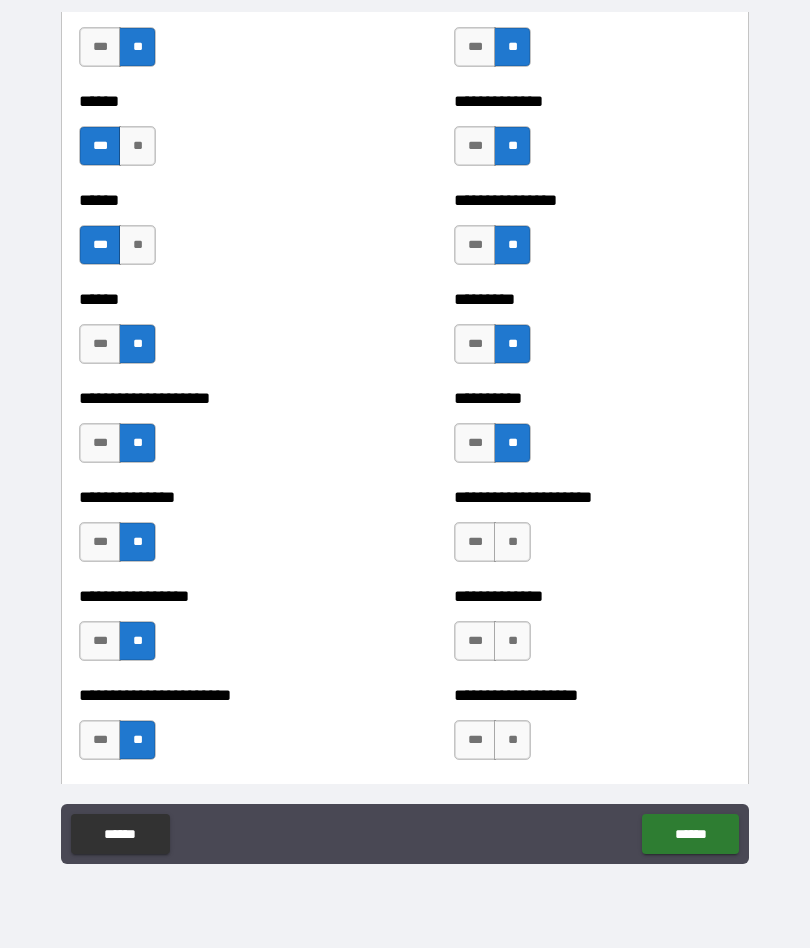 click on "**" at bounding box center [512, 542] 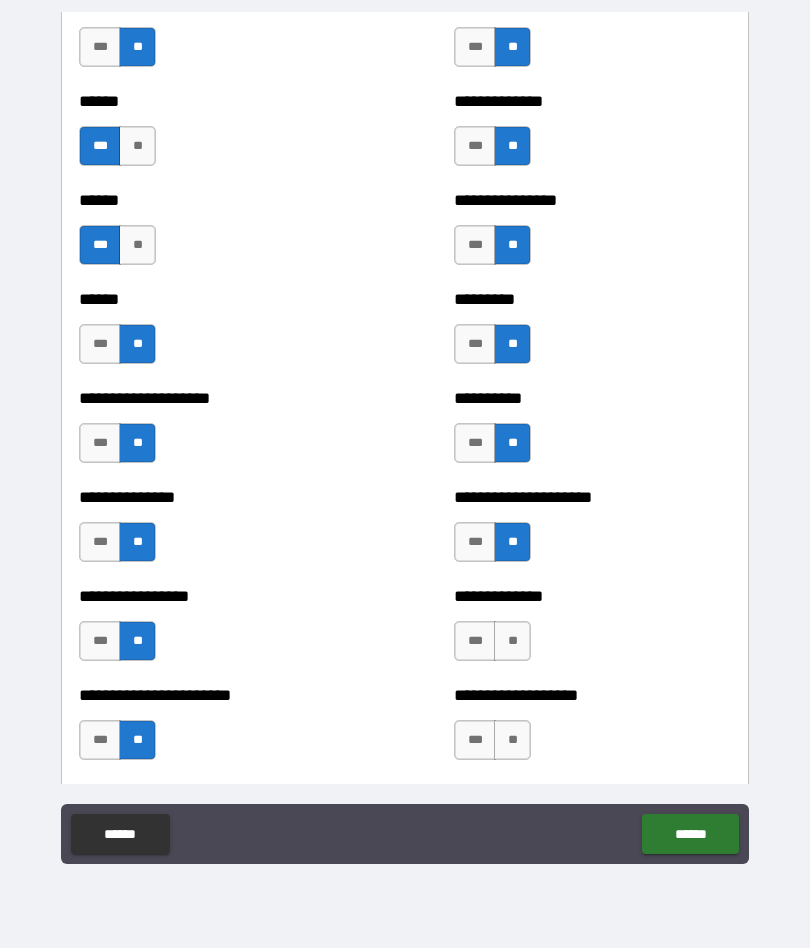 click on "**" at bounding box center [512, 641] 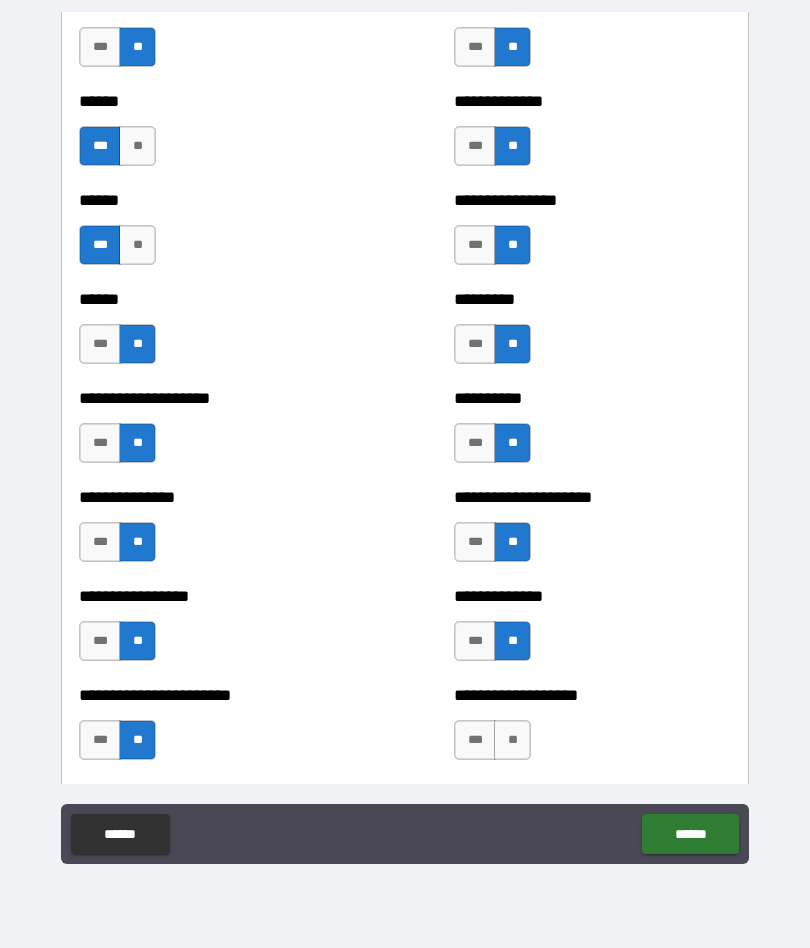click on "**" at bounding box center (512, 740) 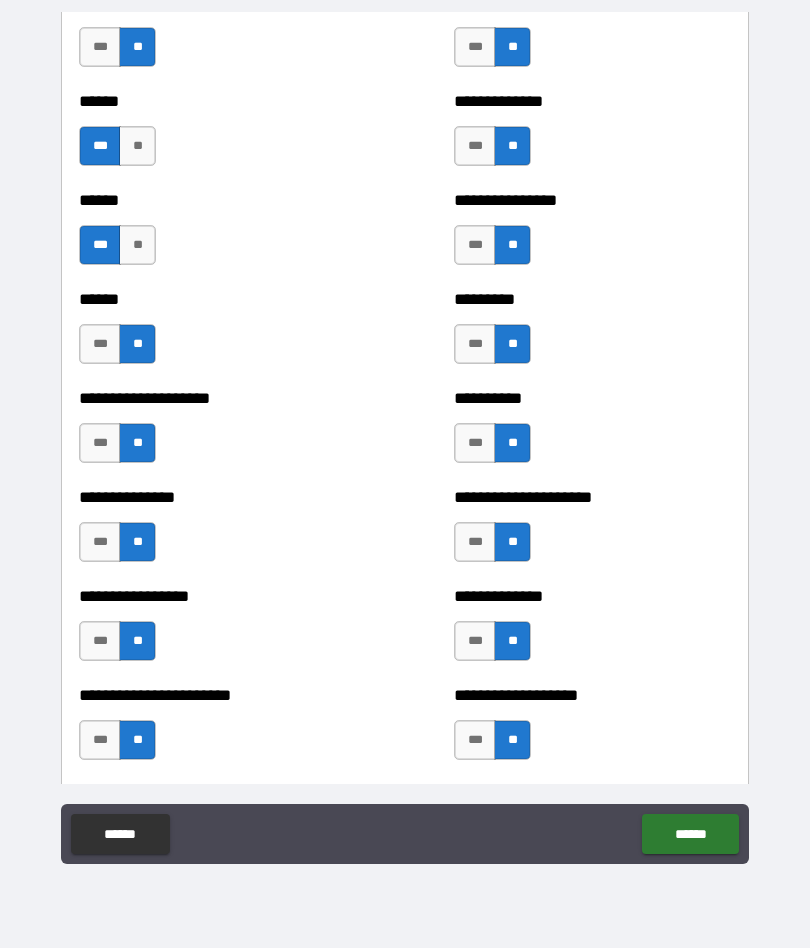 click on "***" at bounding box center (475, 740) 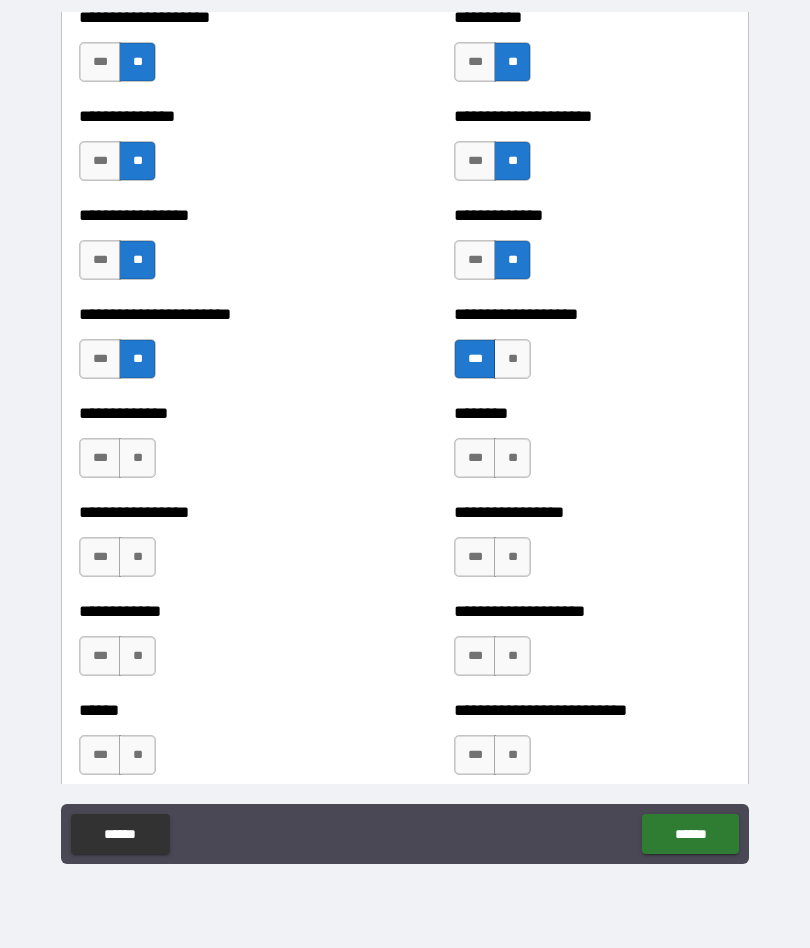 scroll, scrollTop: 3481, scrollLeft: 0, axis: vertical 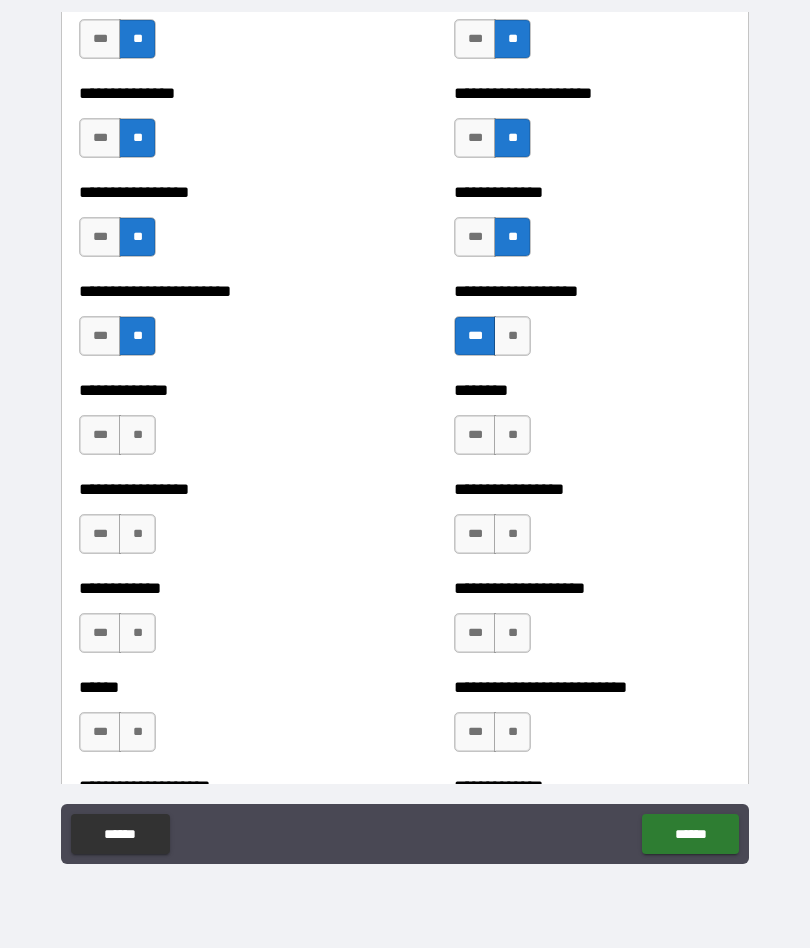 click on "**" at bounding box center [512, 435] 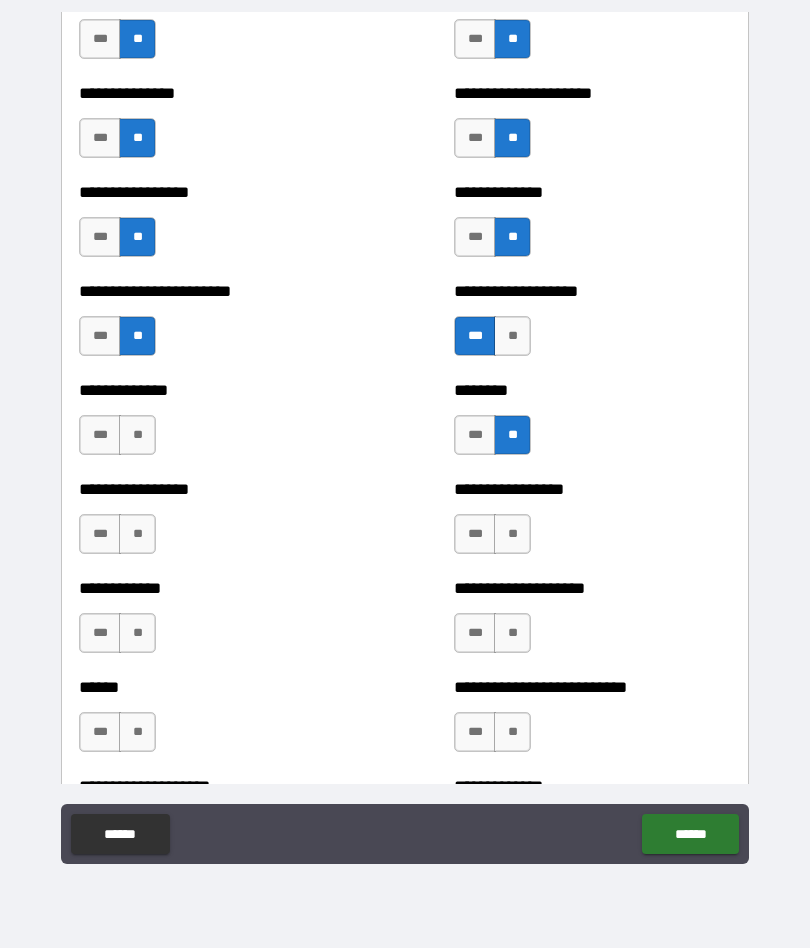 click on "**" at bounding box center [512, 534] 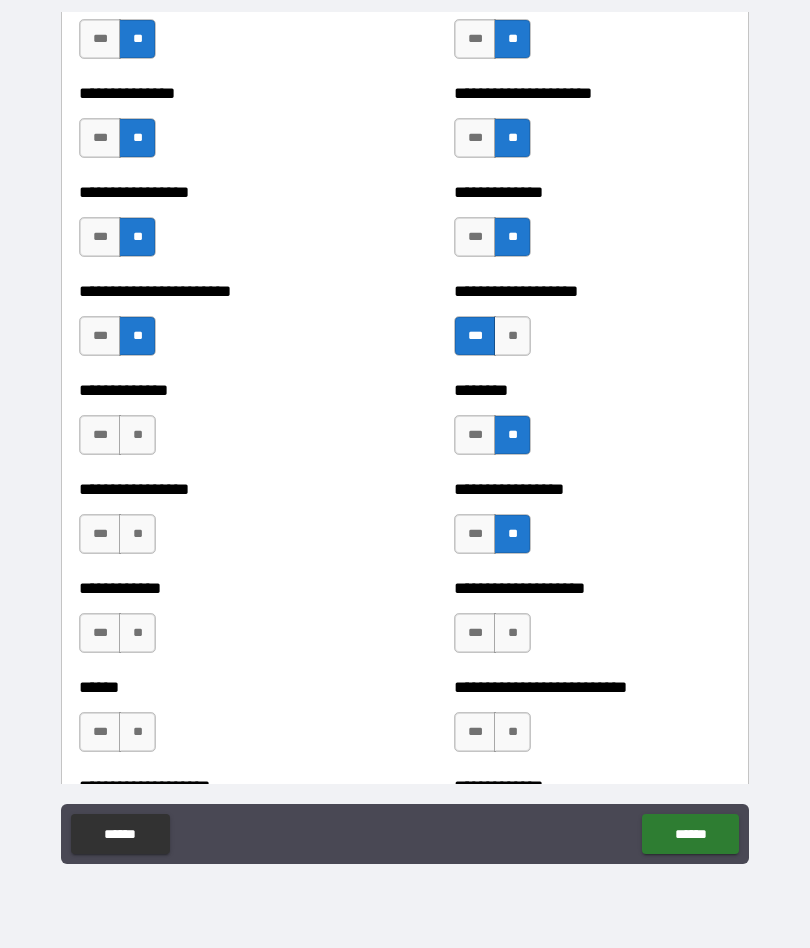 click on "**" at bounding box center (512, 633) 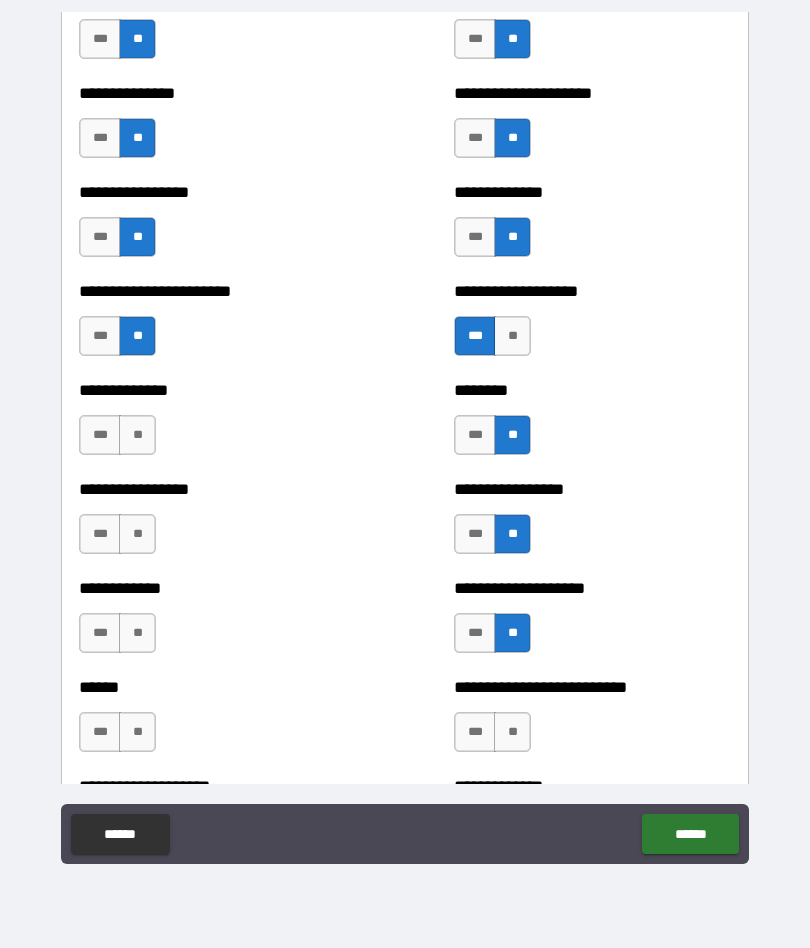 click on "**" at bounding box center (137, 633) 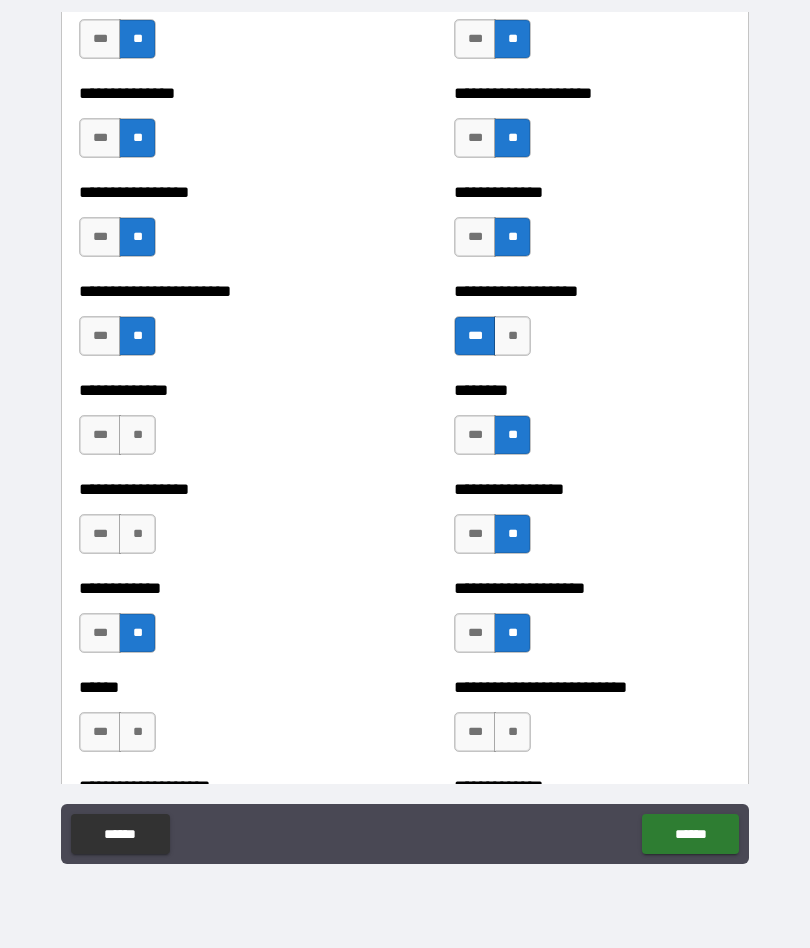 click on "**" at bounding box center [137, 534] 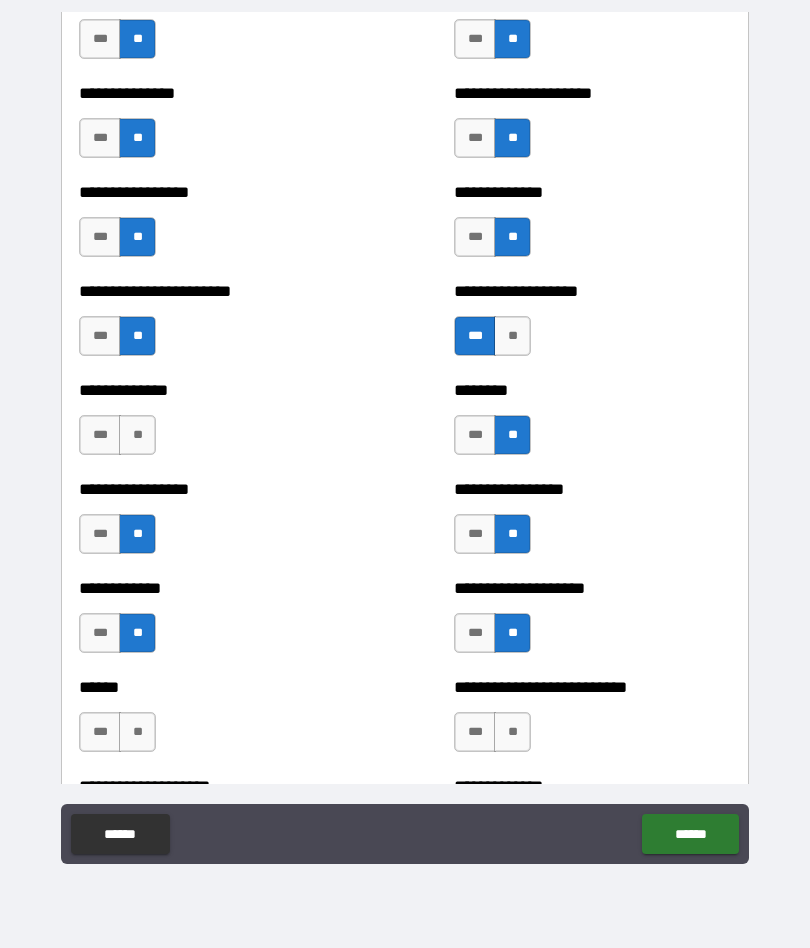 click on "**" at bounding box center (137, 435) 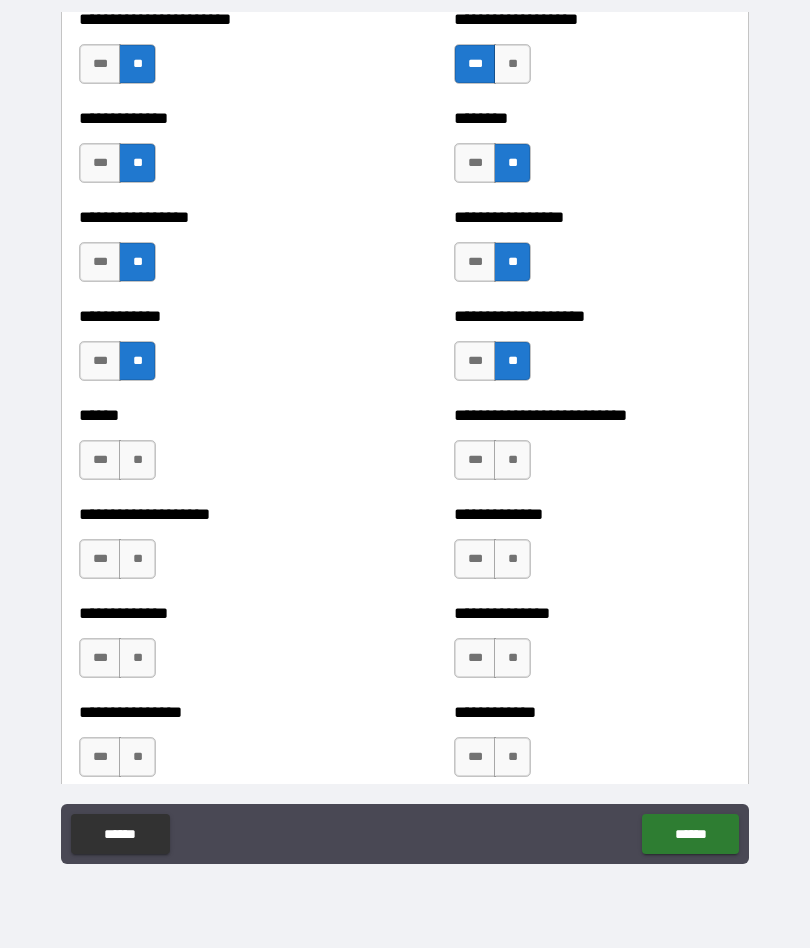 scroll, scrollTop: 3759, scrollLeft: 0, axis: vertical 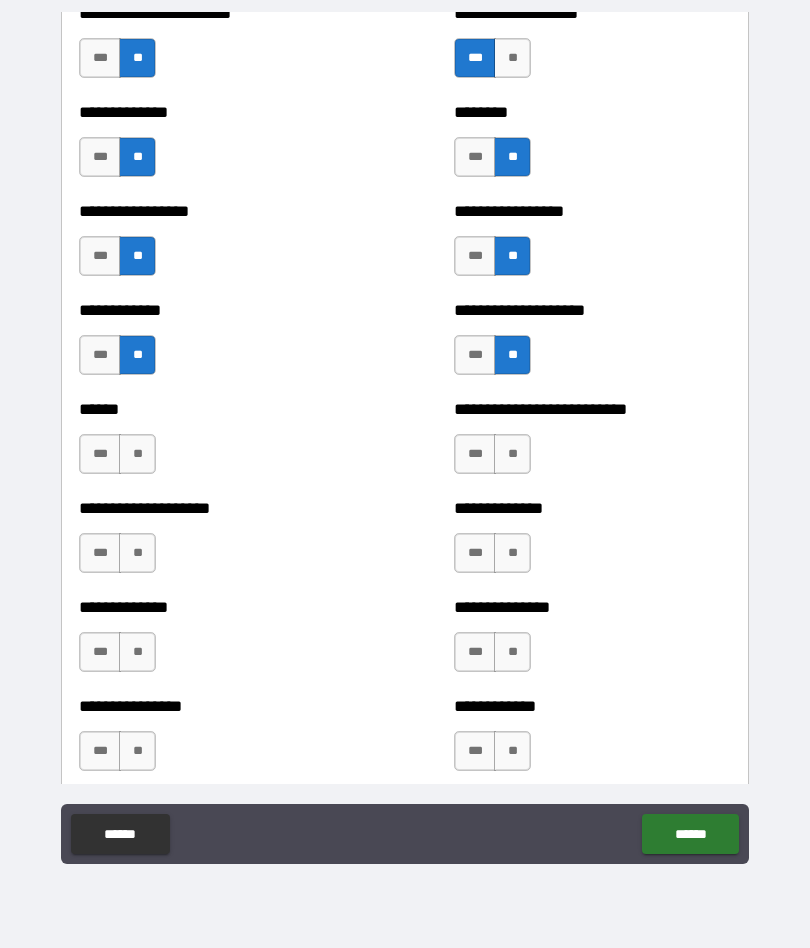 click on "**" at bounding box center [512, 454] 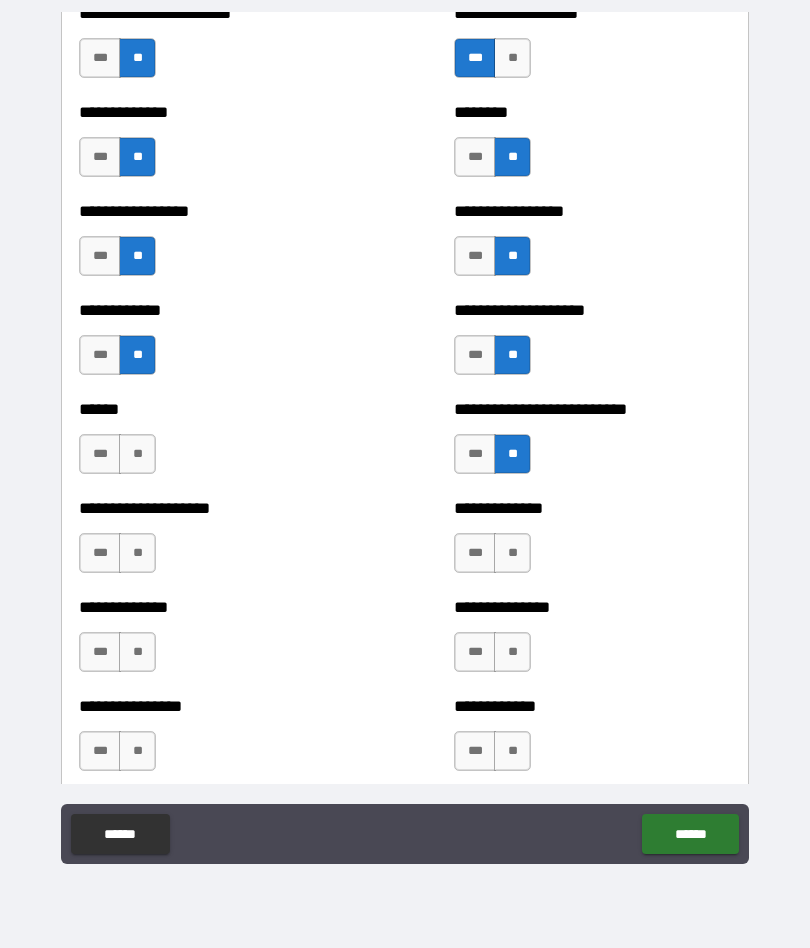 click on "**" at bounding box center (512, 553) 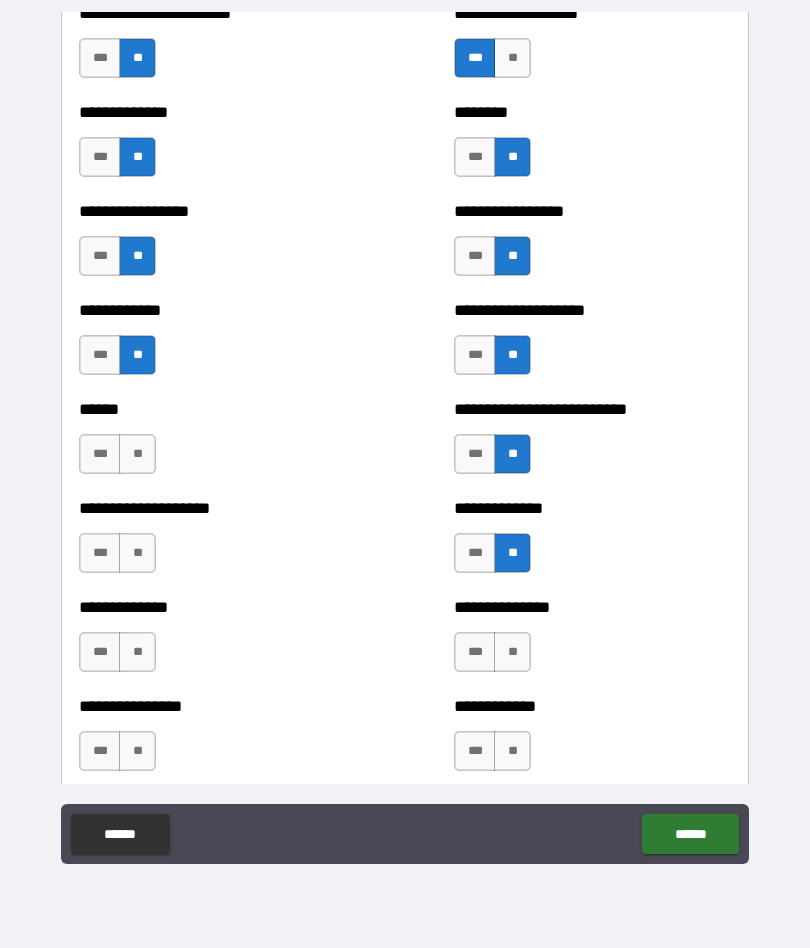 click on "**" at bounding box center (137, 553) 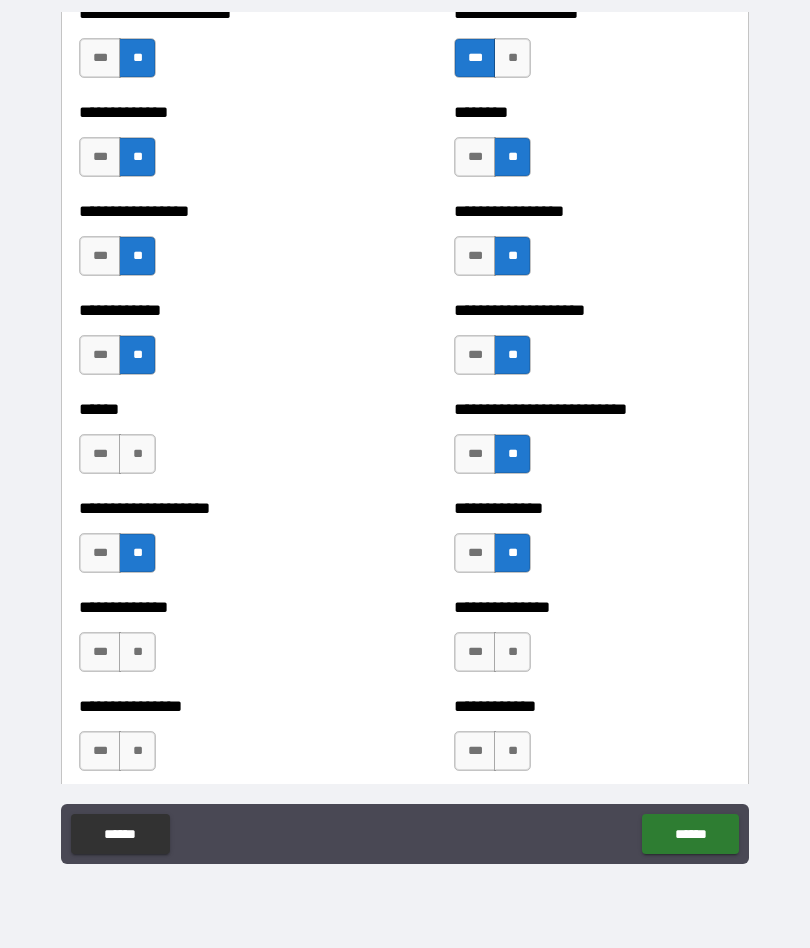 click on "**" at bounding box center (137, 454) 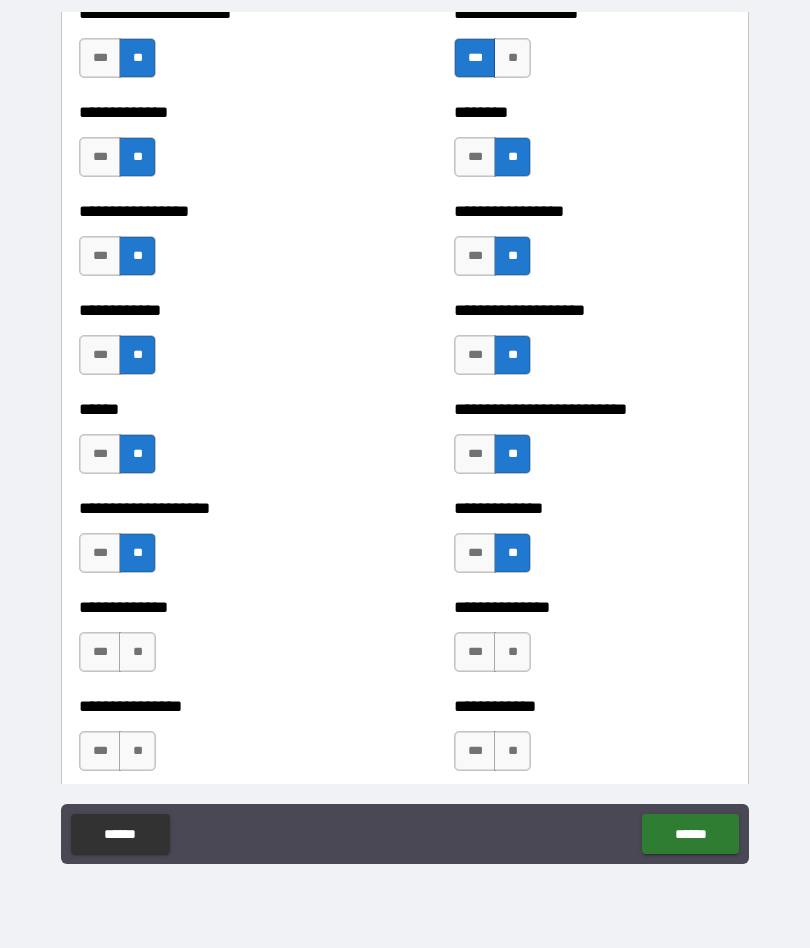 click on "***" at bounding box center [100, 454] 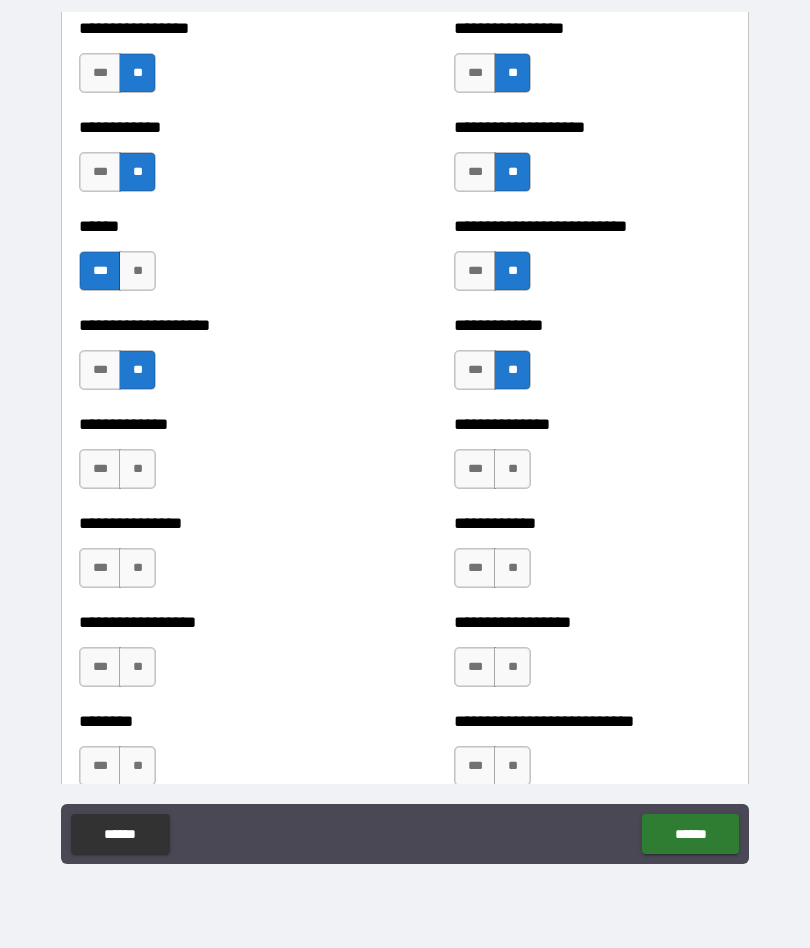scroll, scrollTop: 3945, scrollLeft: 0, axis: vertical 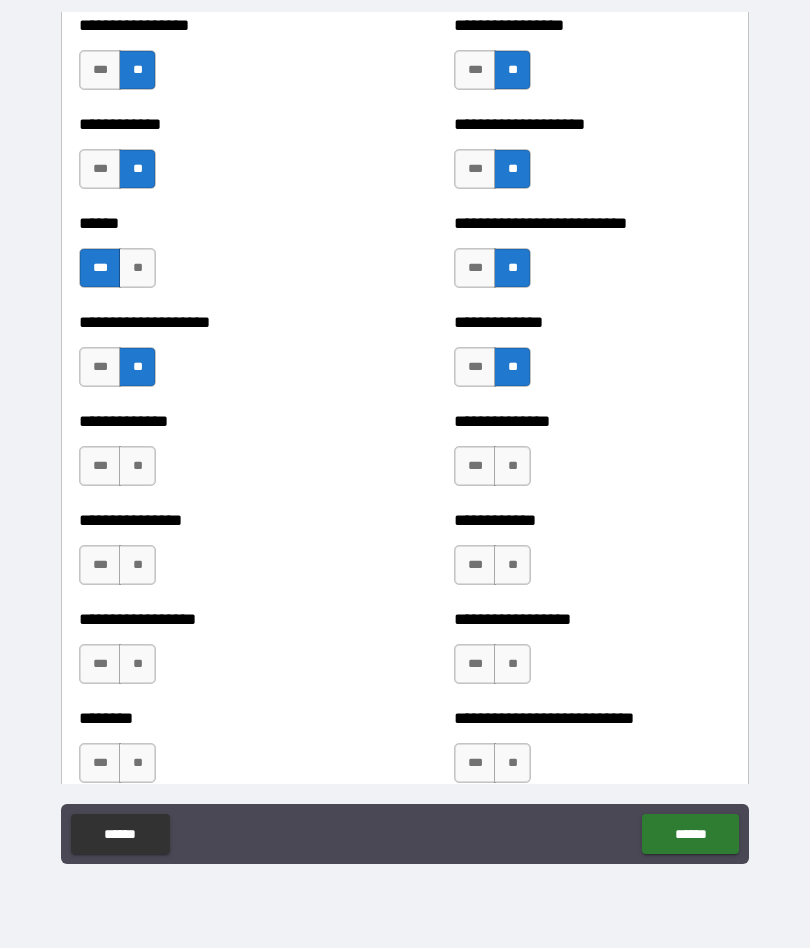click on "**" at bounding box center (512, 466) 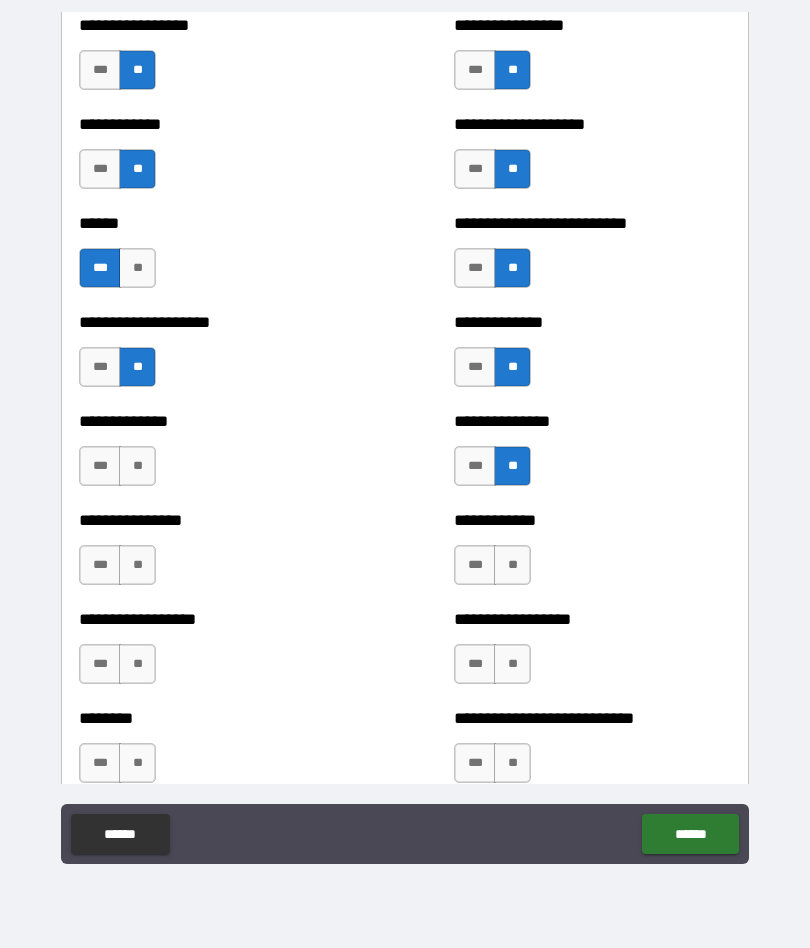 click on "**" at bounding box center (137, 565) 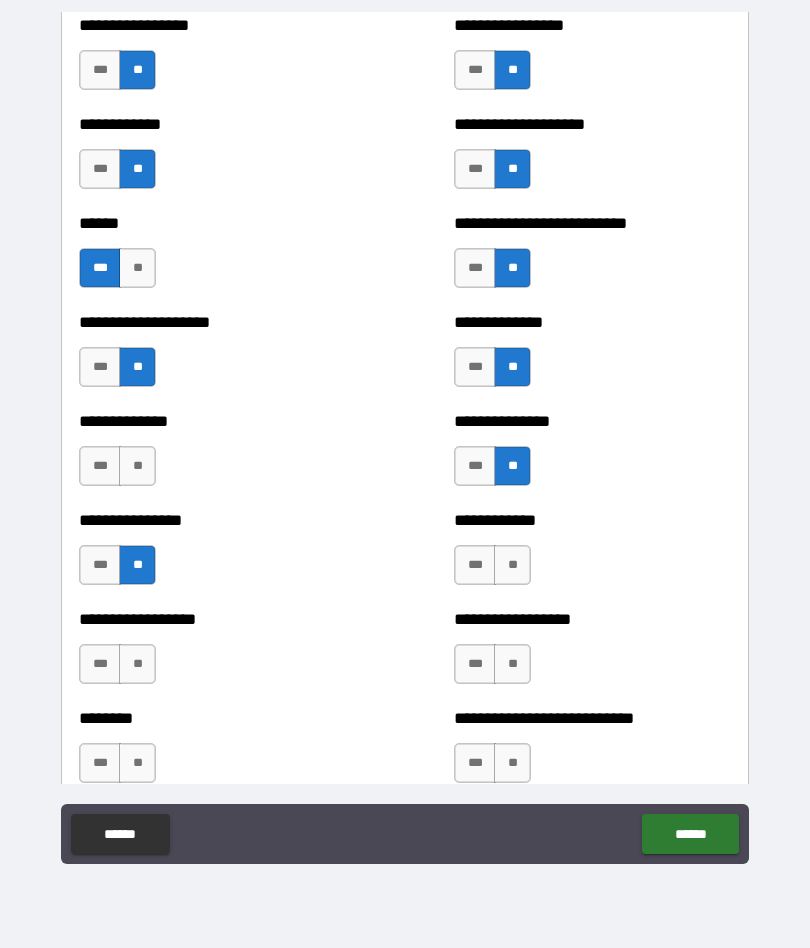 click on "**" at bounding box center [137, 466] 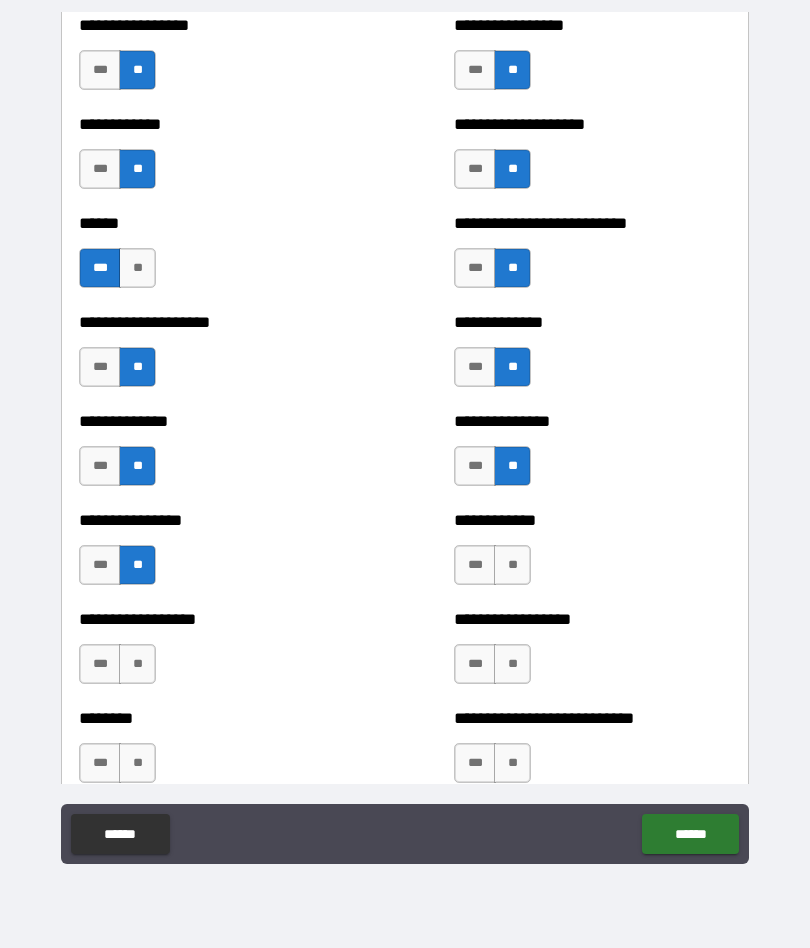 click on "**" at bounding box center (512, 565) 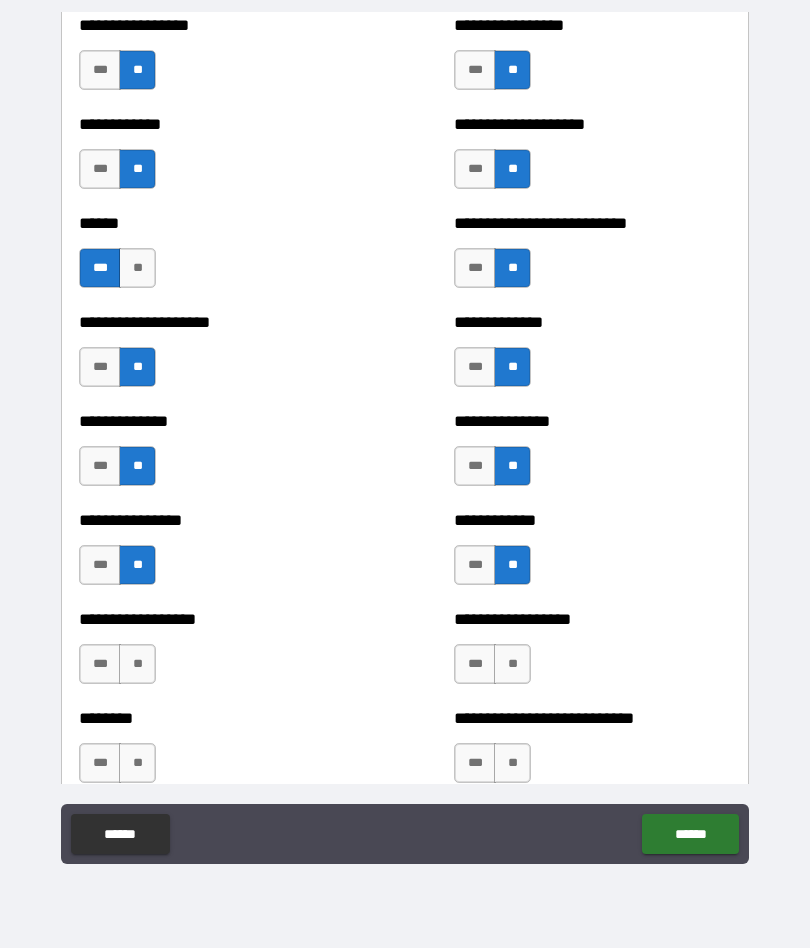 click on "**" at bounding box center (512, 664) 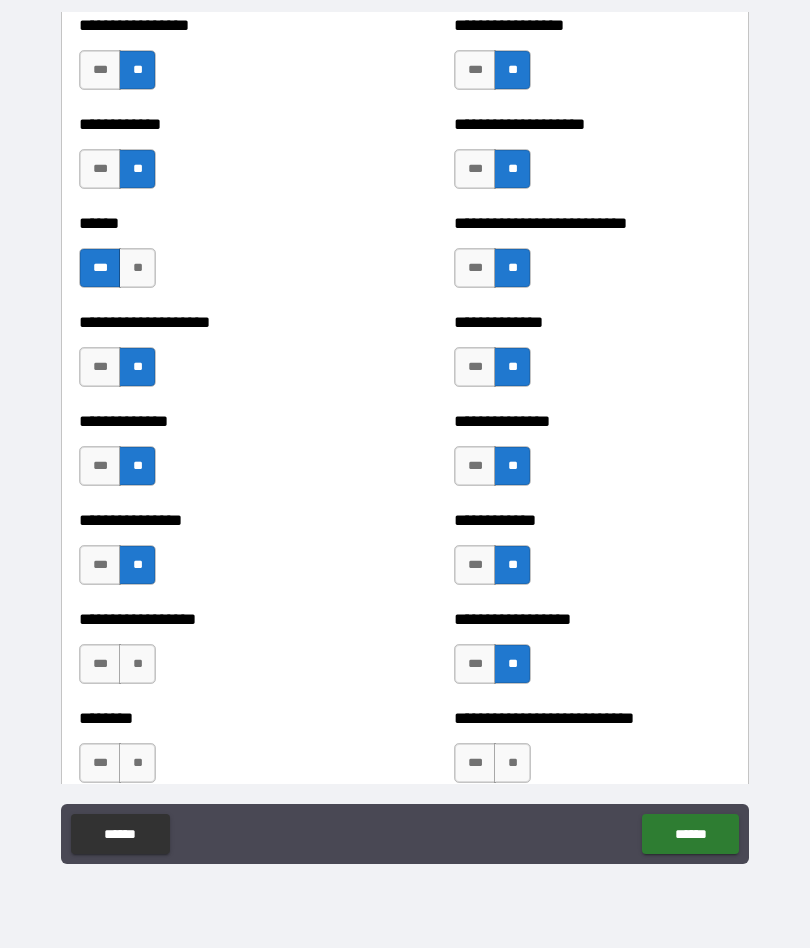 click on "**********" at bounding box center (217, 654) 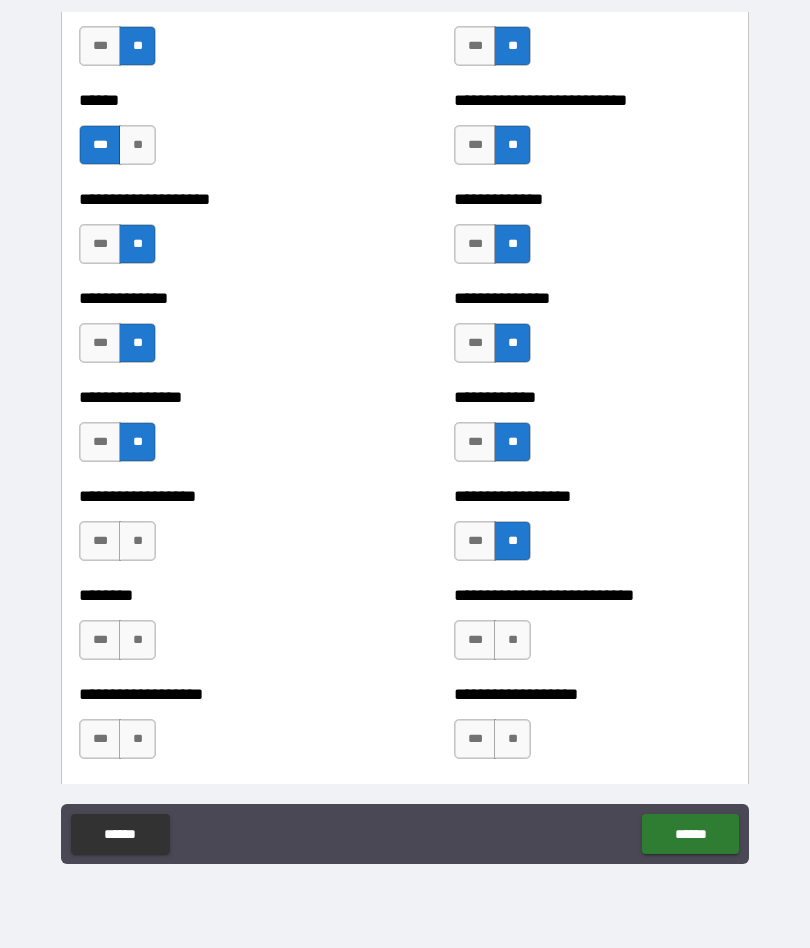 scroll, scrollTop: 4070, scrollLeft: 0, axis: vertical 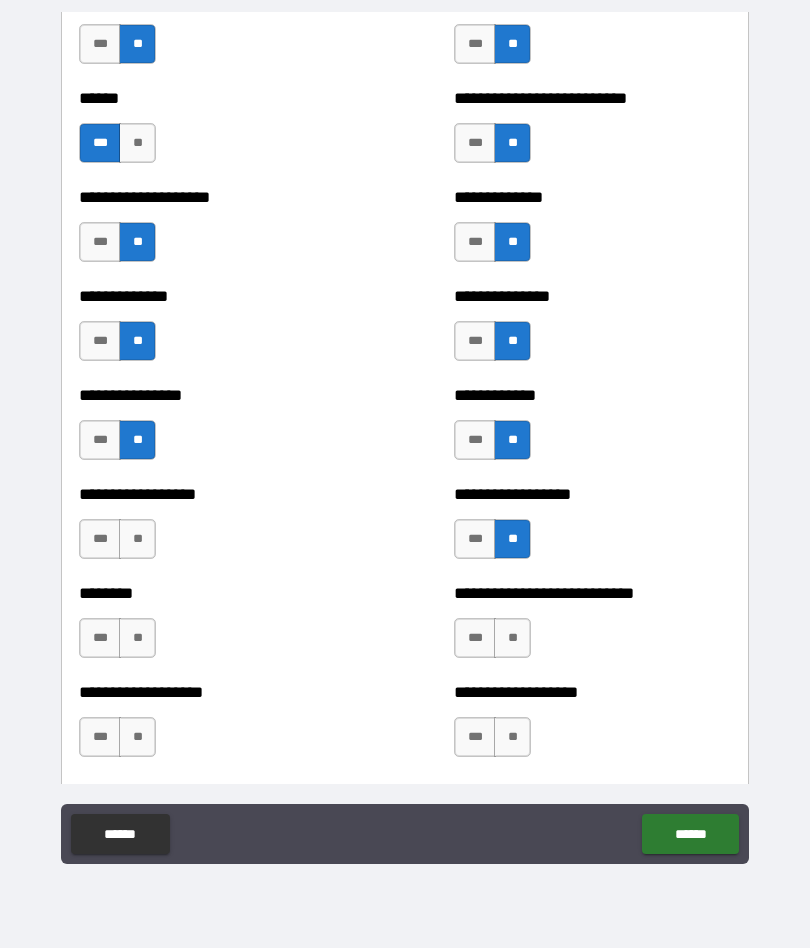 click on "**" at bounding box center (137, 539) 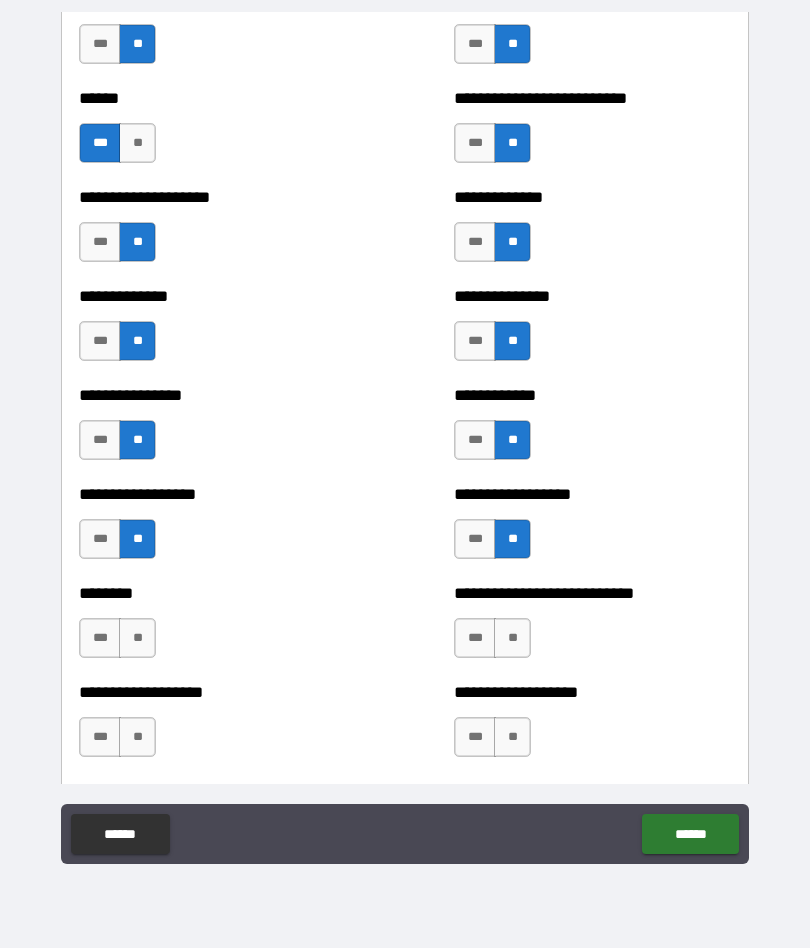 click on "**" at bounding box center [137, 638] 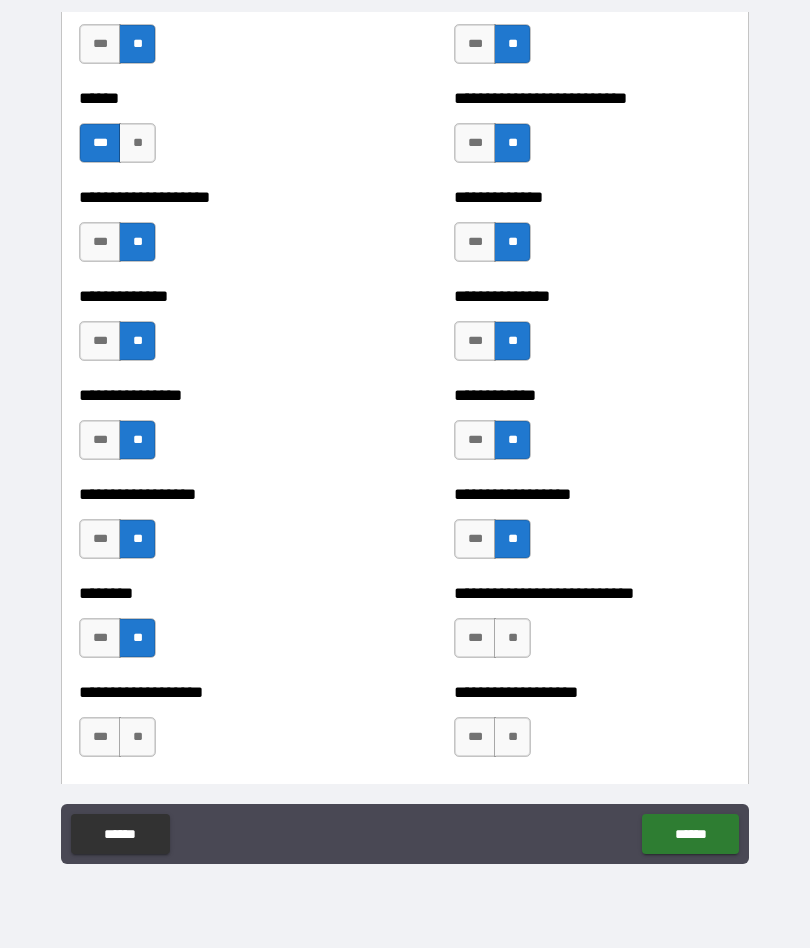 click on "**" at bounding box center [137, 737] 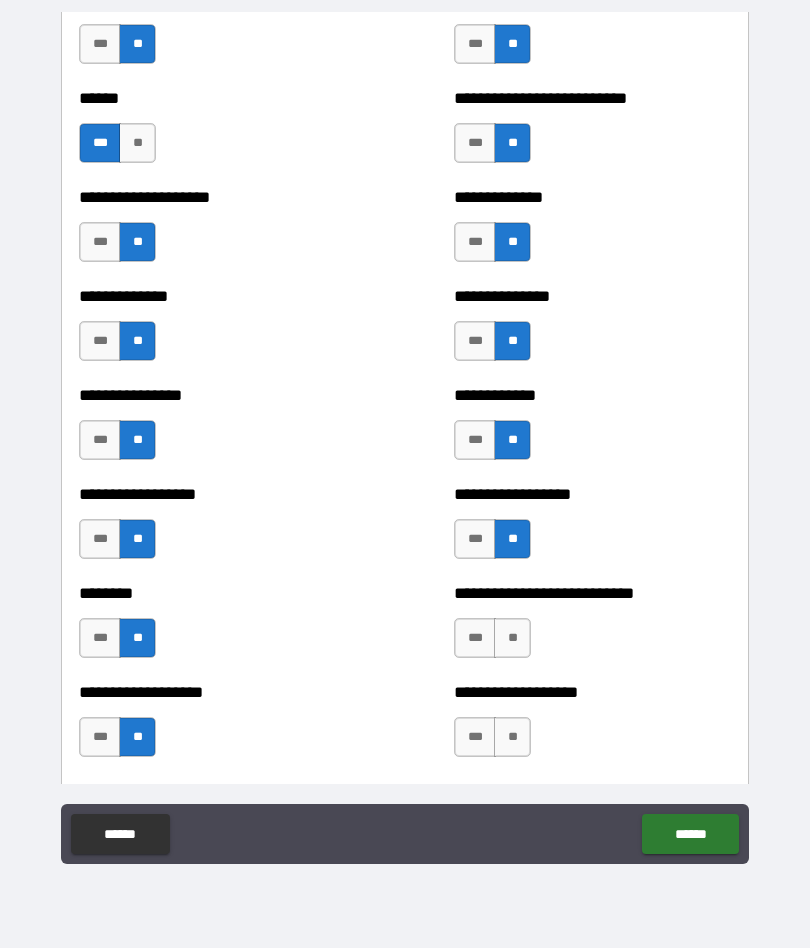 click on "**" at bounding box center (512, 737) 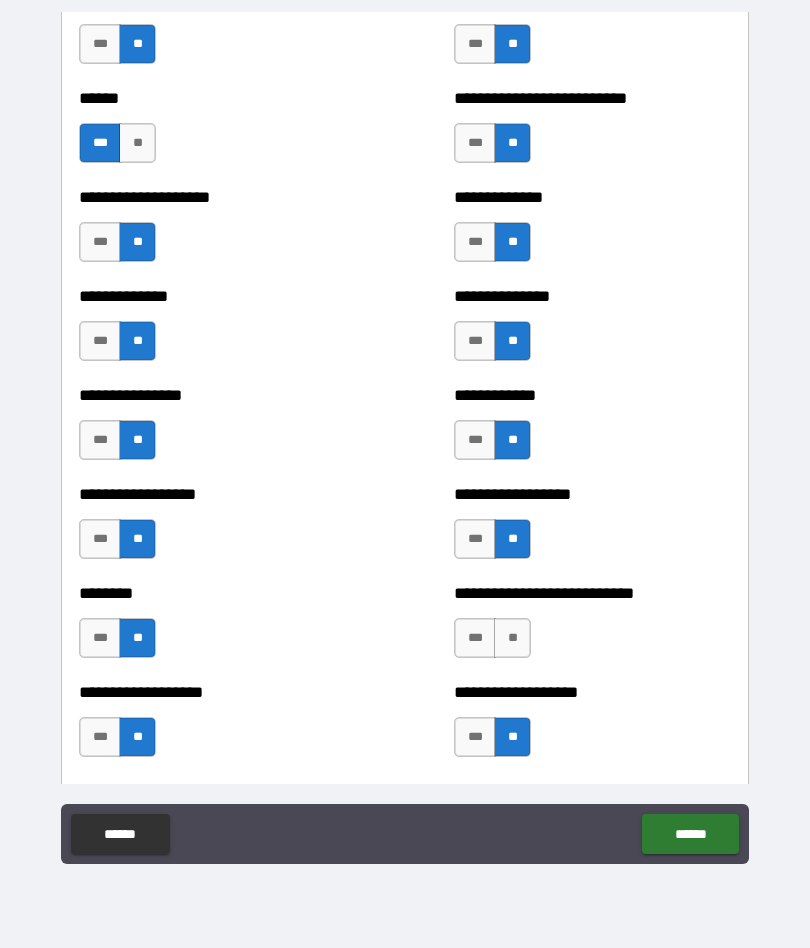 click on "**" at bounding box center [512, 638] 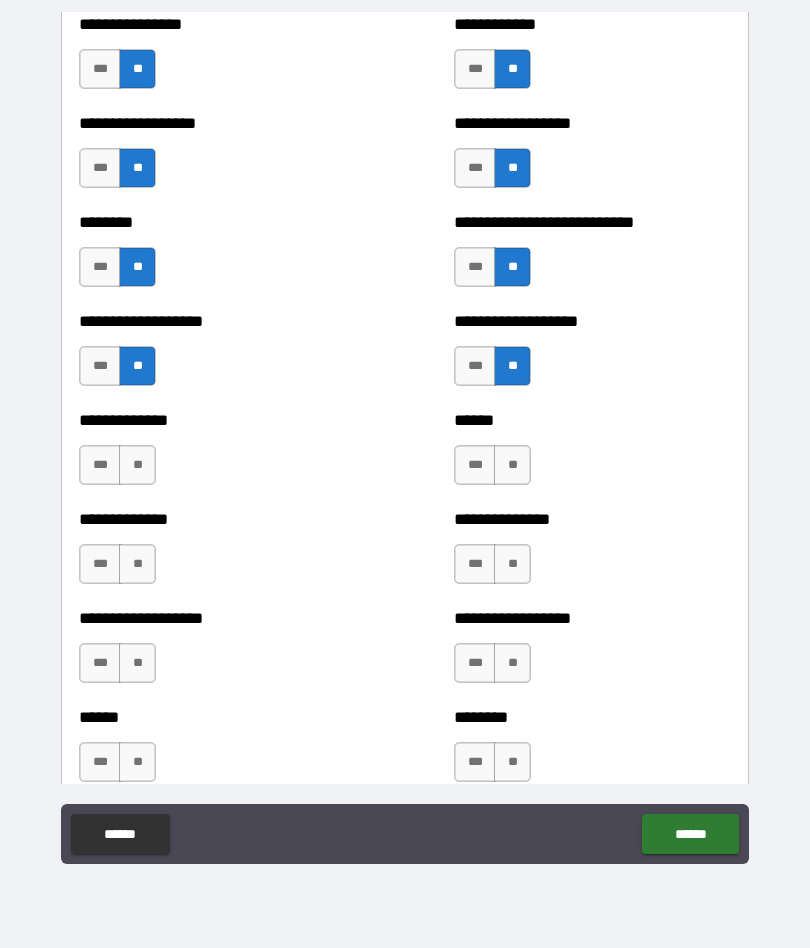 scroll, scrollTop: 4442, scrollLeft: 0, axis: vertical 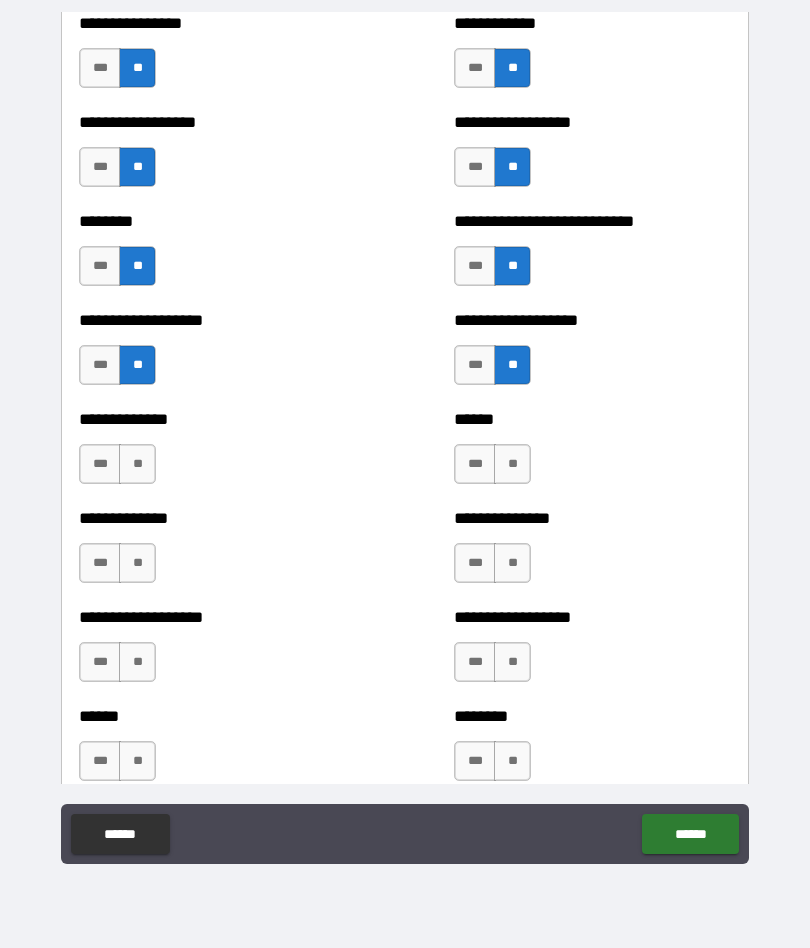 click on "**" at bounding box center [512, 464] 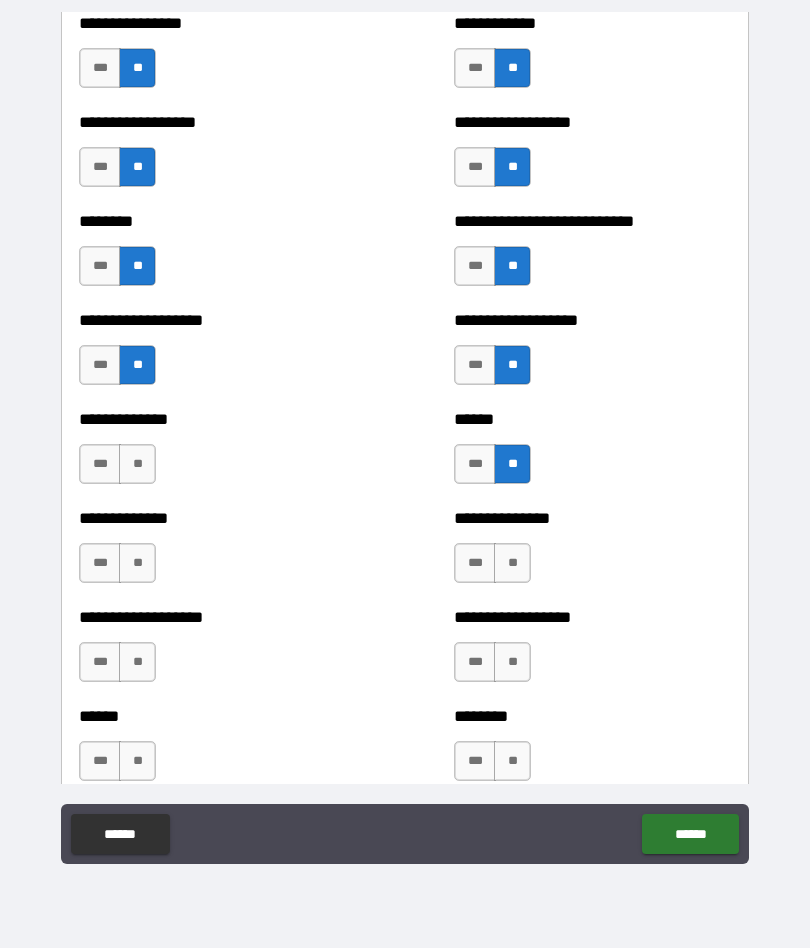 click on "**" at bounding box center (137, 464) 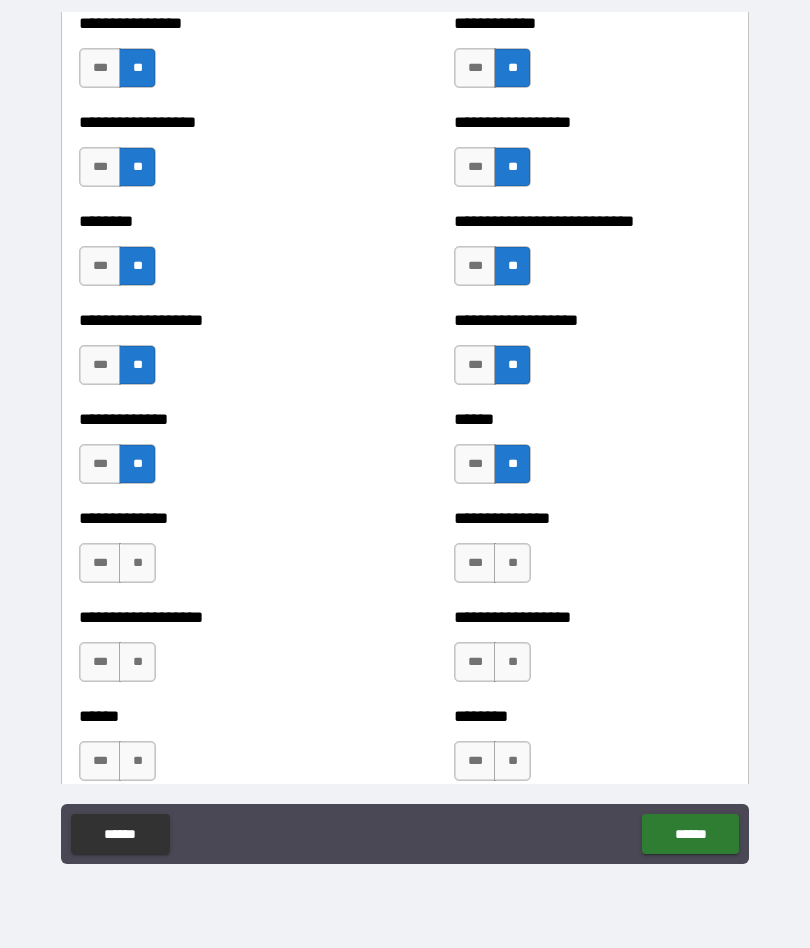click on "**" at bounding box center [137, 563] 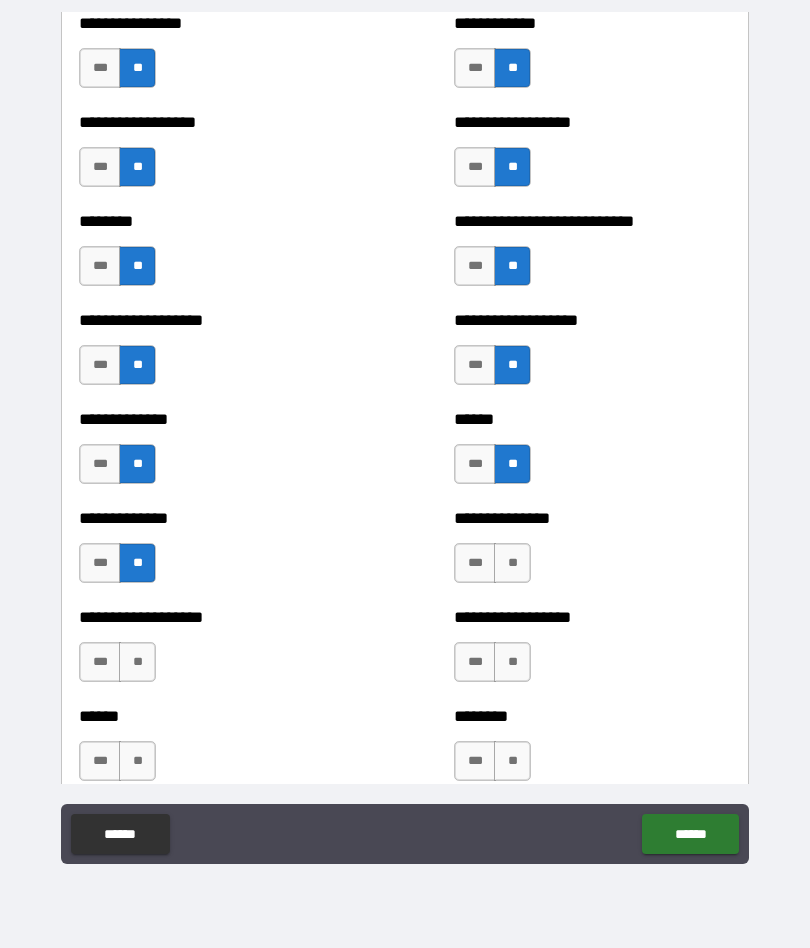 click on "**" at bounding box center (137, 662) 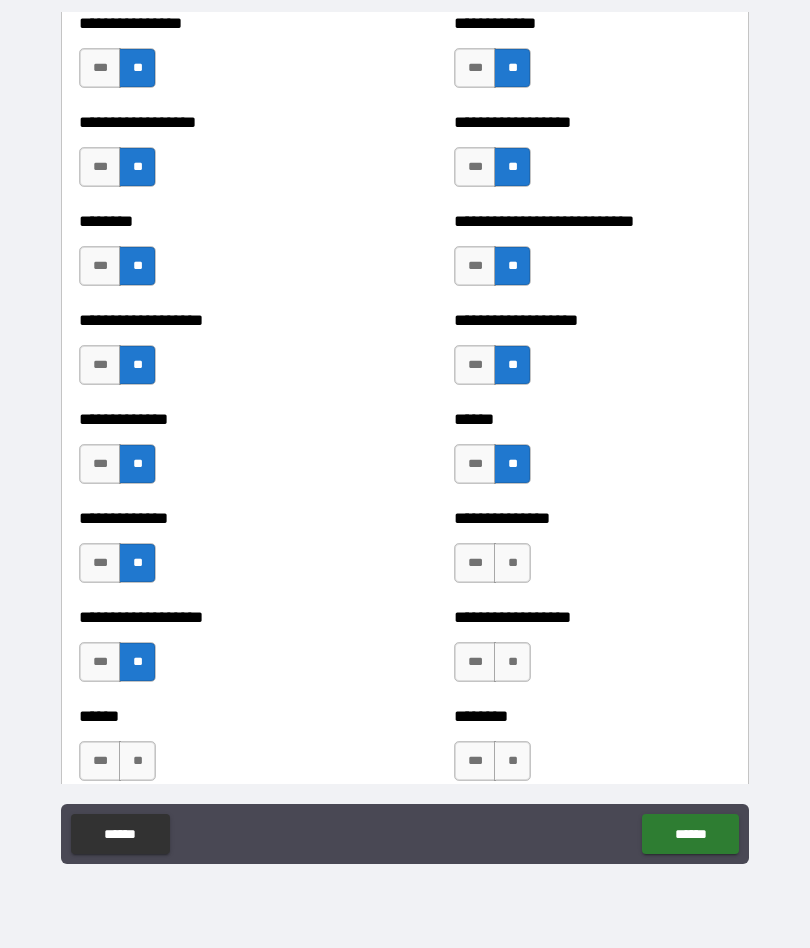 click on "**" at bounding box center [512, 662] 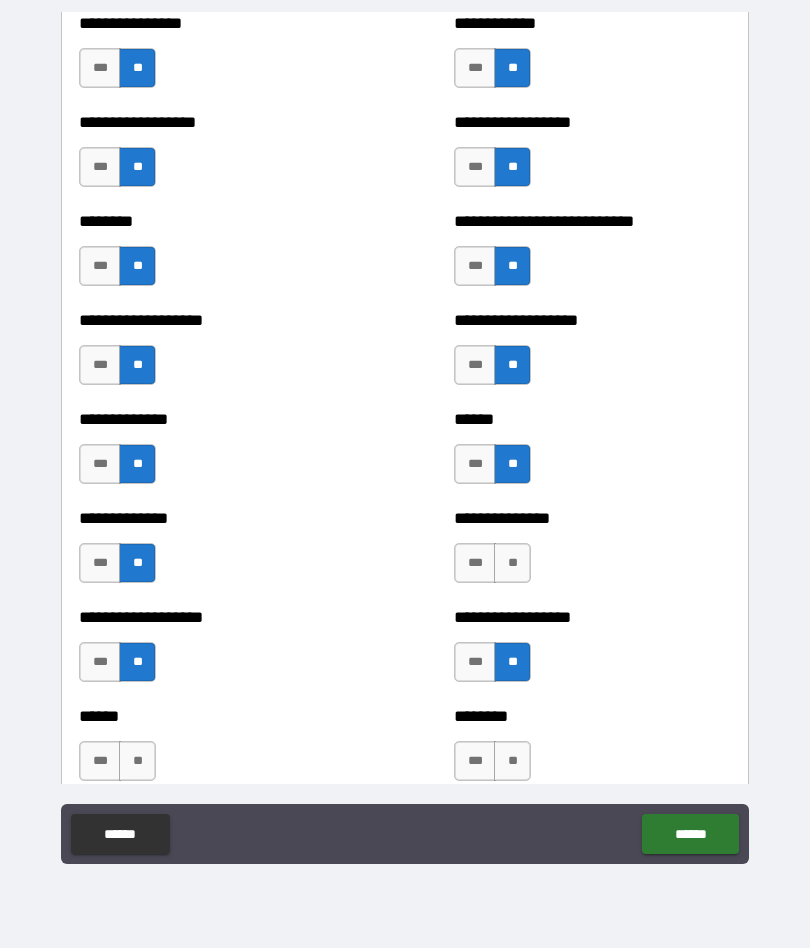 click on "**" at bounding box center [512, 563] 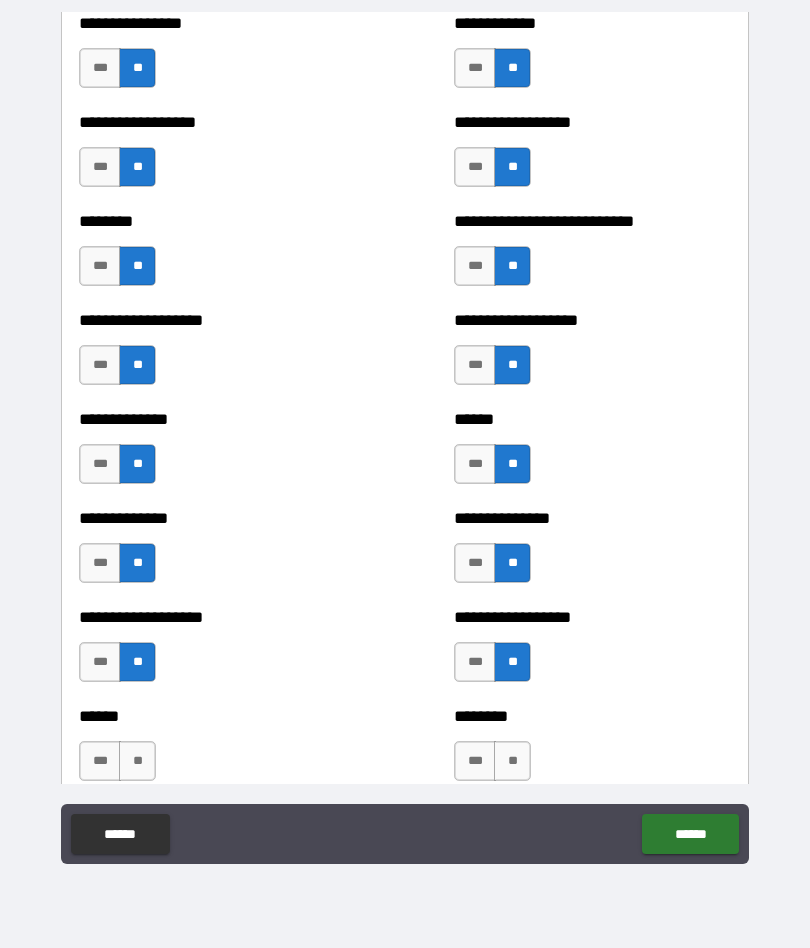 click on "***" at bounding box center (475, 563) 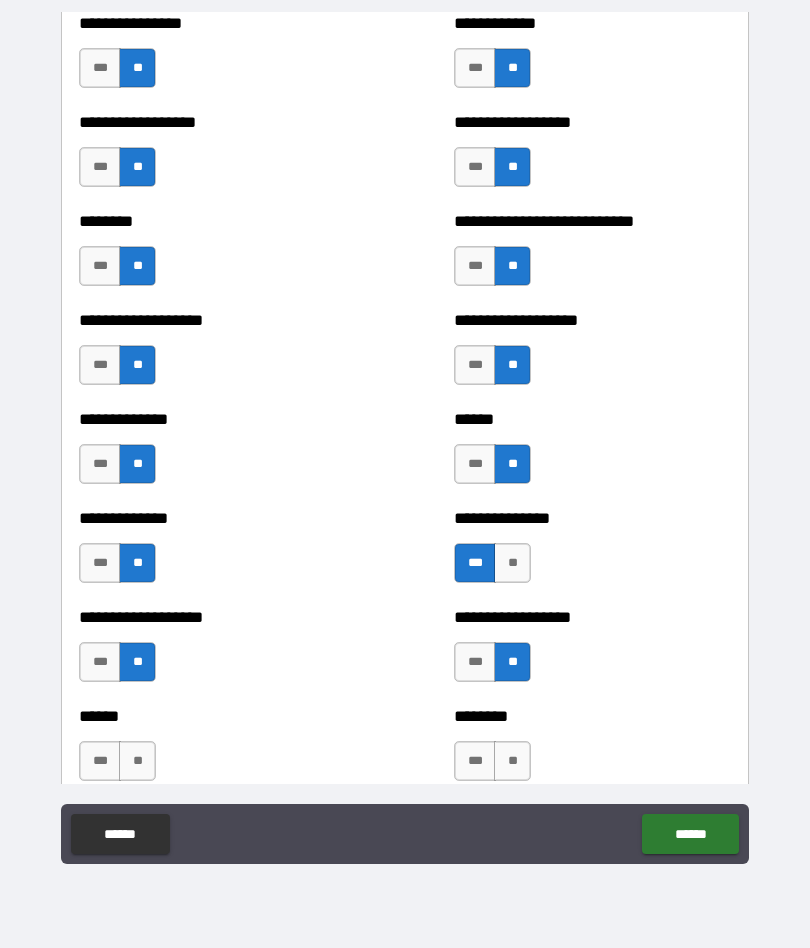 click on "**" at bounding box center [512, 563] 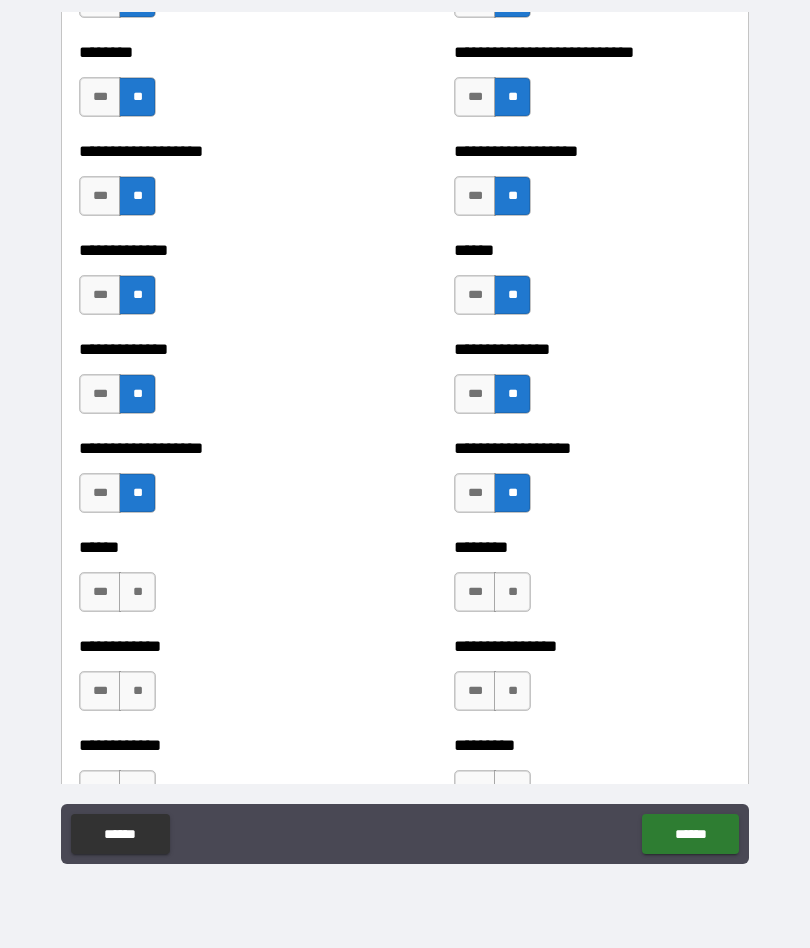 scroll, scrollTop: 4657, scrollLeft: 0, axis: vertical 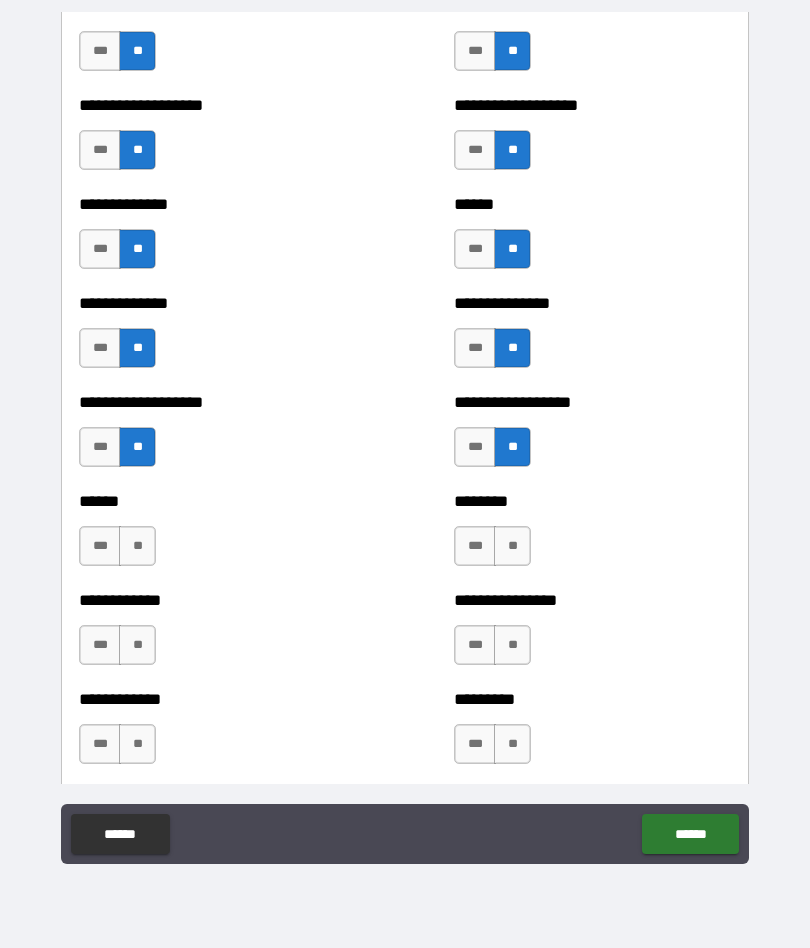 click on "**" at bounding box center [137, 546] 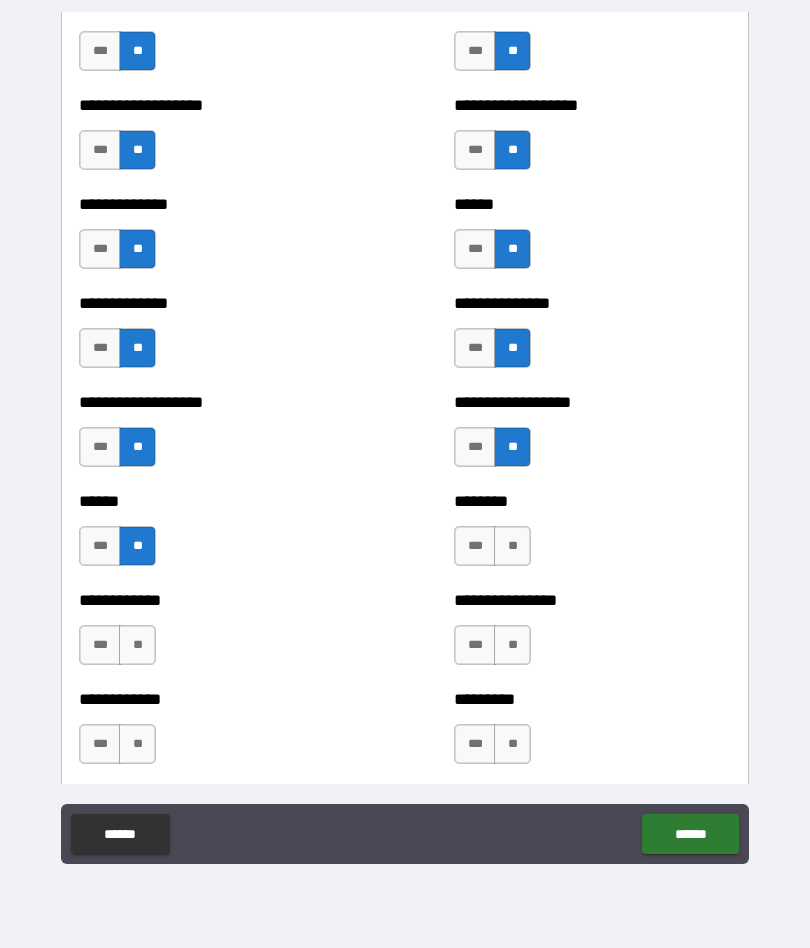 click on "**" at bounding box center [512, 546] 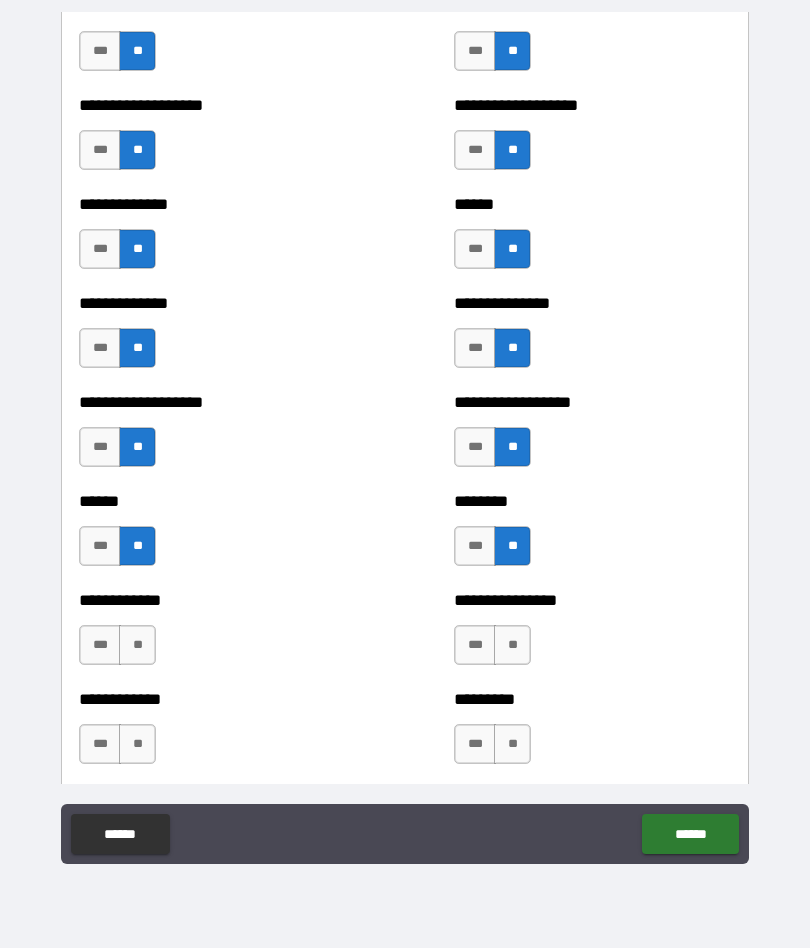 click on "**" at bounding box center (512, 645) 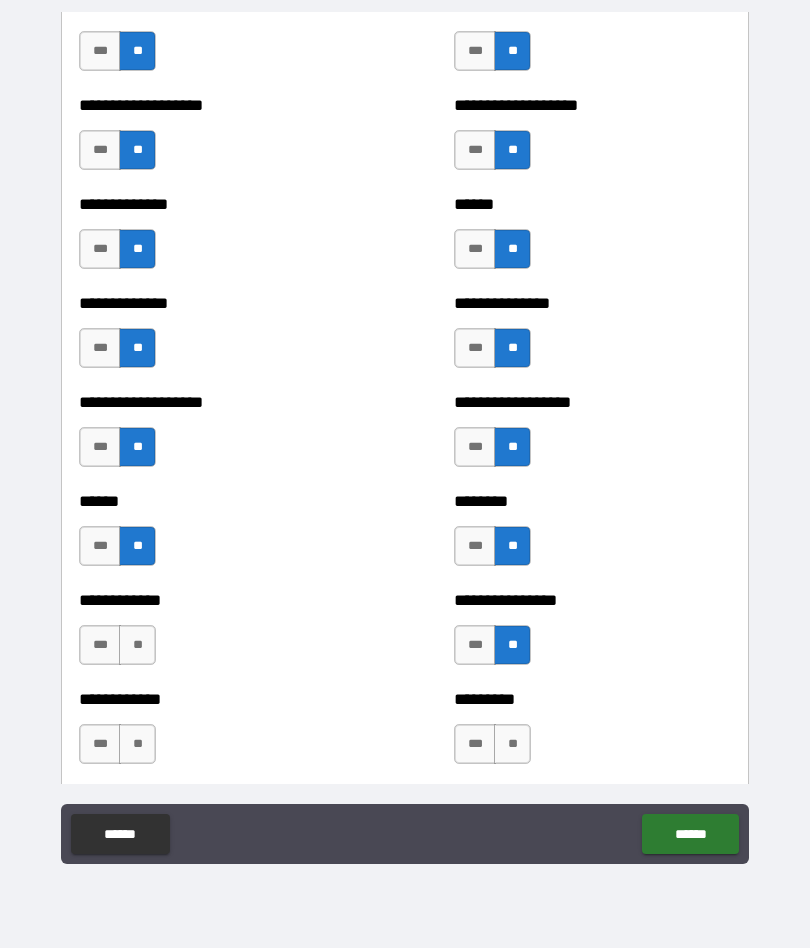 click on "**" at bounding box center (137, 645) 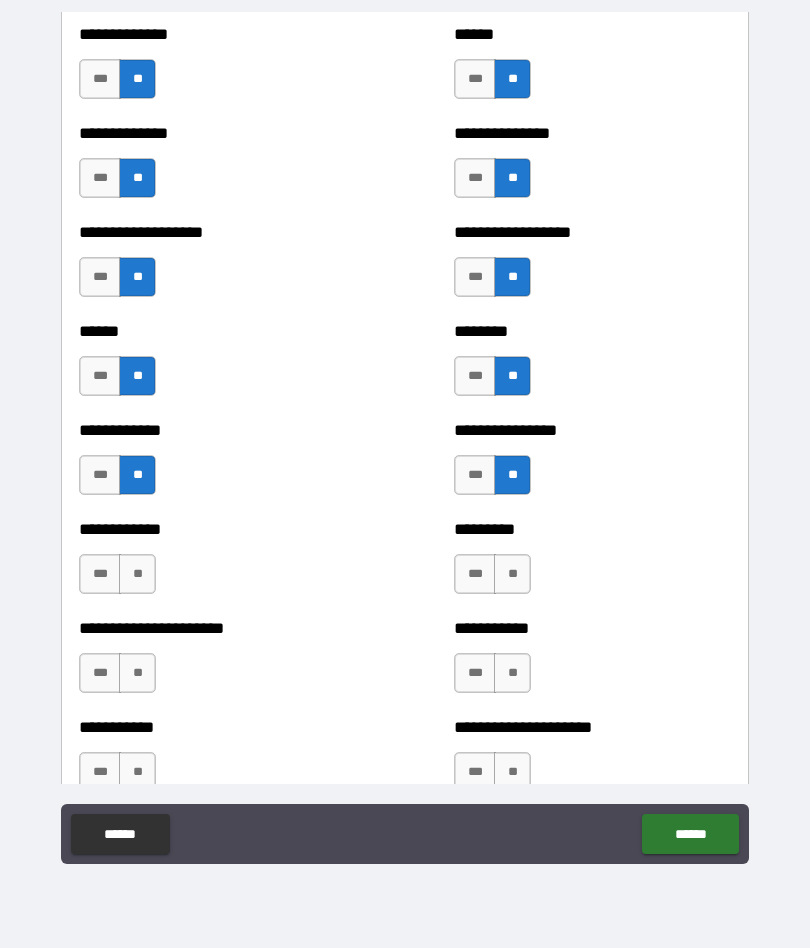 scroll, scrollTop: 4840, scrollLeft: 0, axis: vertical 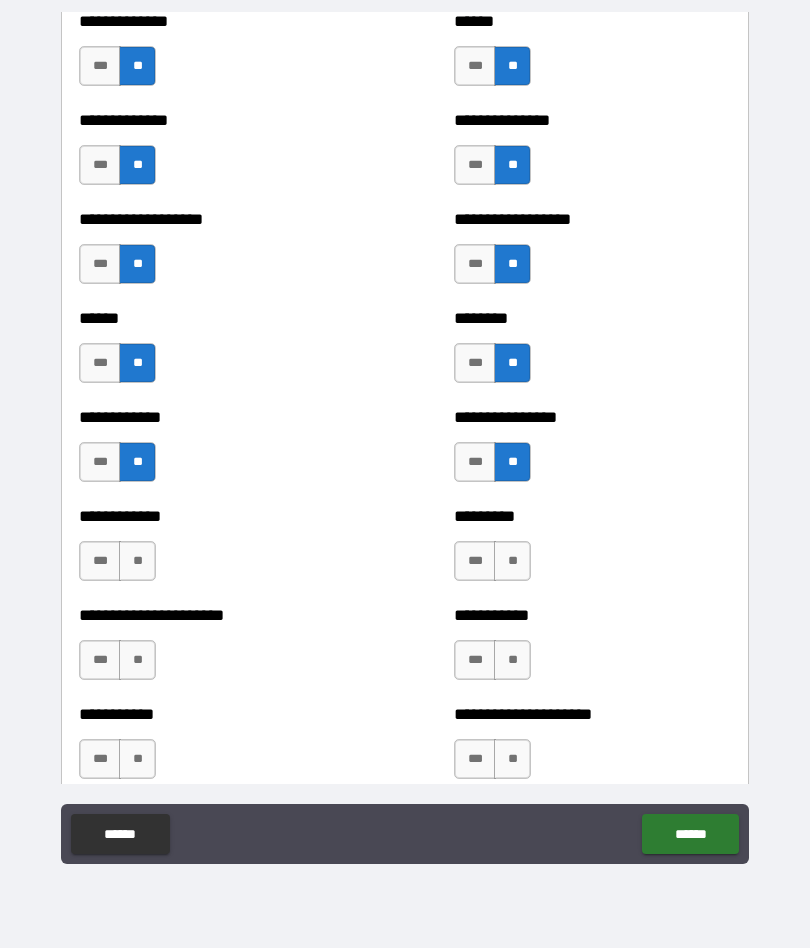 click on "**" at bounding box center [137, 561] 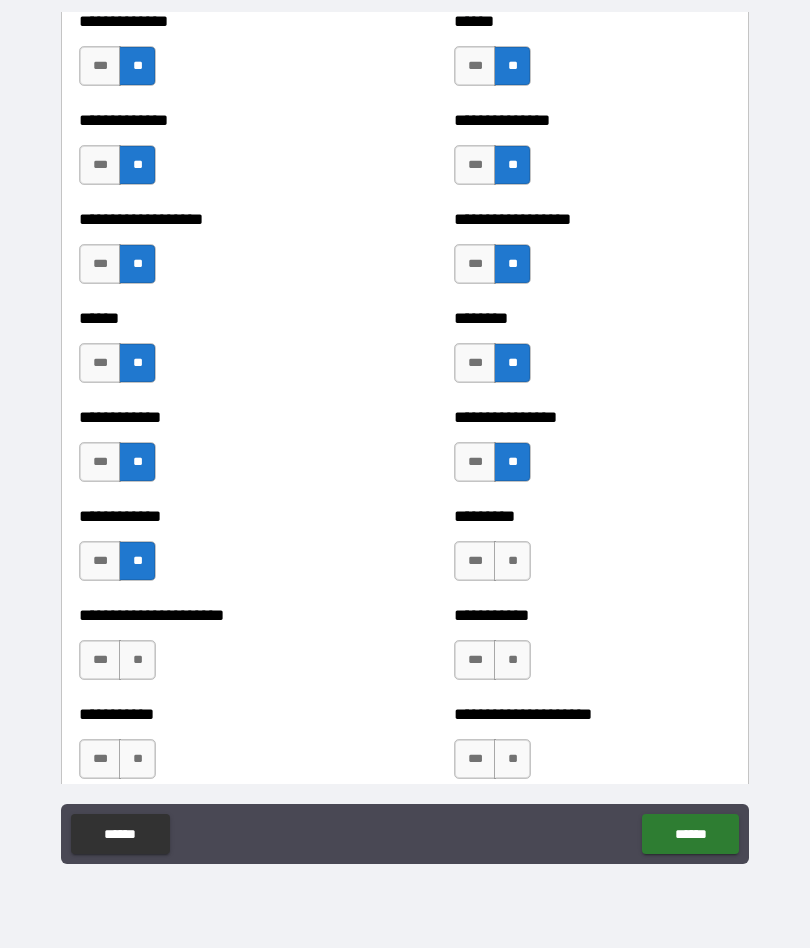 click on "**" at bounding box center (512, 561) 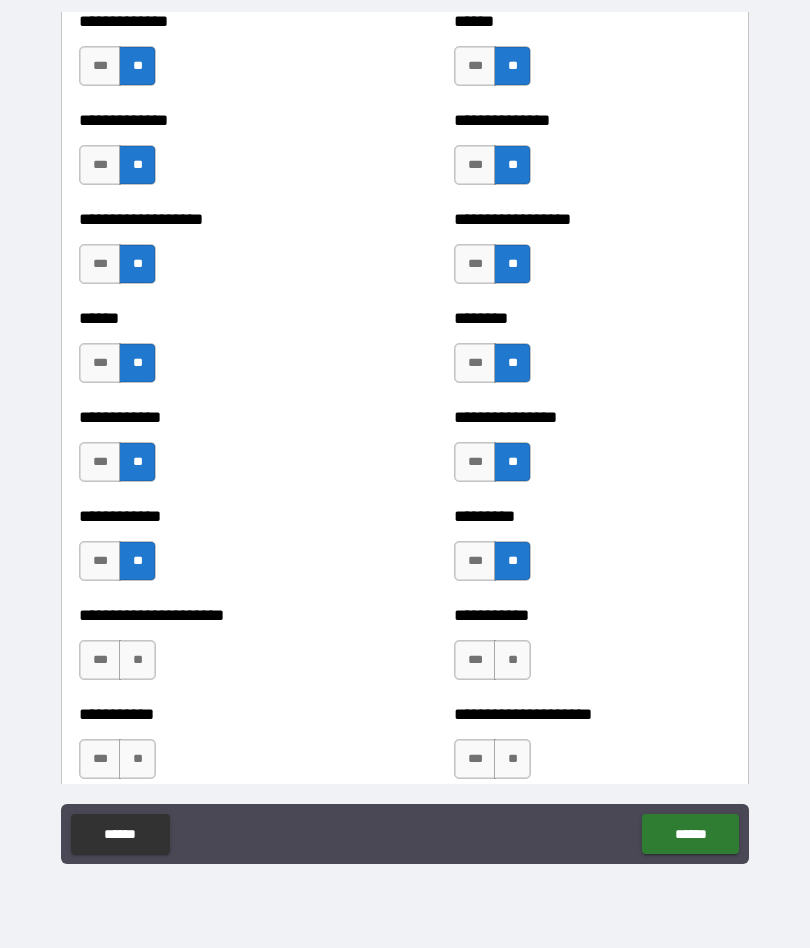 click on "**" at bounding box center [137, 660] 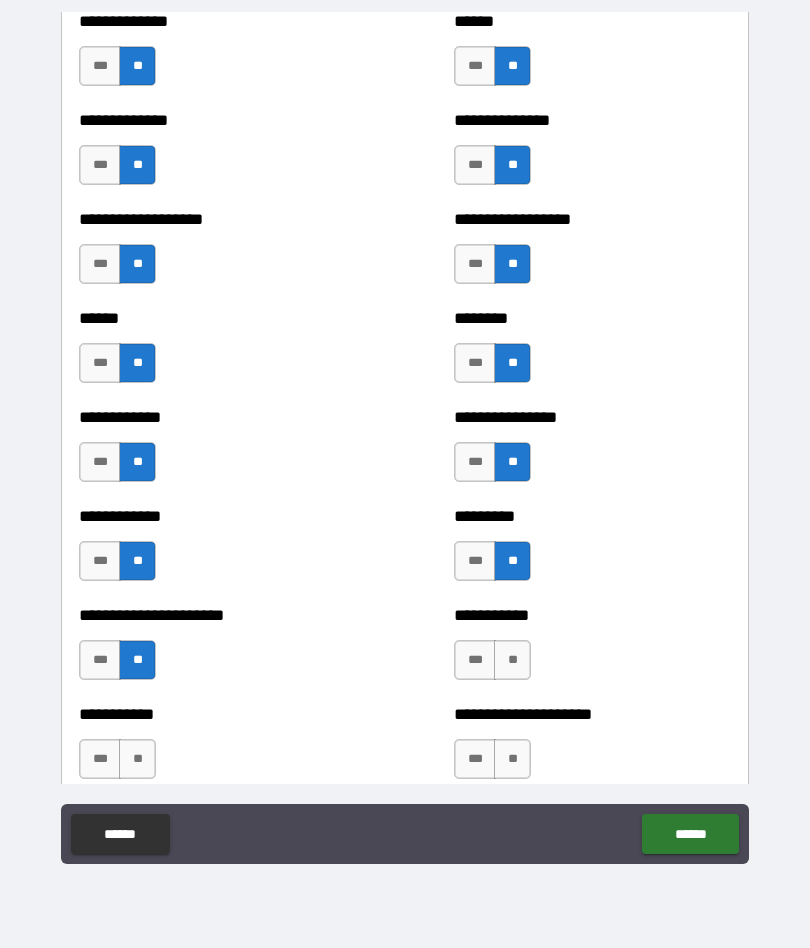 click on "**" at bounding box center [512, 660] 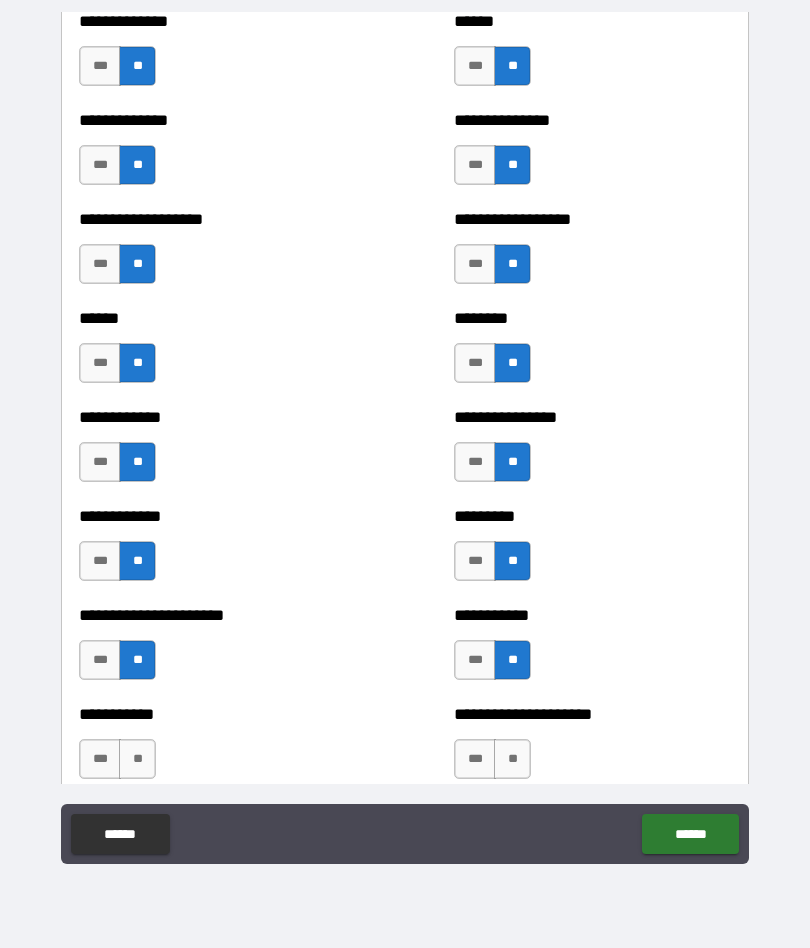 click on "**" at bounding box center [137, 759] 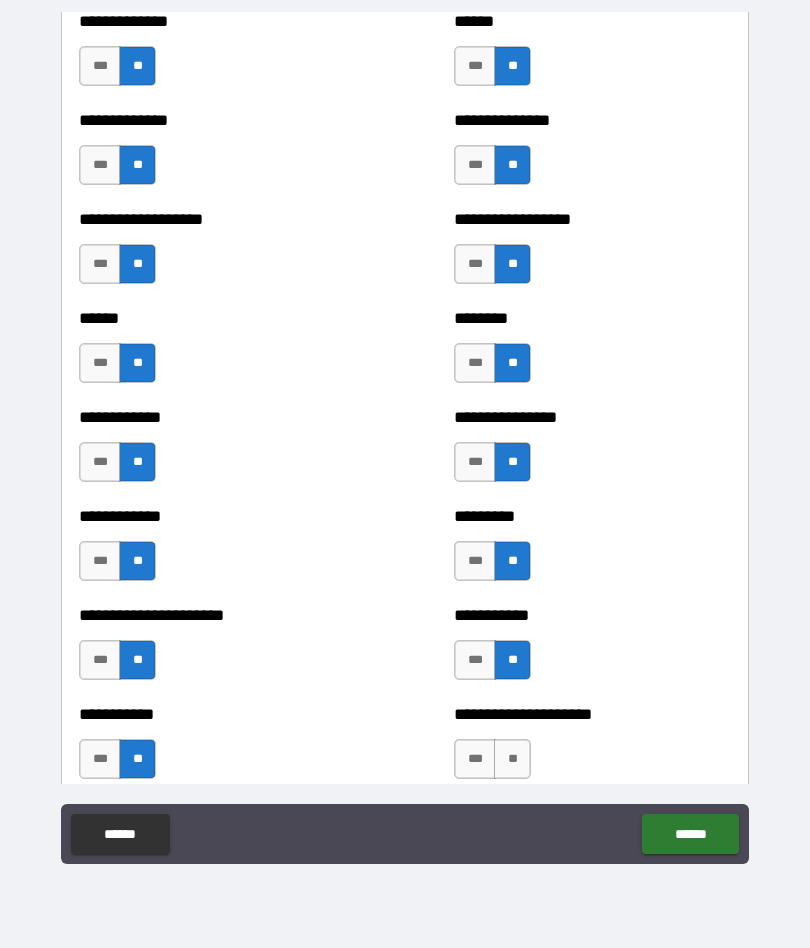 click on "**" at bounding box center (512, 759) 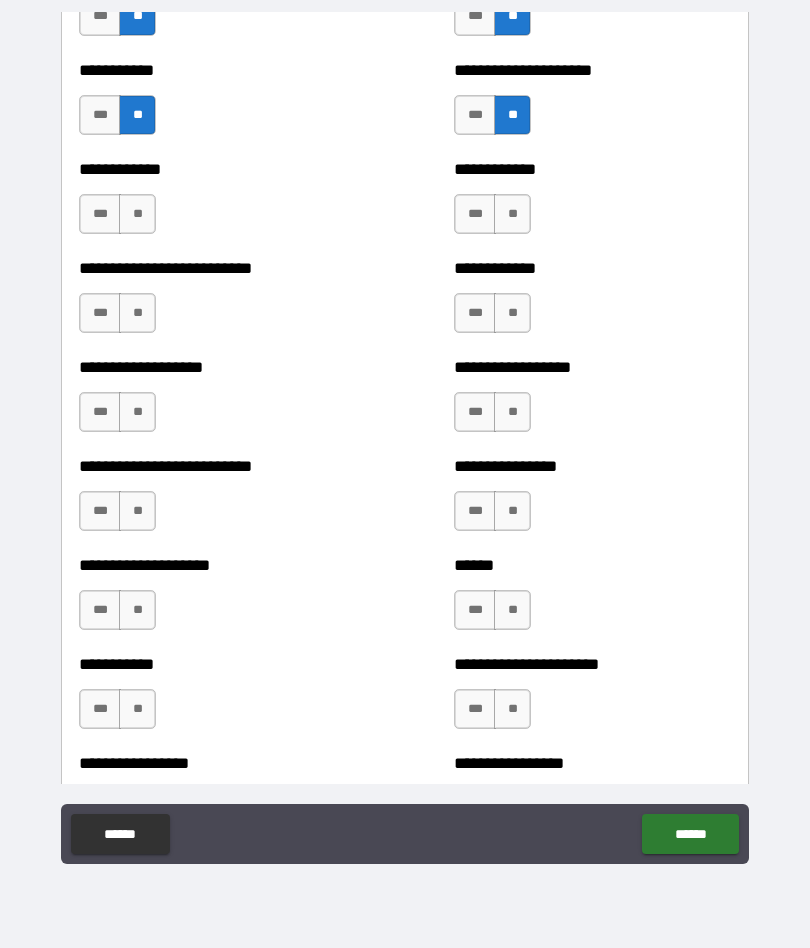 scroll, scrollTop: 5483, scrollLeft: 0, axis: vertical 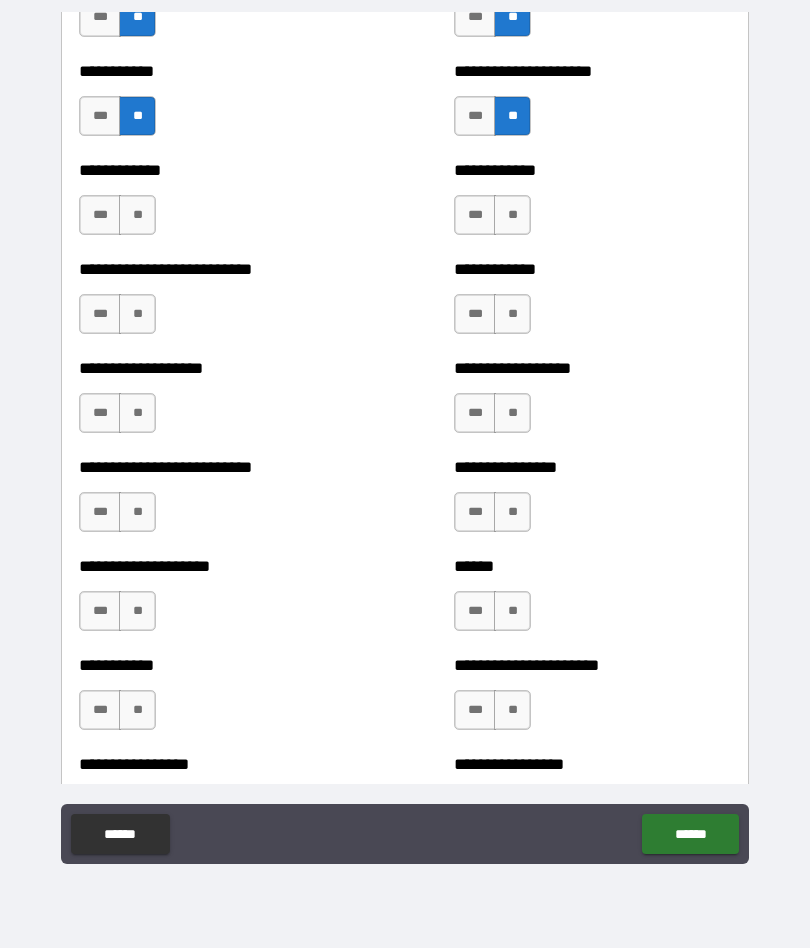 click on "**" at bounding box center [137, 215] 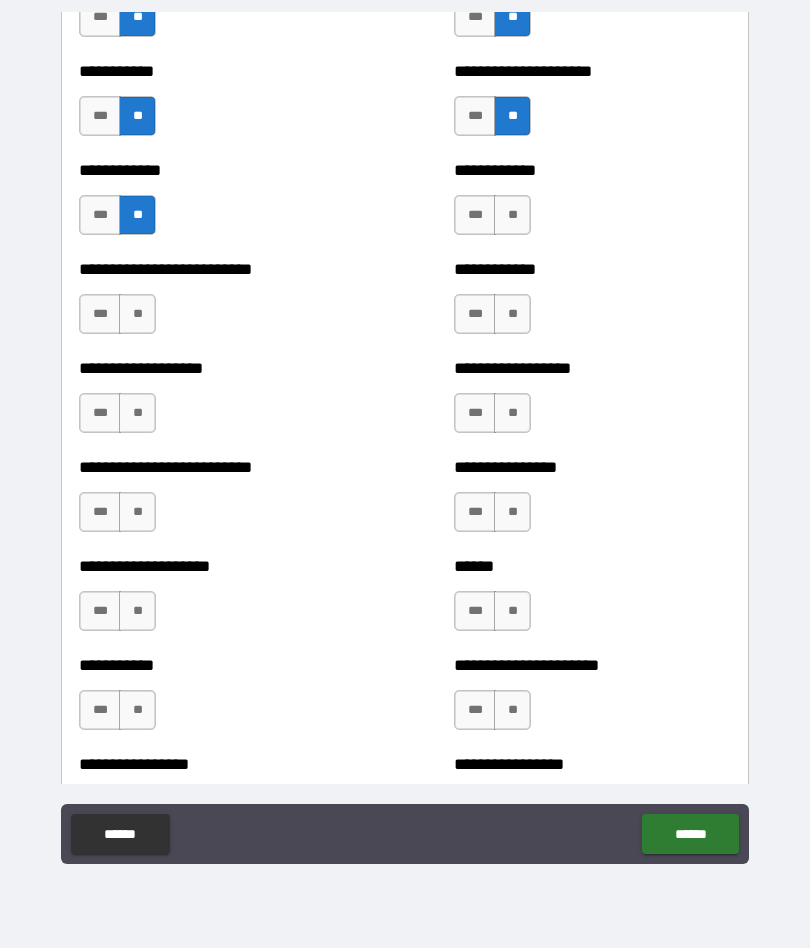 click on "**" at bounding box center [512, 215] 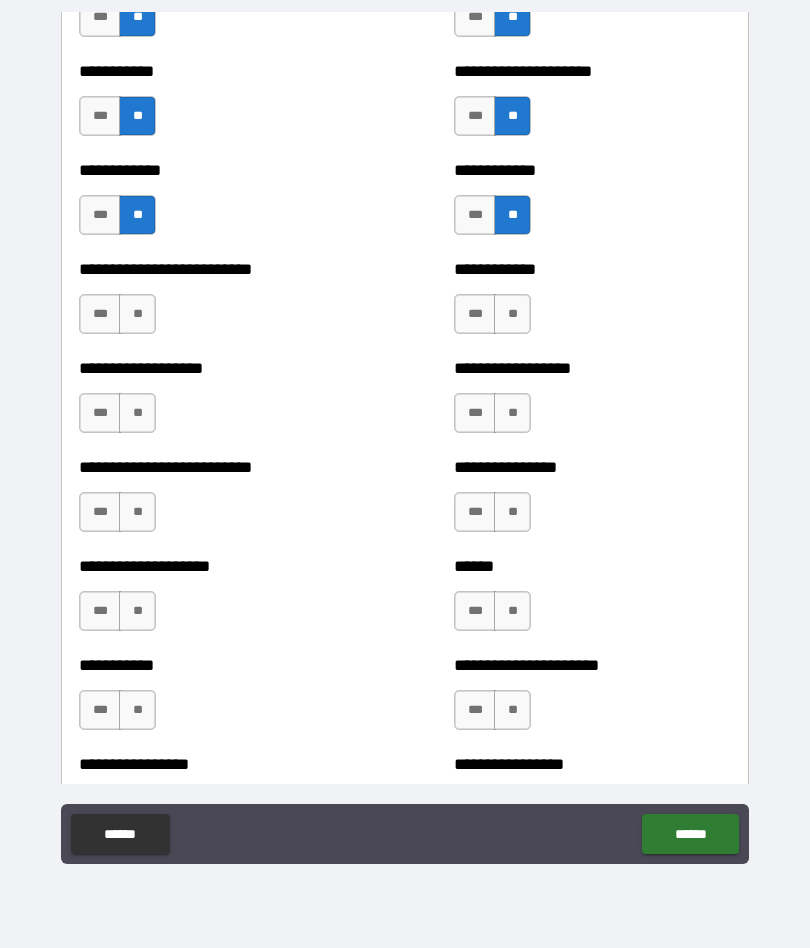 click on "**" at bounding box center [512, 314] 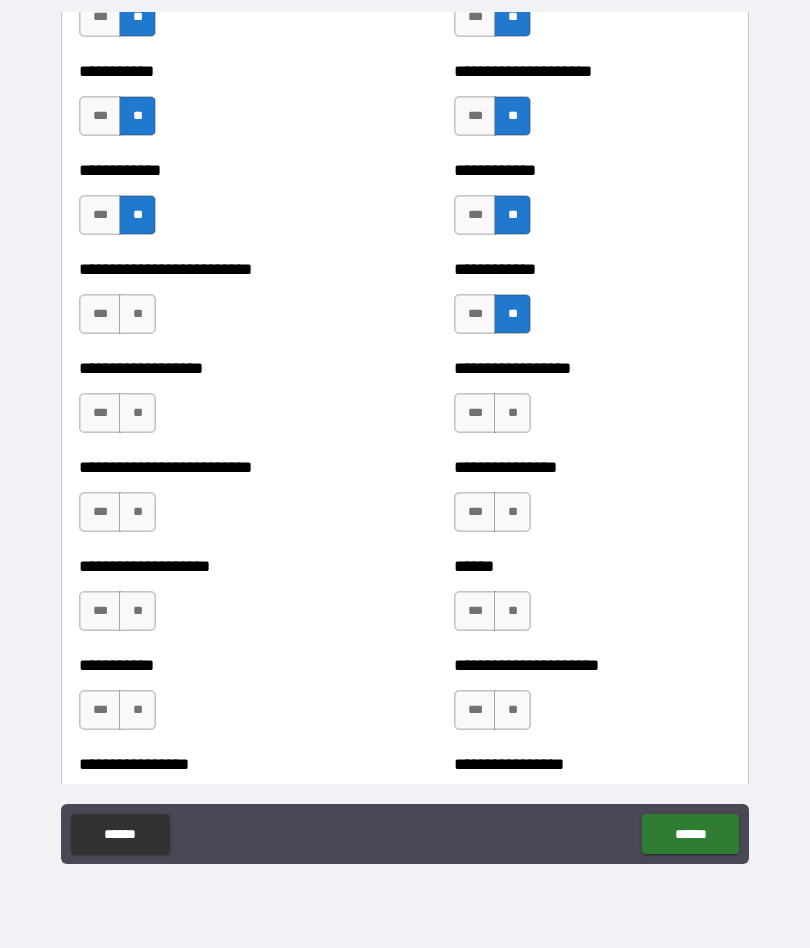 click on "**" at bounding box center (137, 314) 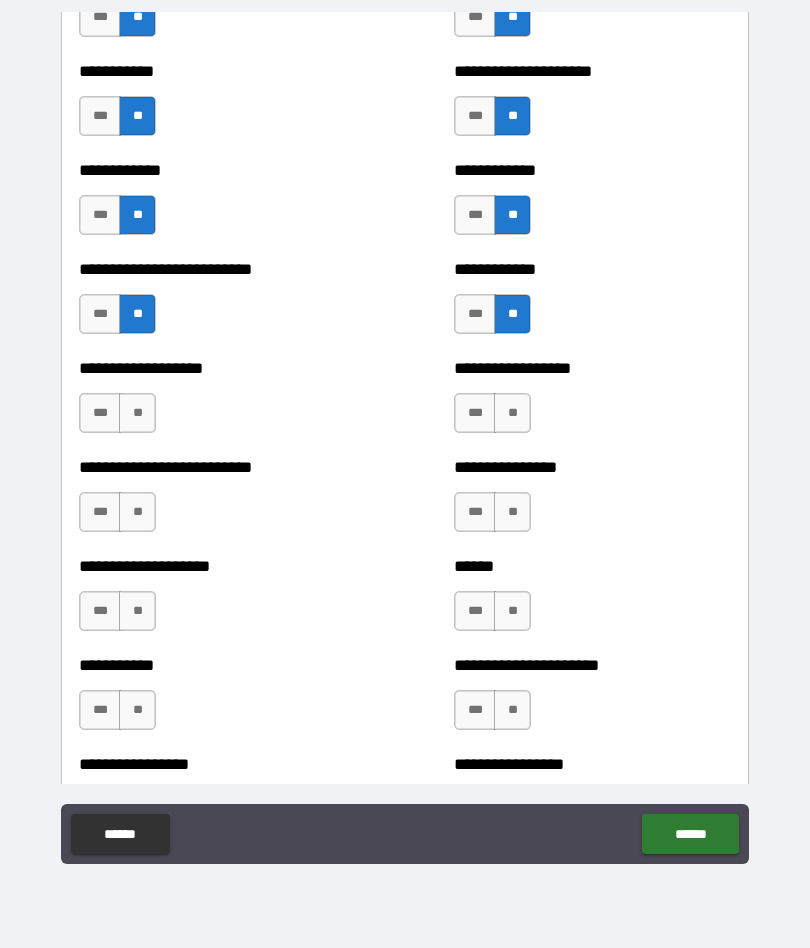 click on "**" at bounding box center [137, 413] 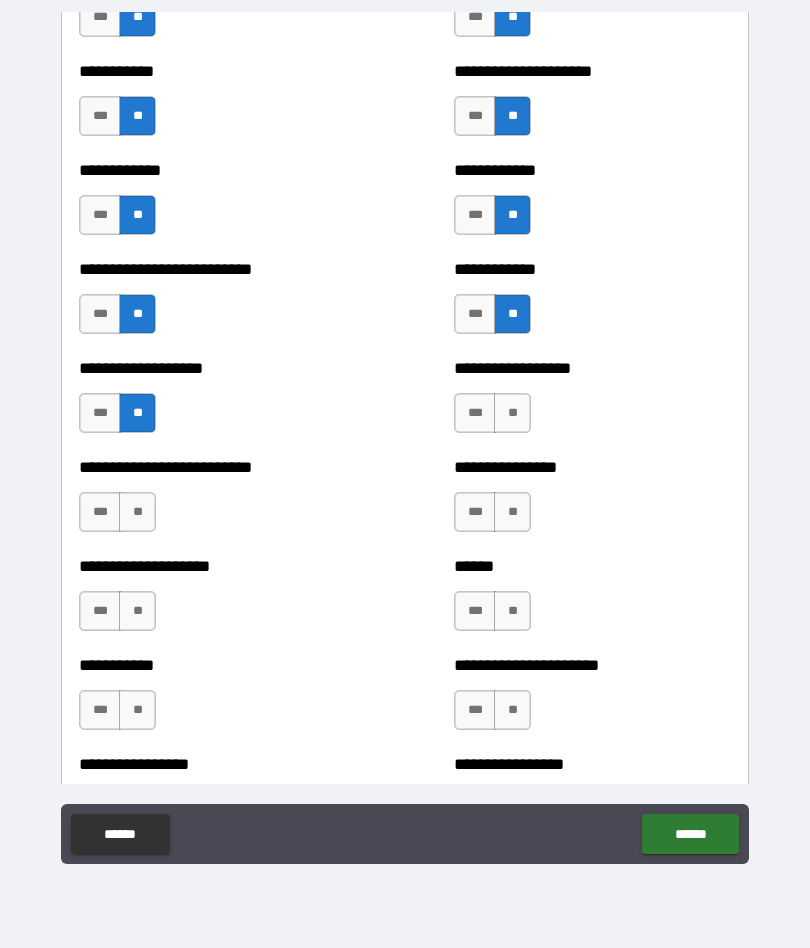 click on "**" at bounding box center [512, 413] 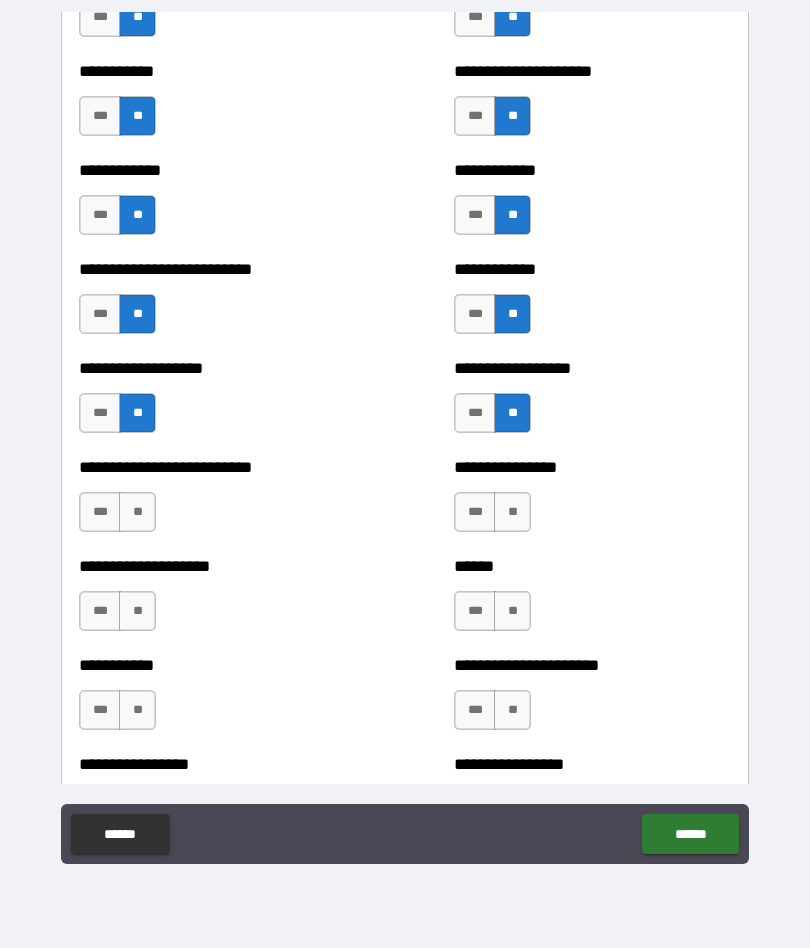 click on "**" at bounding box center [137, 512] 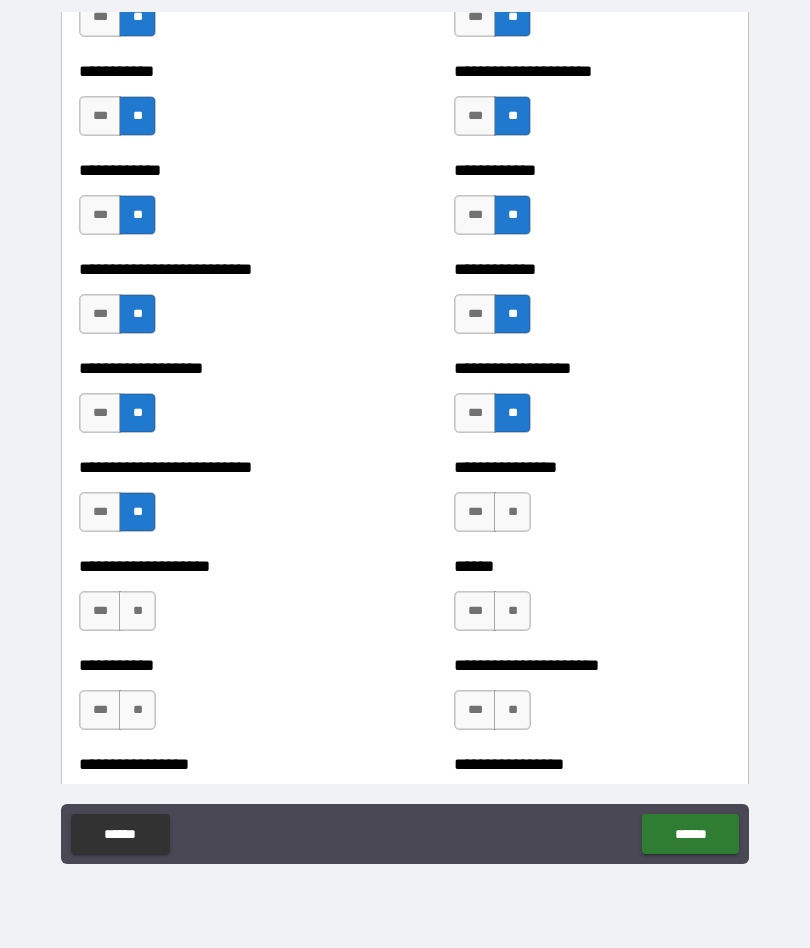 click on "**" at bounding box center (512, 512) 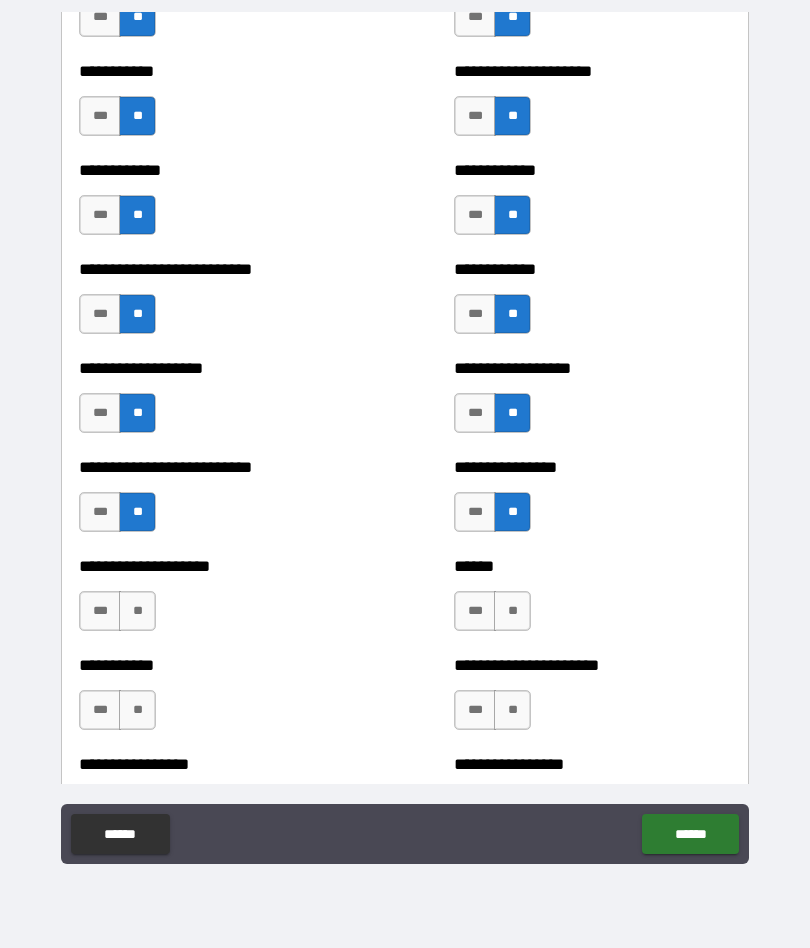 click on "**" at bounding box center (512, 611) 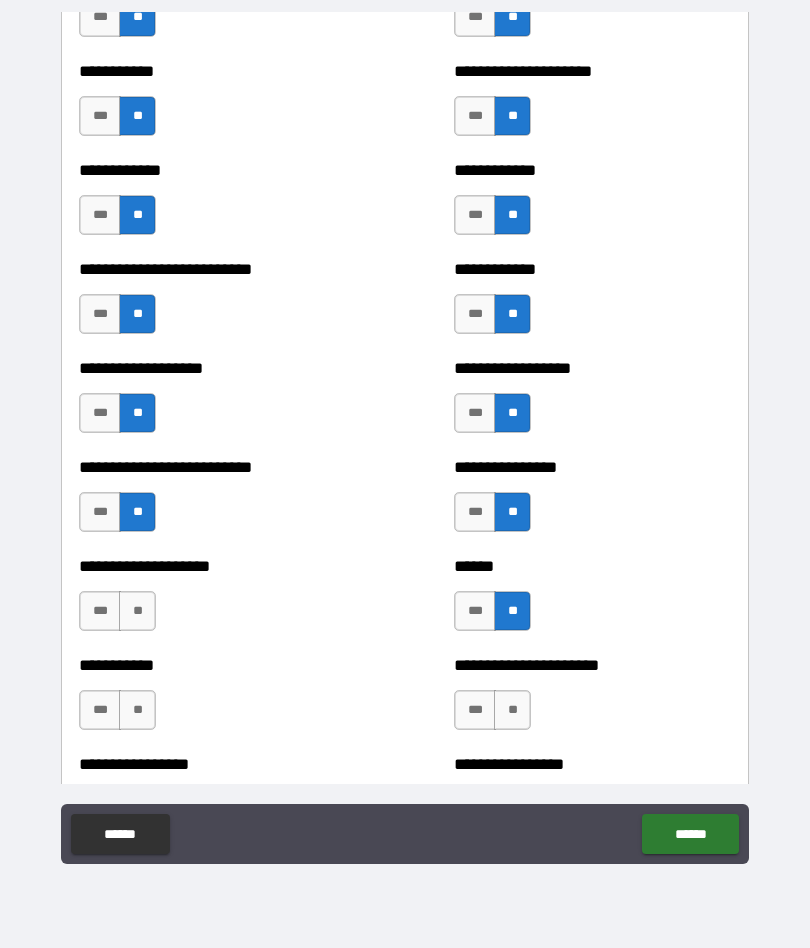 click on "**" at bounding box center (137, 611) 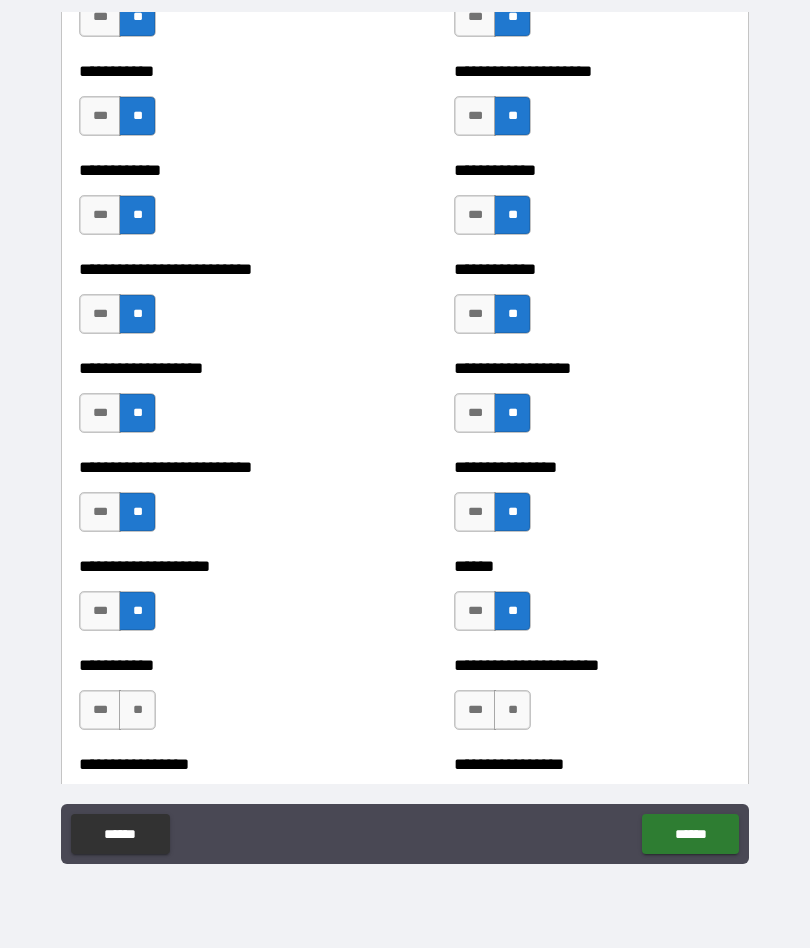 click on "**" at bounding box center [137, 710] 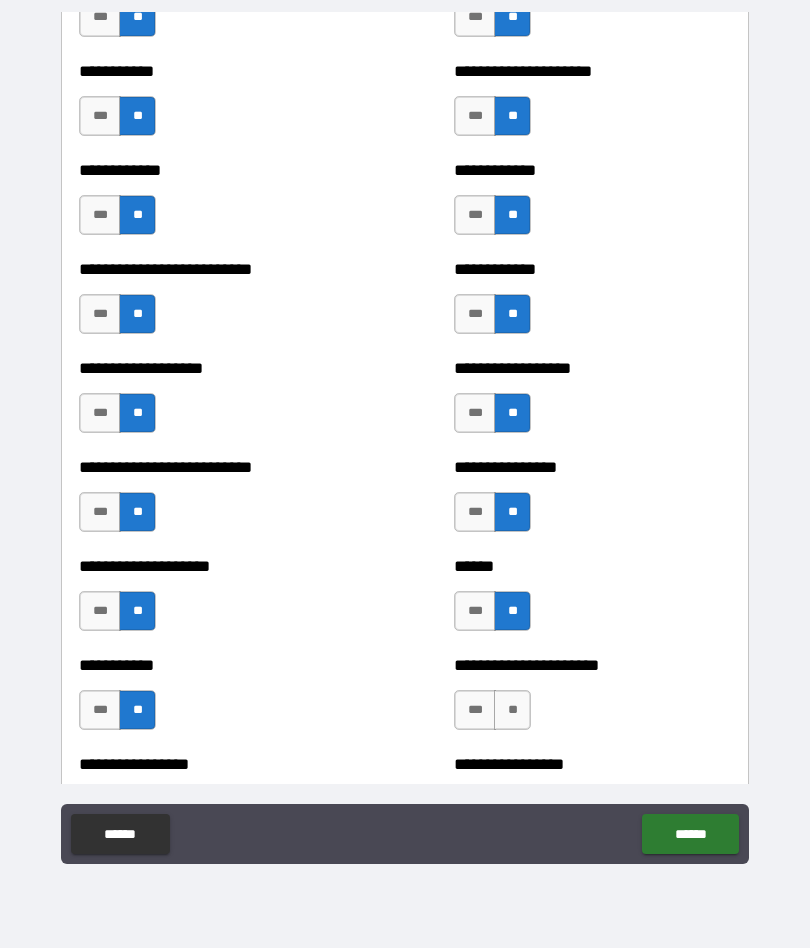 click on "**" at bounding box center [512, 710] 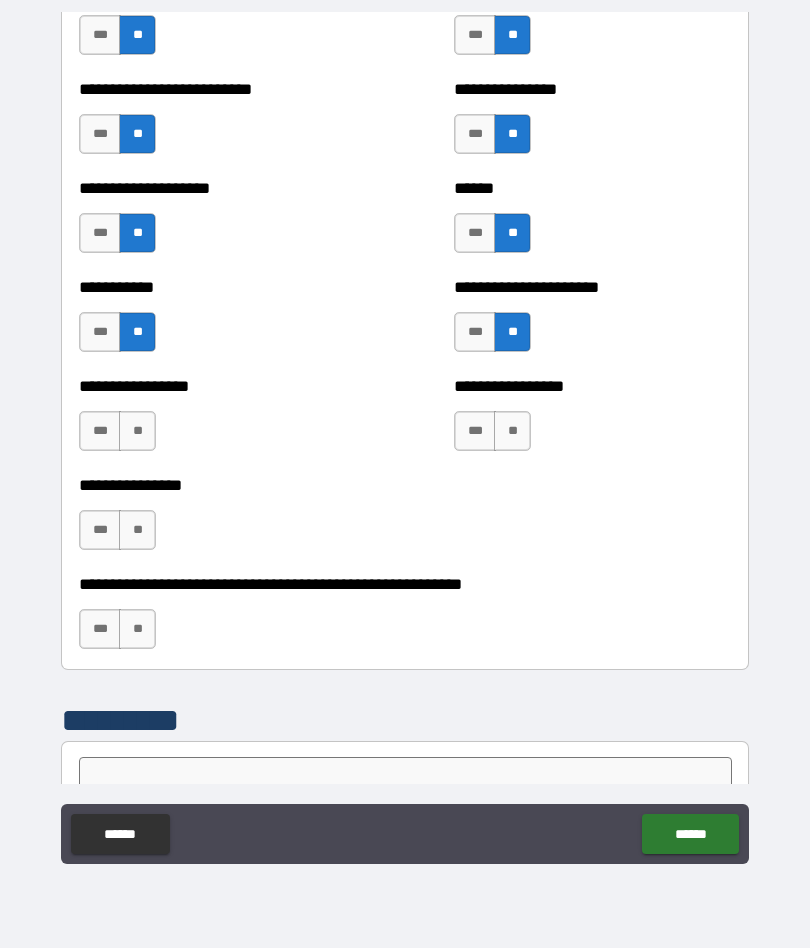 scroll, scrollTop: 5866, scrollLeft: 0, axis: vertical 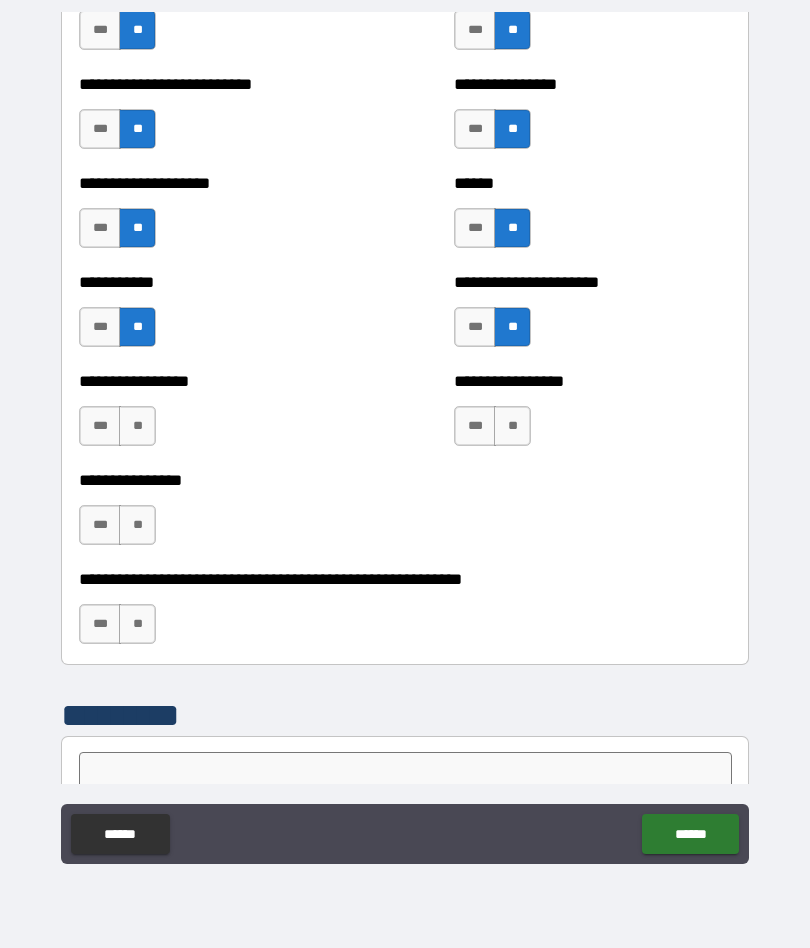 click on "**" at bounding box center [137, 426] 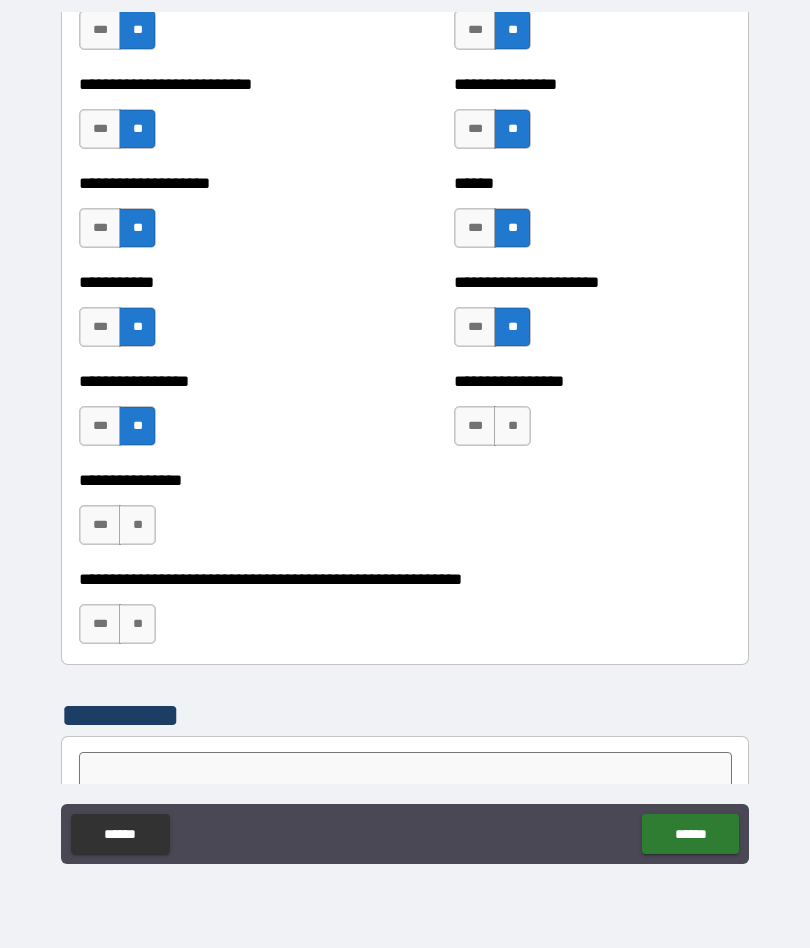 click on "**" at bounding box center (512, 426) 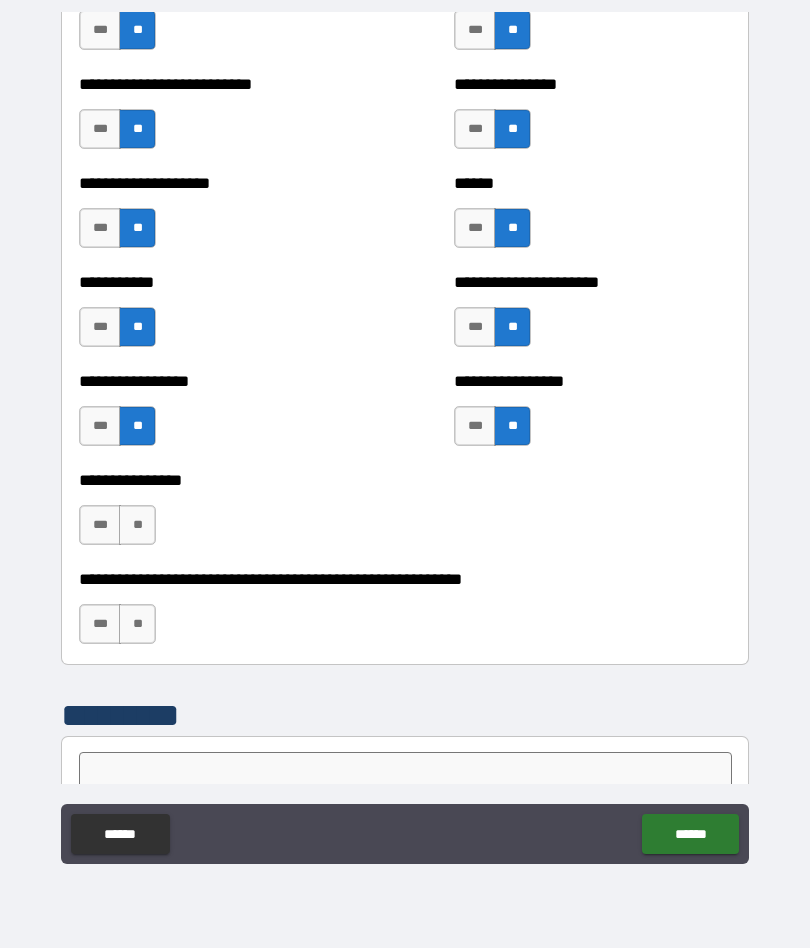 click on "**" at bounding box center (137, 525) 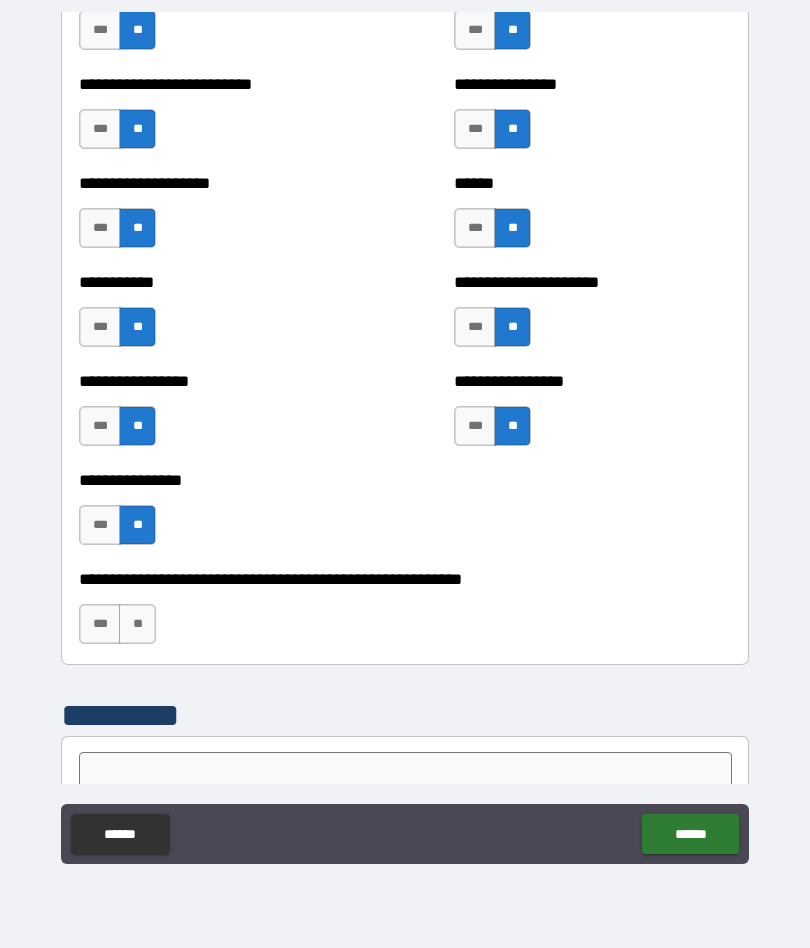 click on "**" at bounding box center (137, 624) 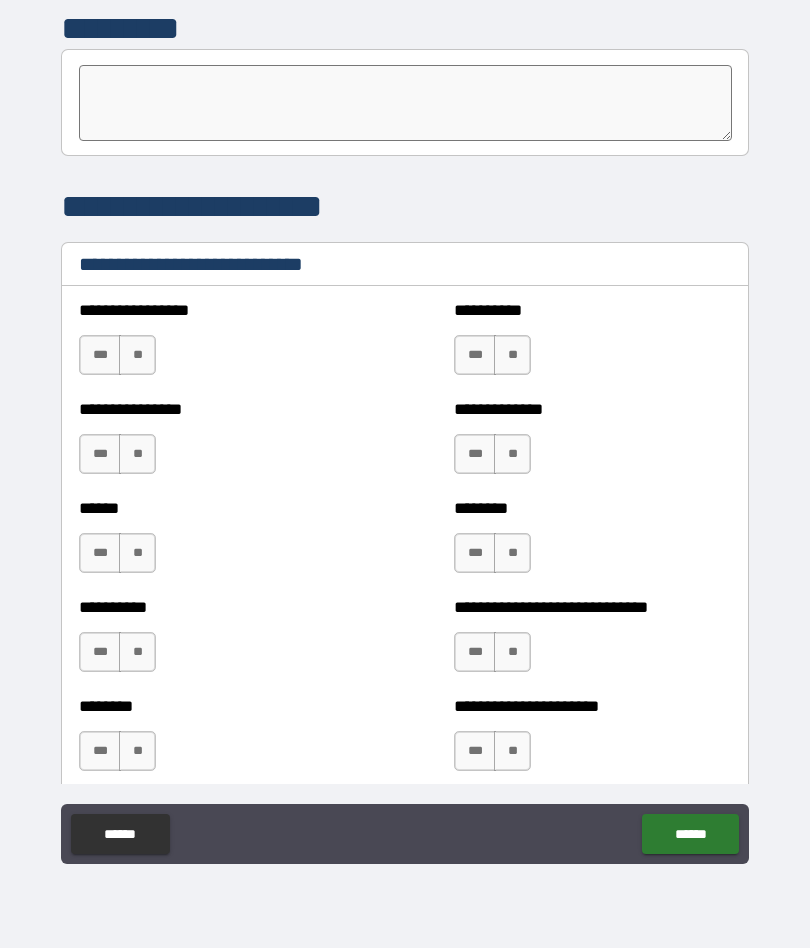 scroll, scrollTop: 6552, scrollLeft: 0, axis: vertical 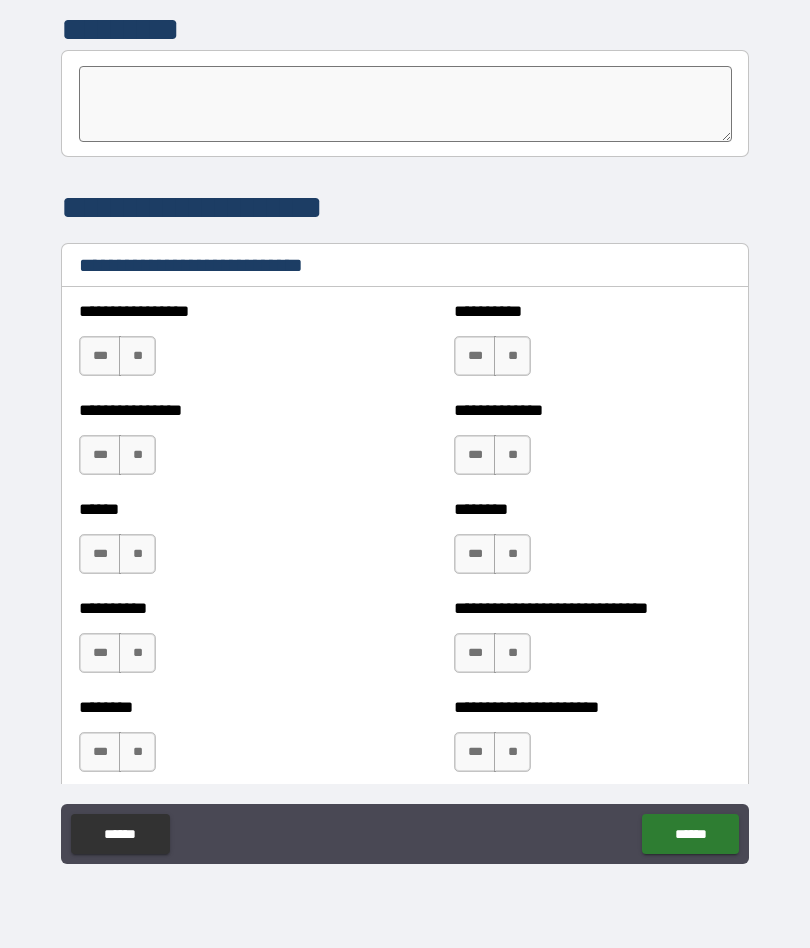 click on "**" at bounding box center [512, 554] 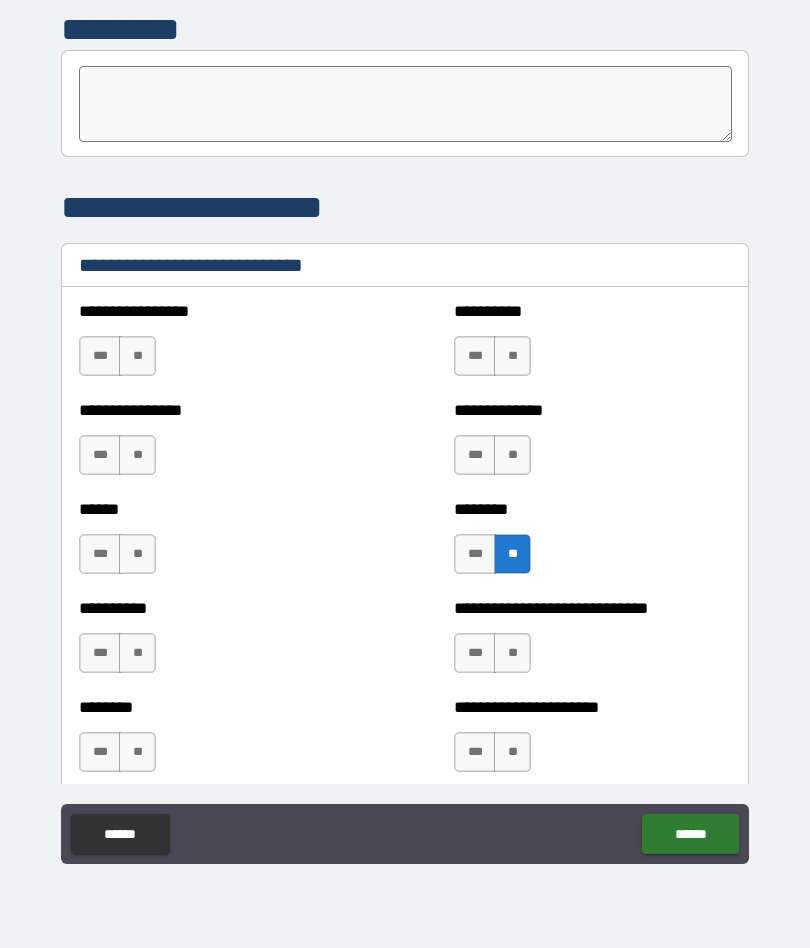 click on "***" at bounding box center (475, 554) 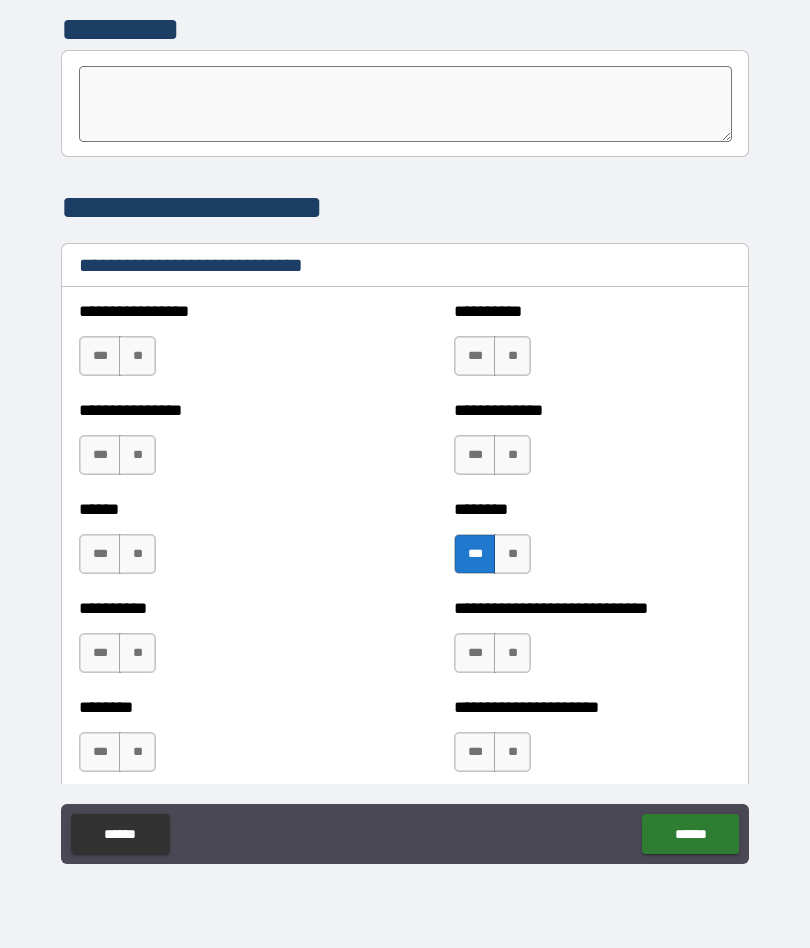 click on "***" at bounding box center [475, 653] 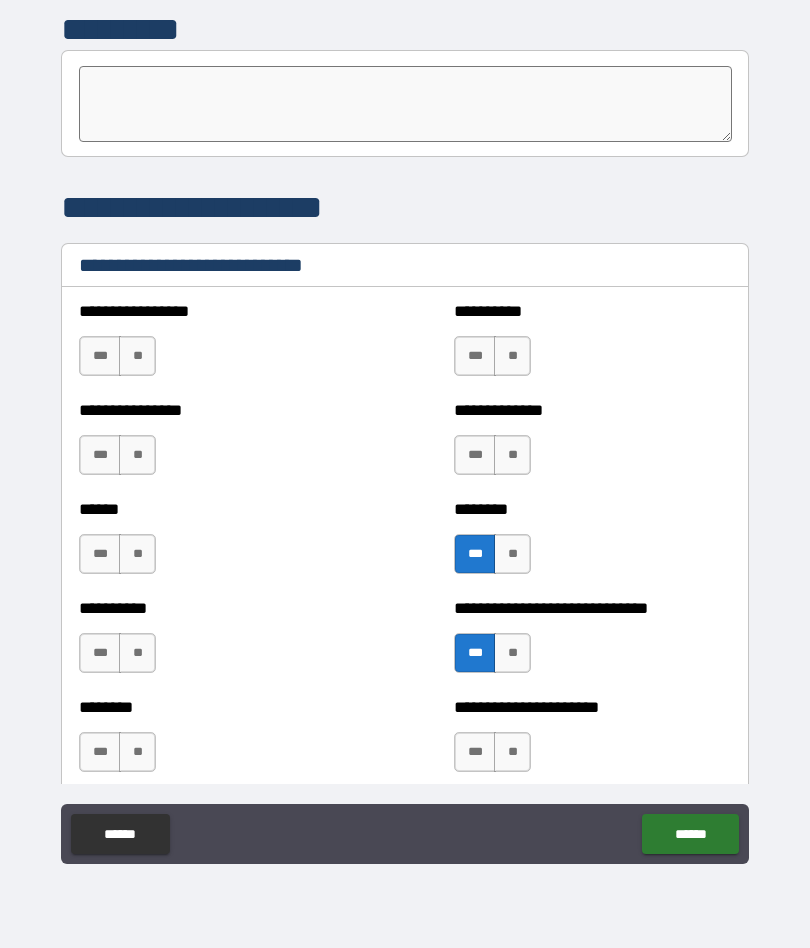 click on "**" at bounding box center [137, 554] 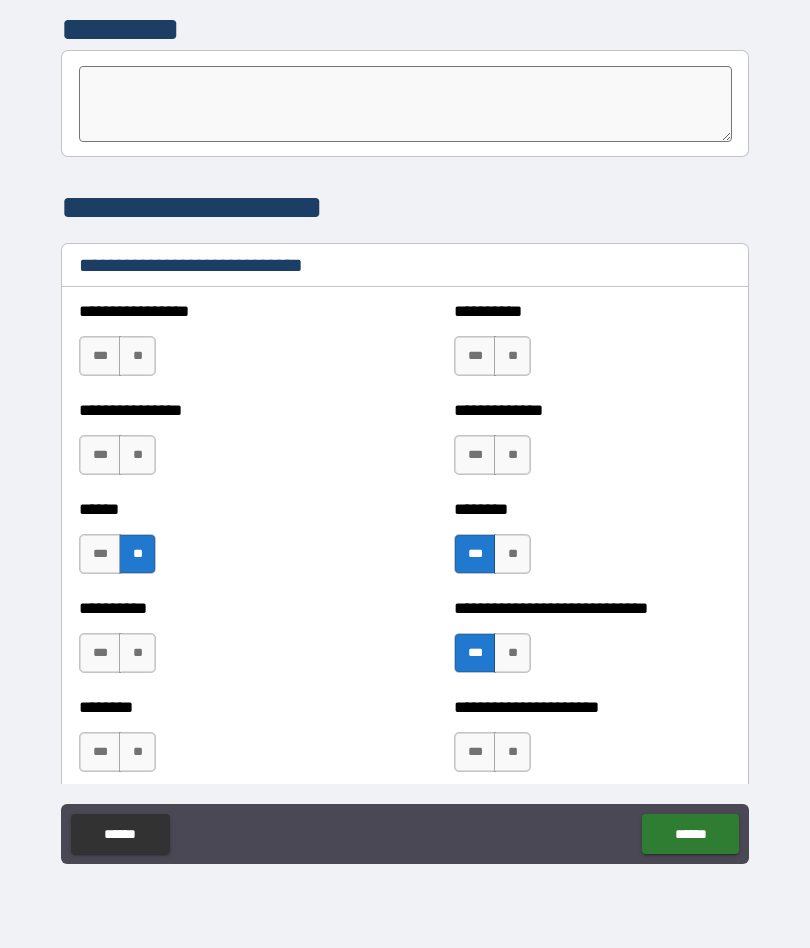 click on "**" at bounding box center (137, 455) 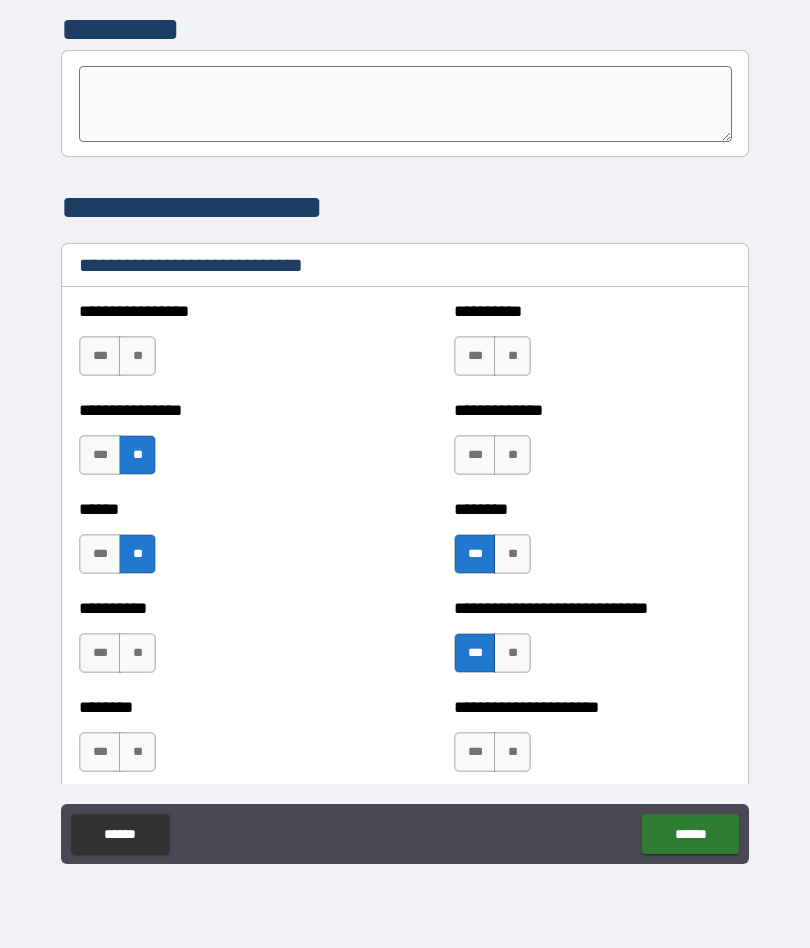 click on "**" at bounding box center (137, 356) 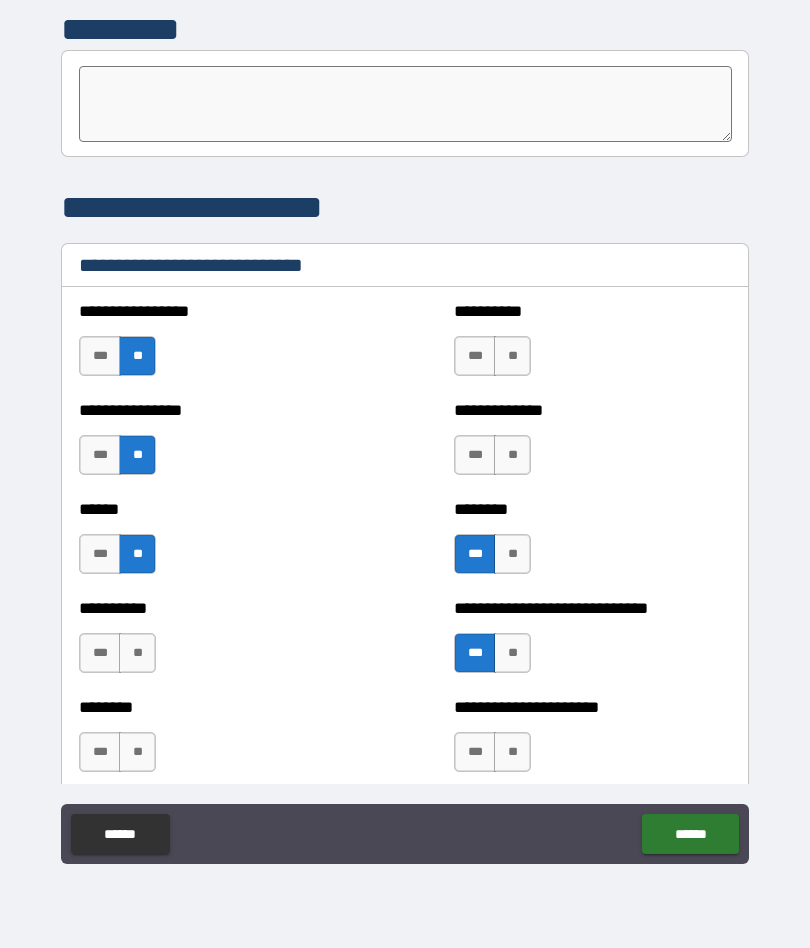 click on "**" at bounding box center (512, 356) 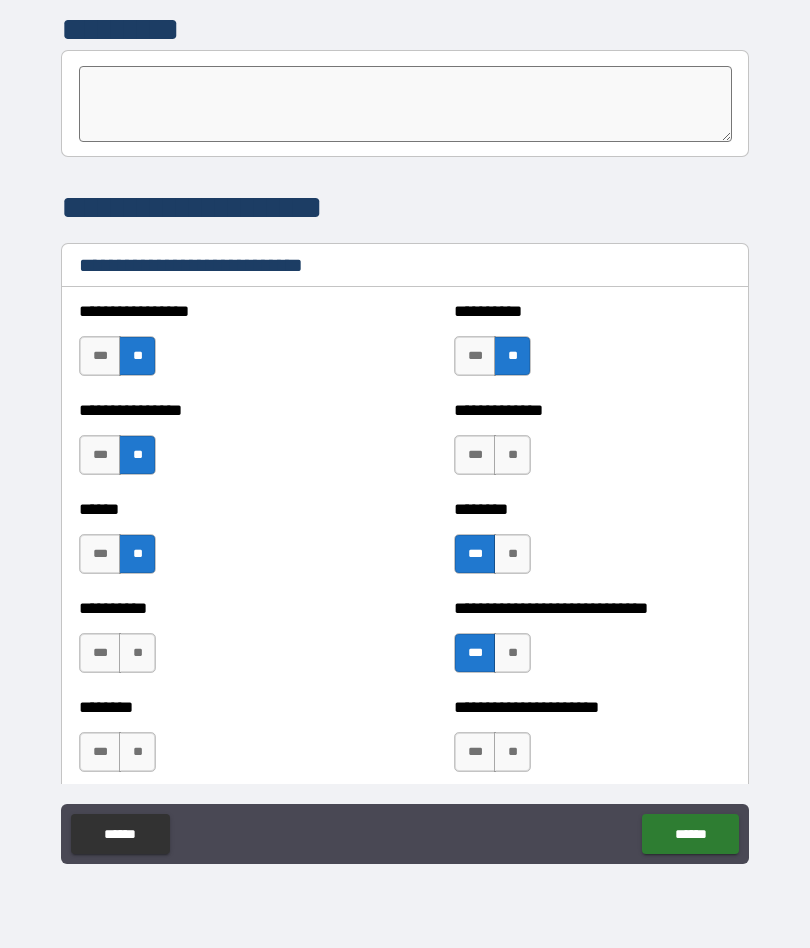 click on "***" at bounding box center (475, 455) 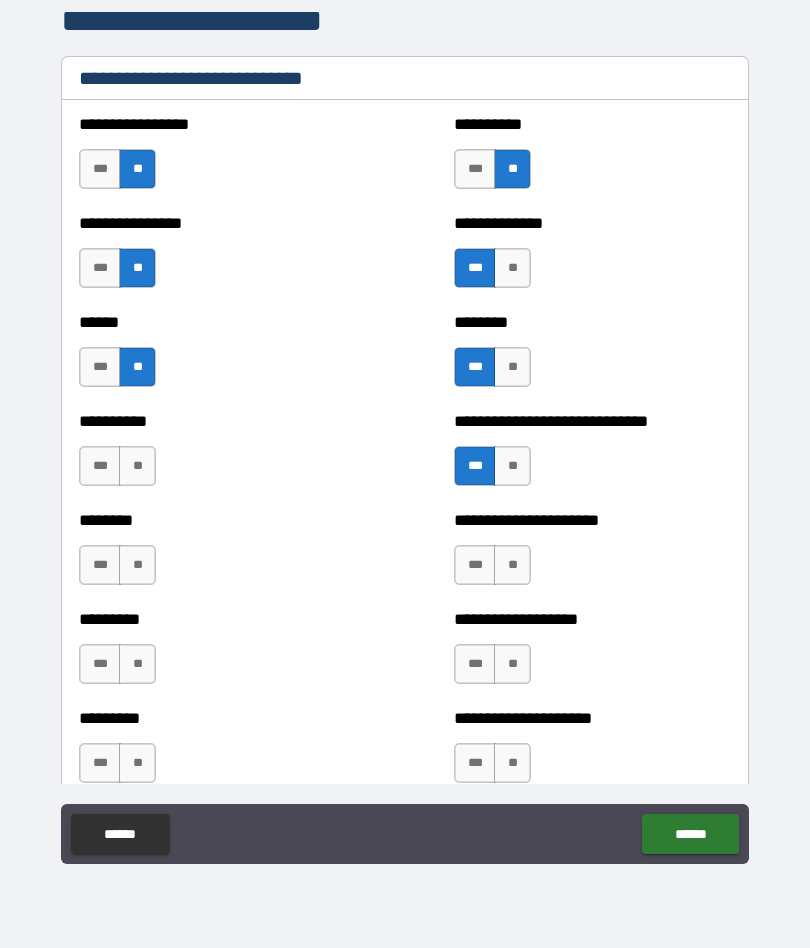 scroll, scrollTop: 6740, scrollLeft: 0, axis: vertical 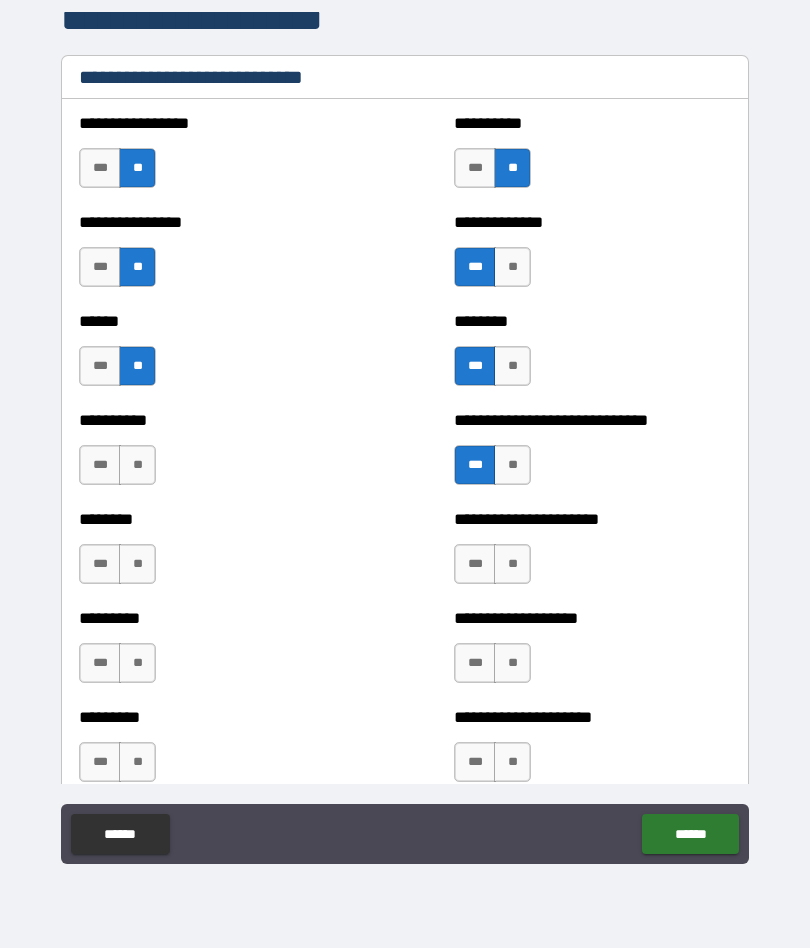 click on "**" at bounding box center (137, 465) 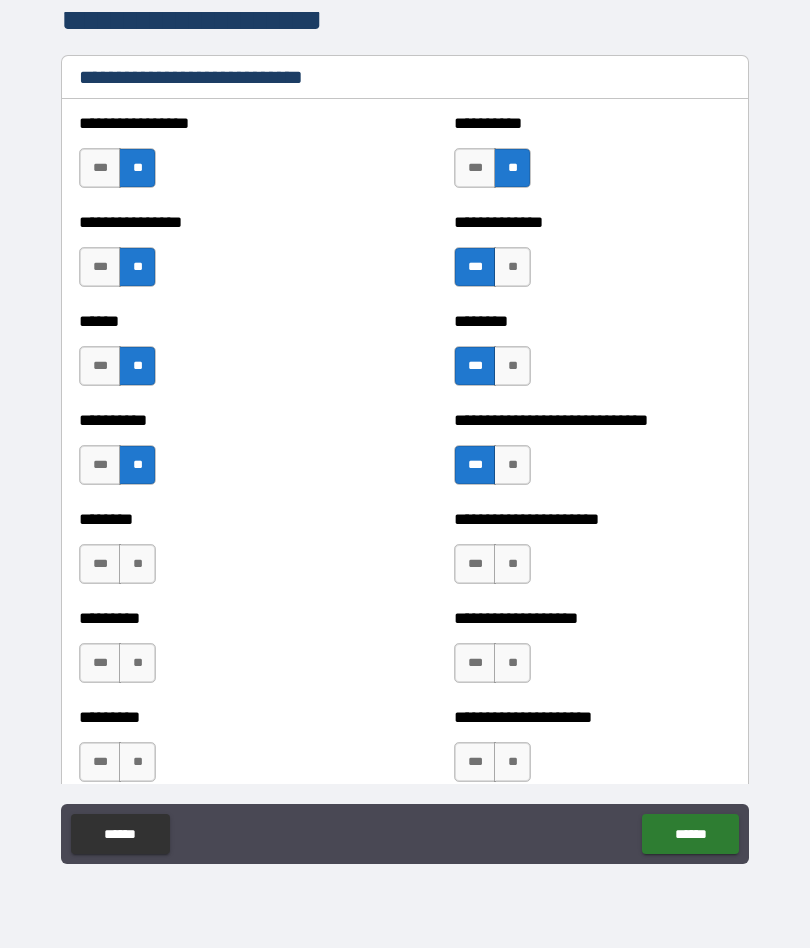 click on "**" at bounding box center (137, 564) 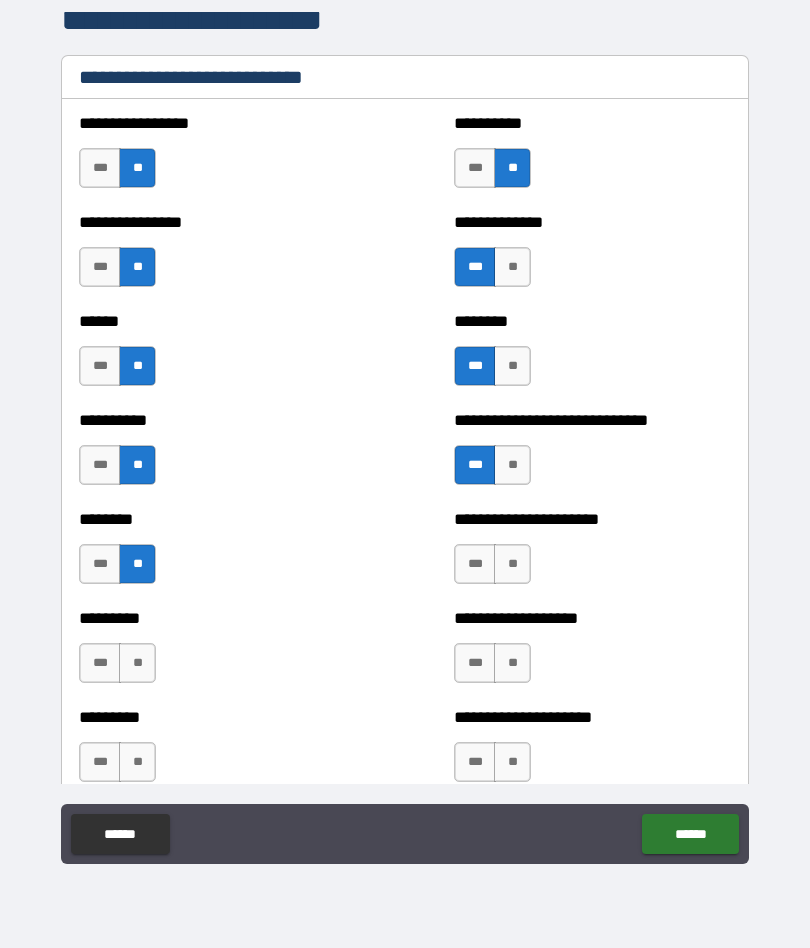 click on "***" at bounding box center (475, 564) 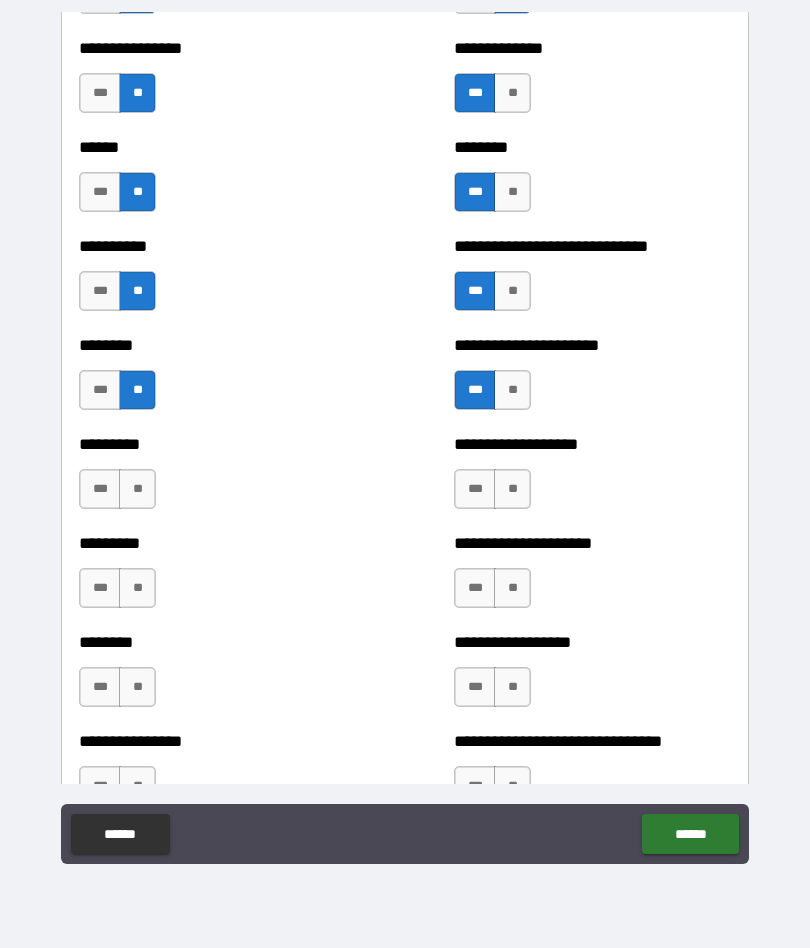 scroll, scrollTop: 6915, scrollLeft: 0, axis: vertical 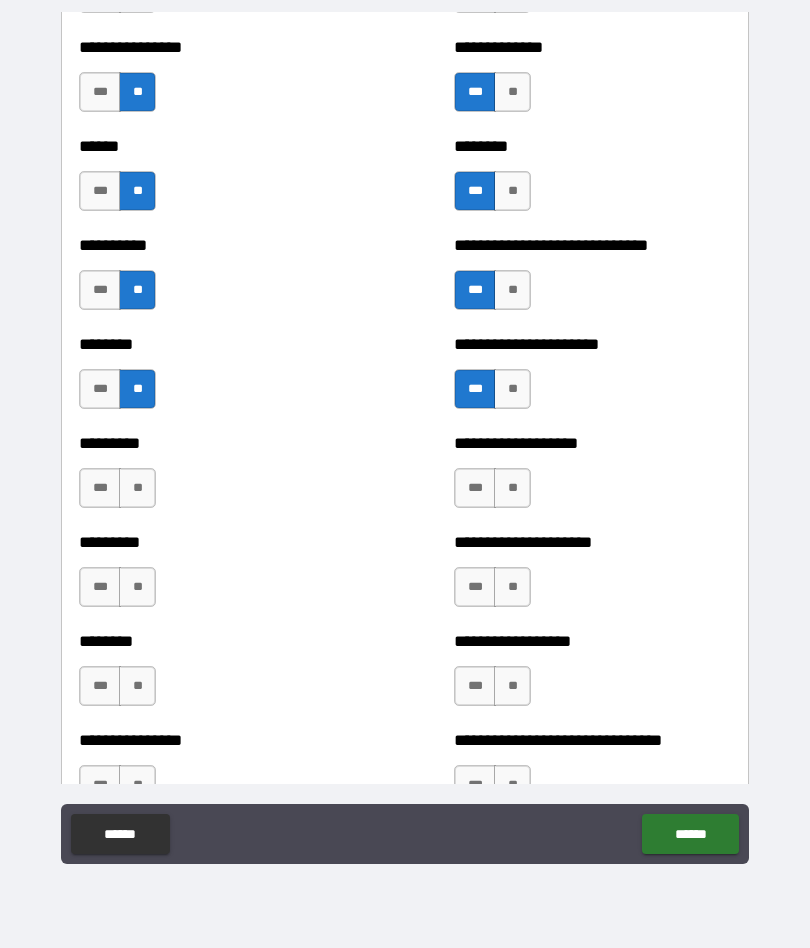 click on "**" at bounding box center (137, 488) 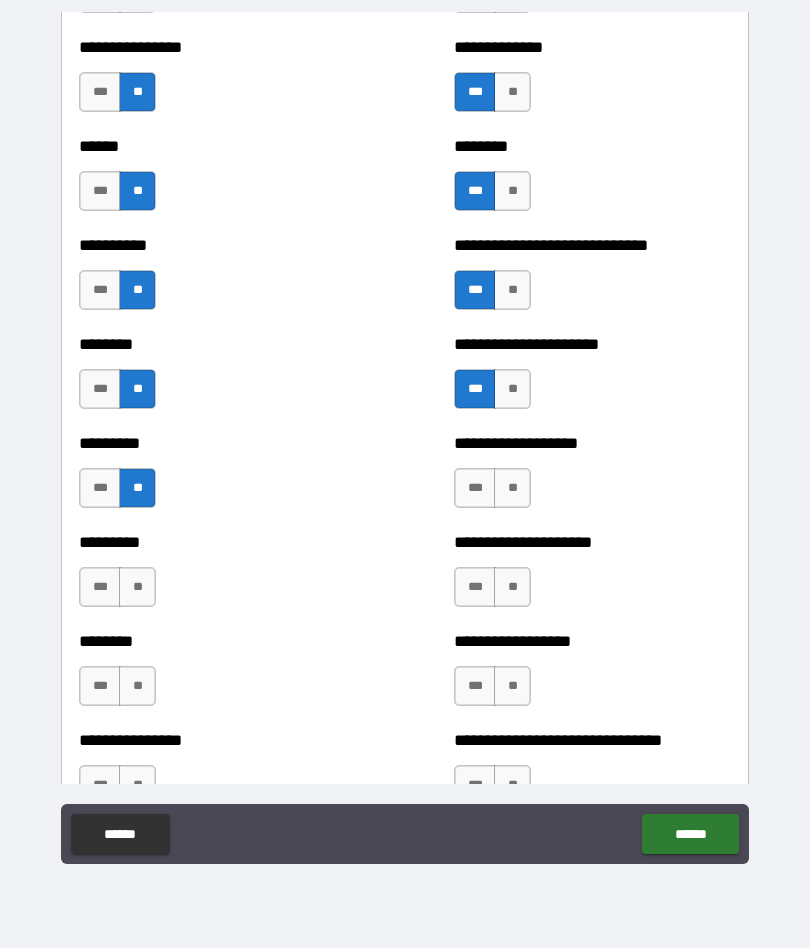 click on "***" at bounding box center [475, 488] 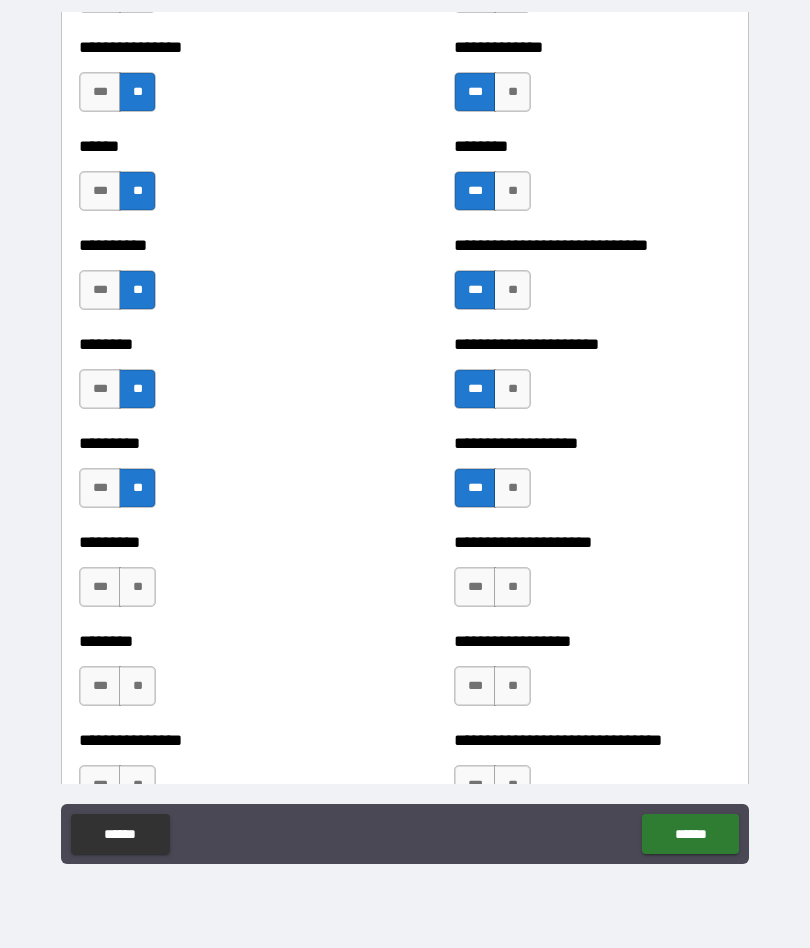 click on "***" at bounding box center (100, 587) 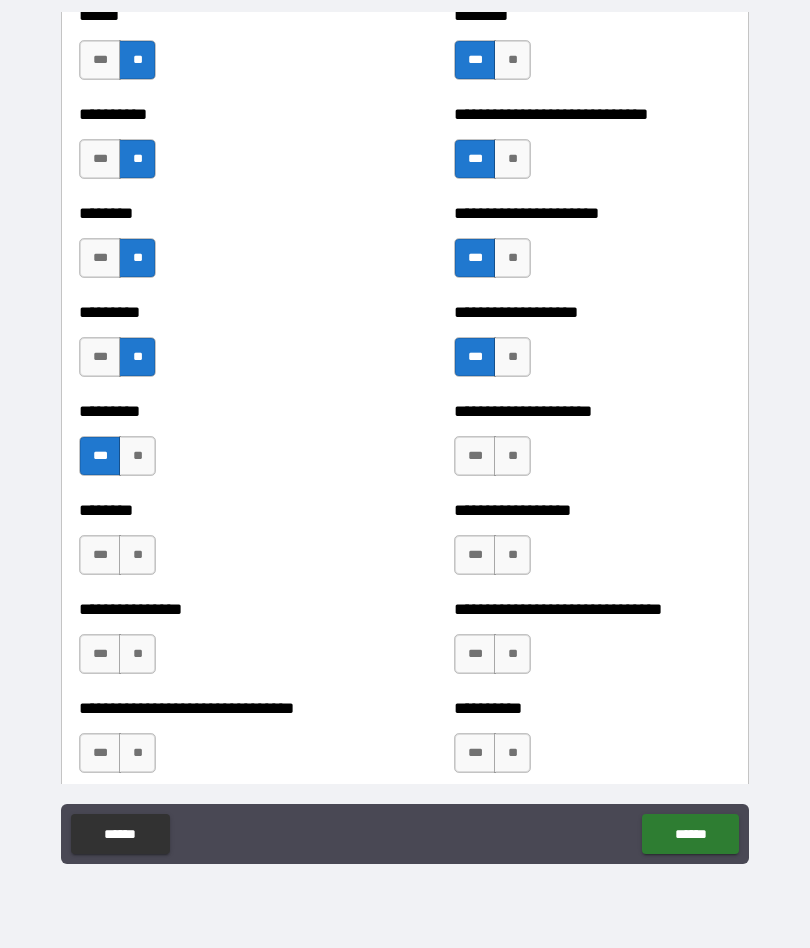 scroll, scrollTop: 7047, scrollLeft: 0, axis: vertical 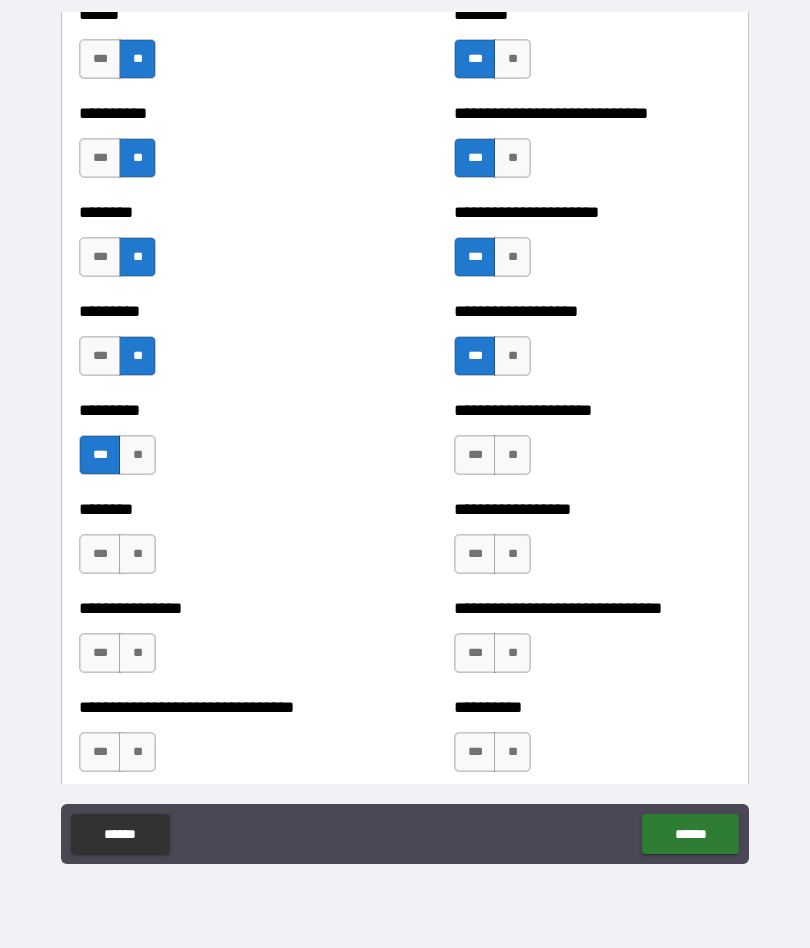 click on "**" at bounding box center [512, 455] 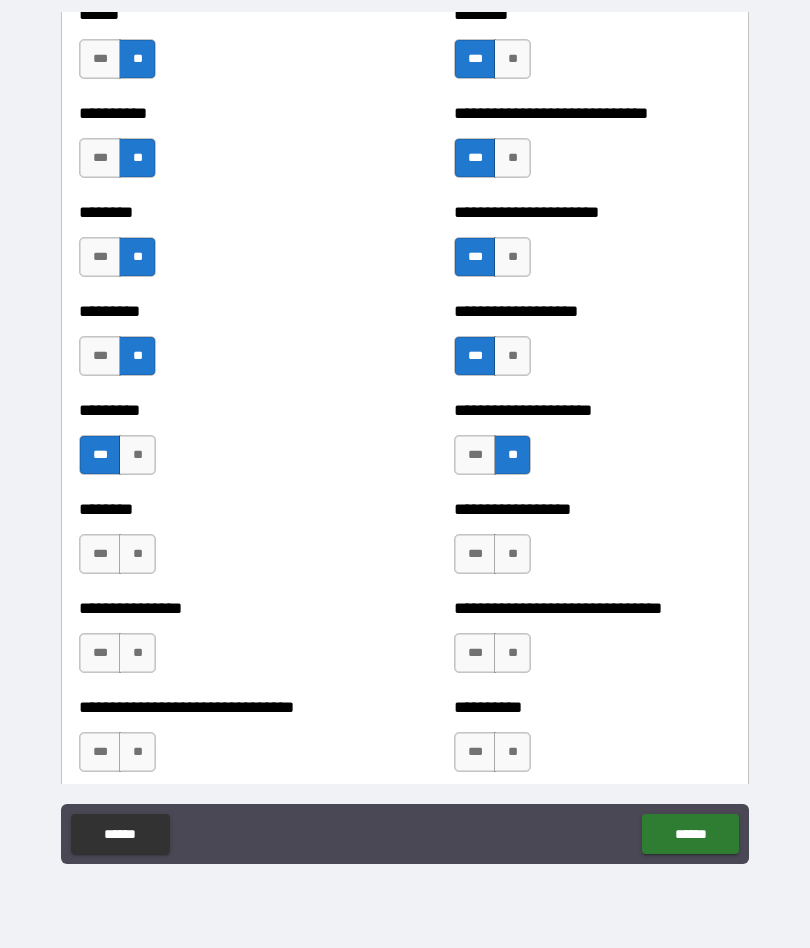click on "**" at bounding box center (137, 554) 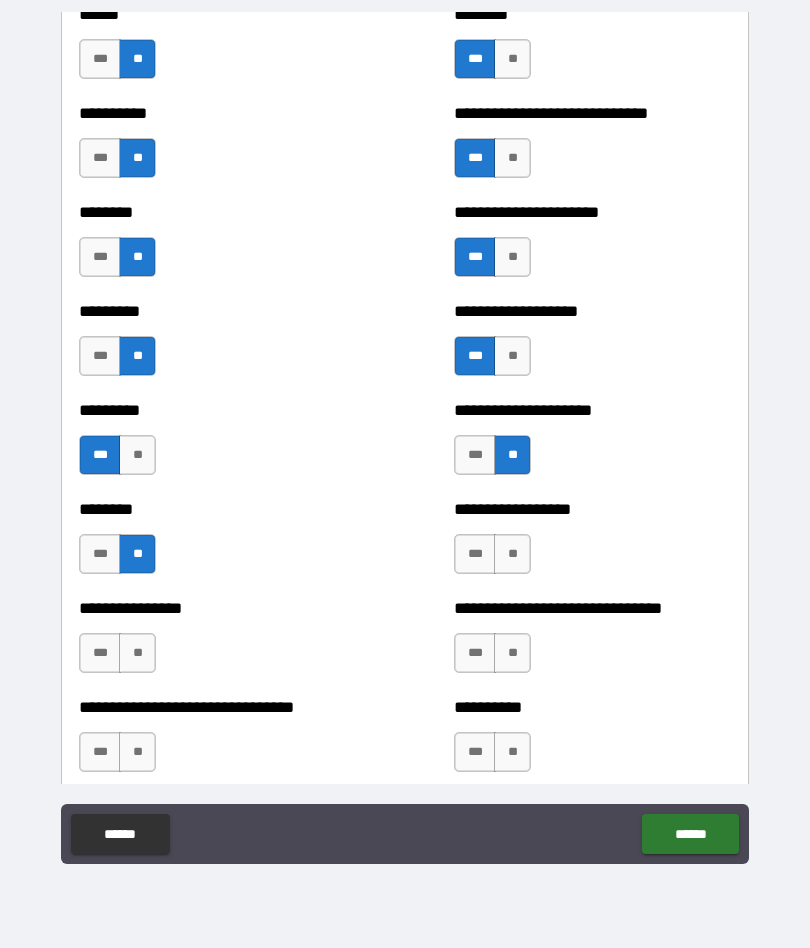 click on "**" at bounding box center [137, 653] 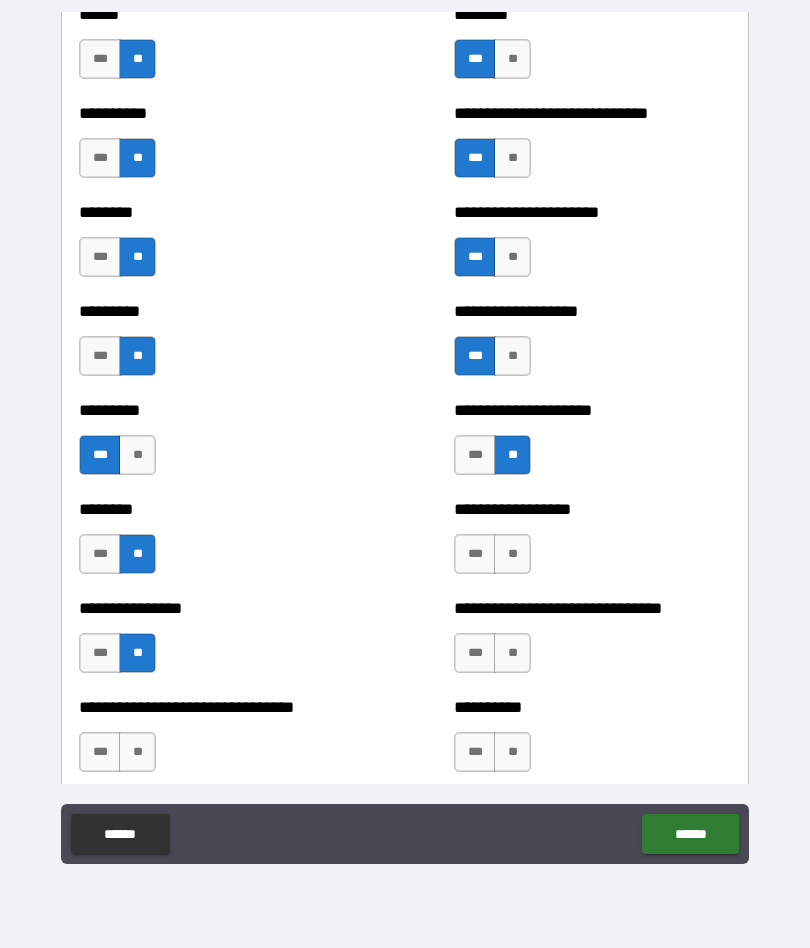 click on "**" at bounding box center [512, 554] 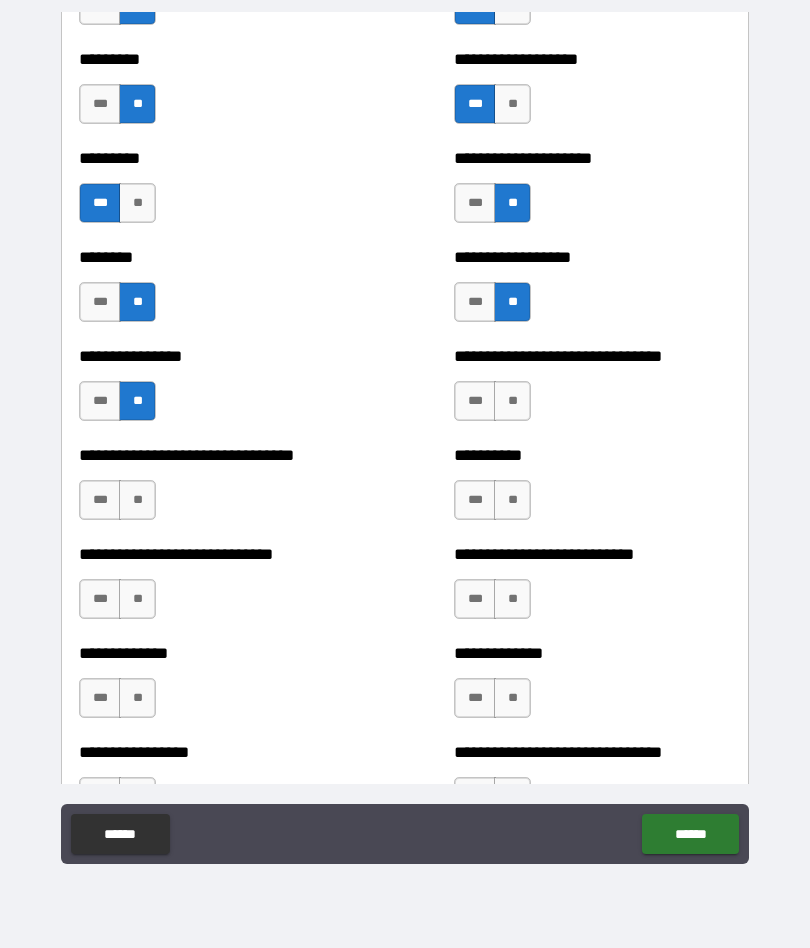 scroll, scrollTop: 7300, scrollLeft: 0, axis: vertical 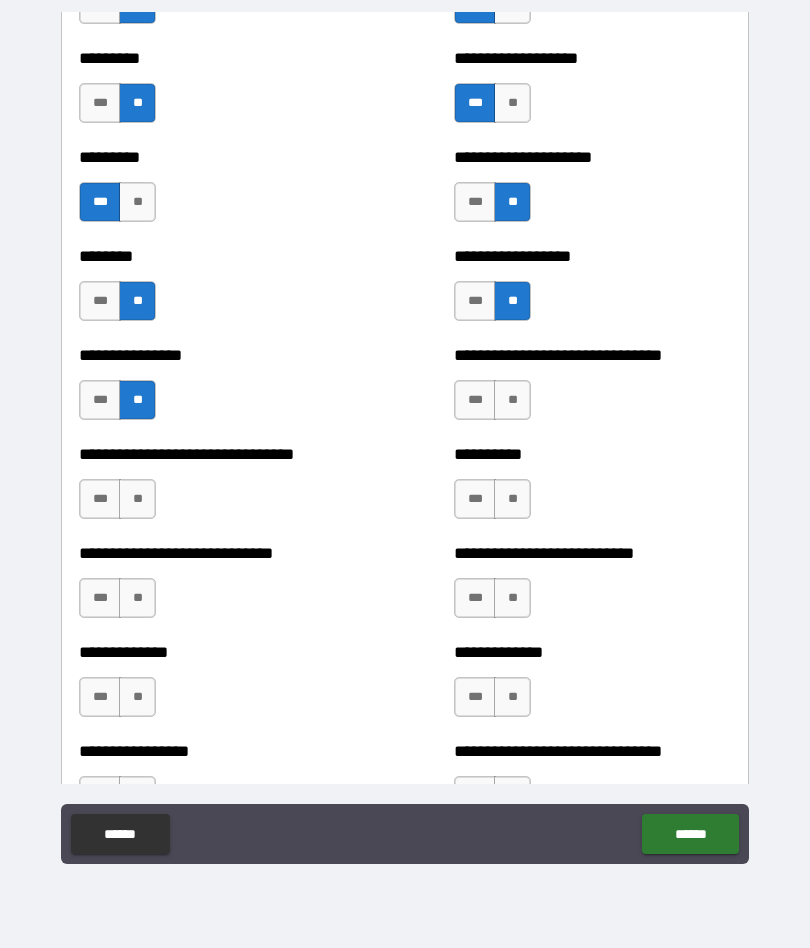 click on "***" at bounding box center (475, 400) 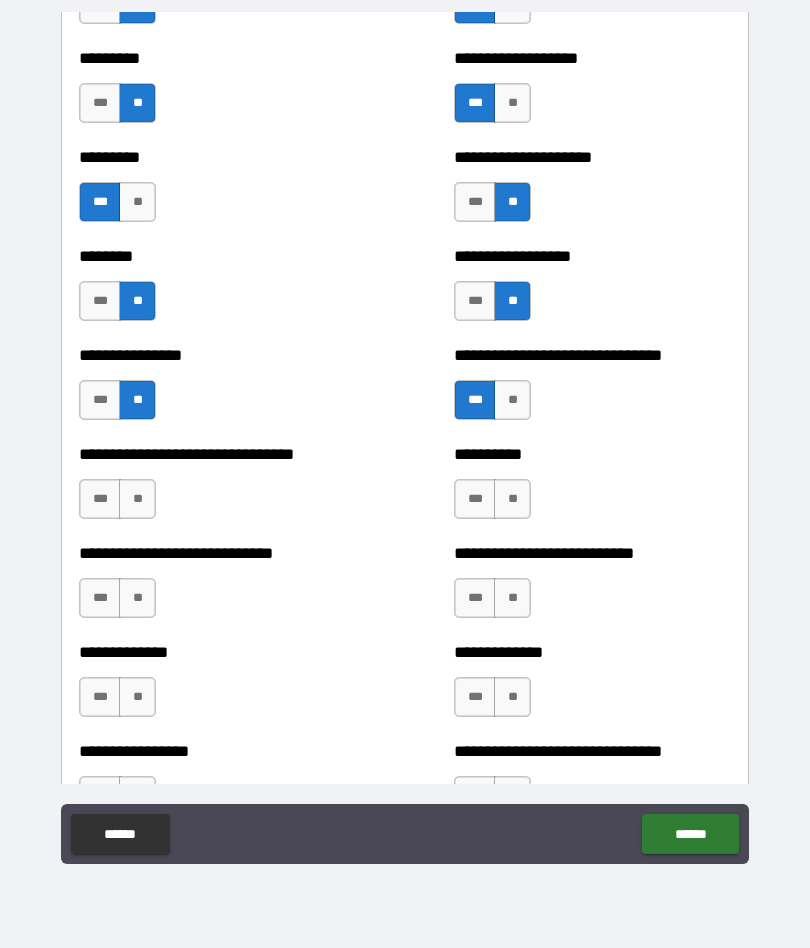 click on "***" at bounding box center [100, 499] 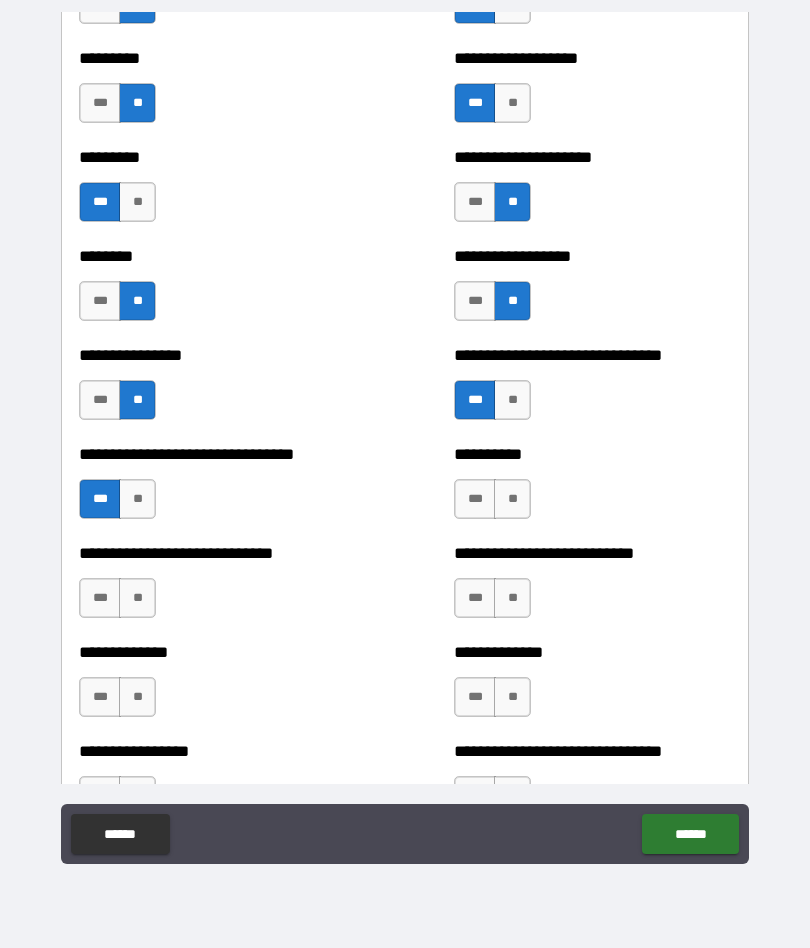 click on "**" at bounding box center (512, 499) 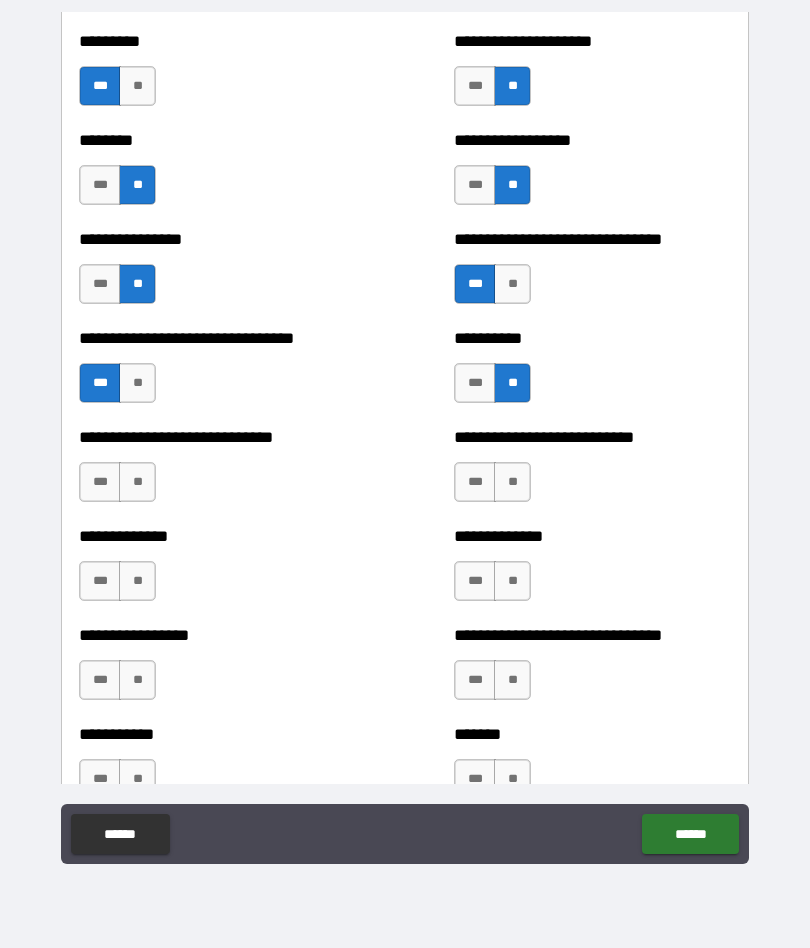 scroll, scrollTop: 7417, scrollLeft: 0, axis: vertical 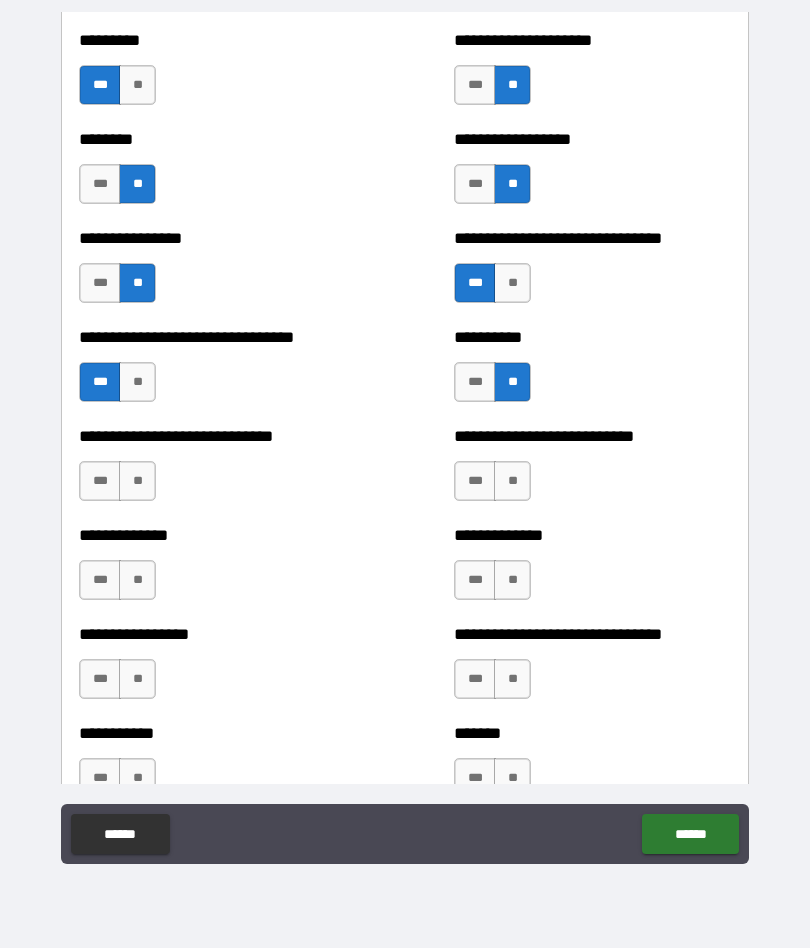 click on "**" at bounding box center [137, 481] 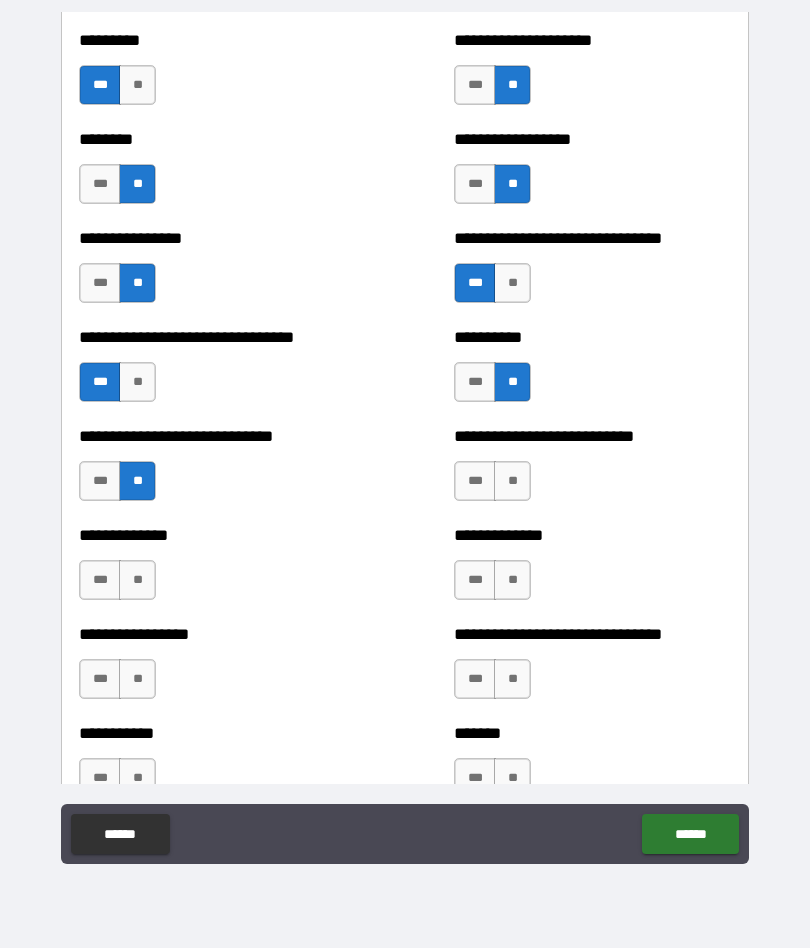 click on "**" at bounding box center (512, 481) 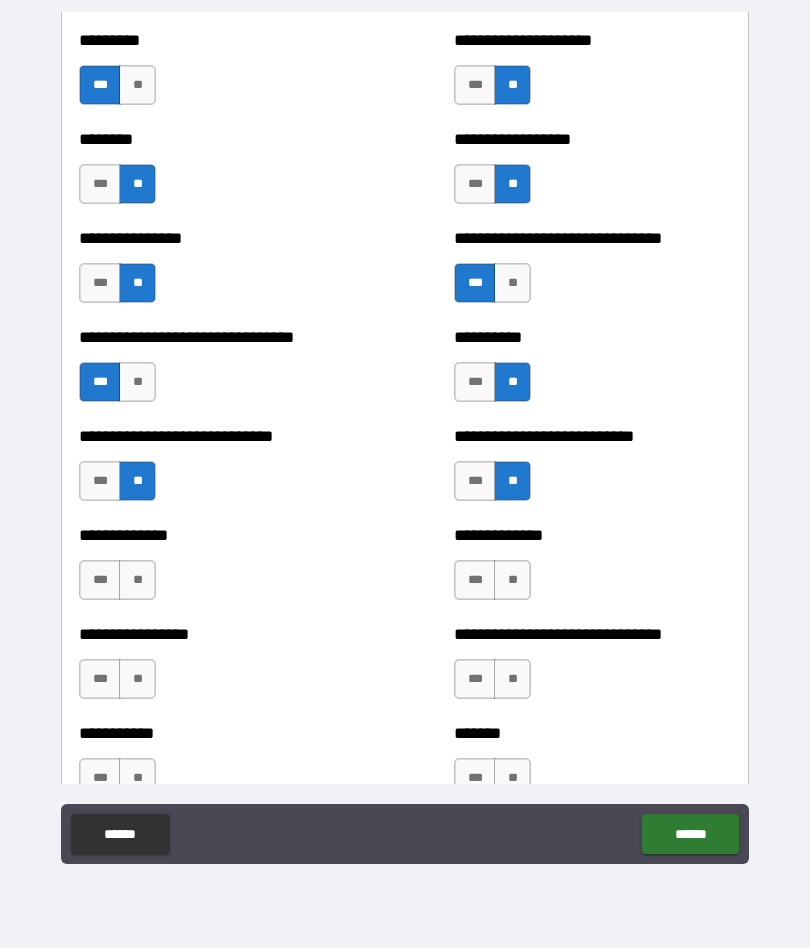 click on "**" at bounding box center (512, 580) 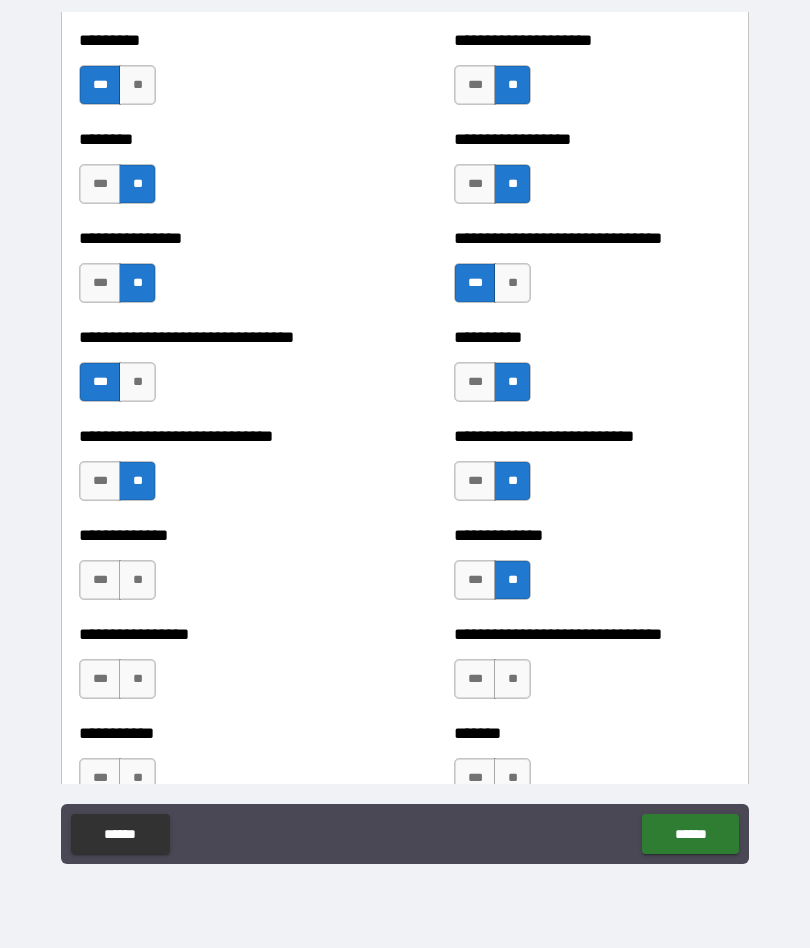 click on "**" at bounding box center (512, 580) 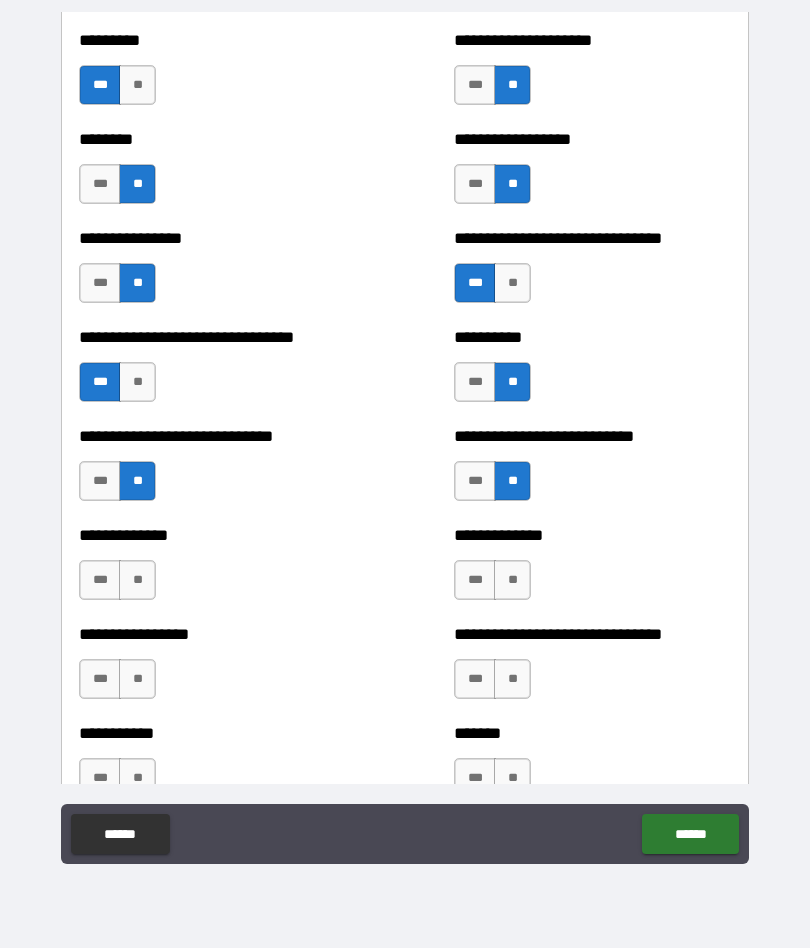 click on "***" at bounding box center (475, 580) 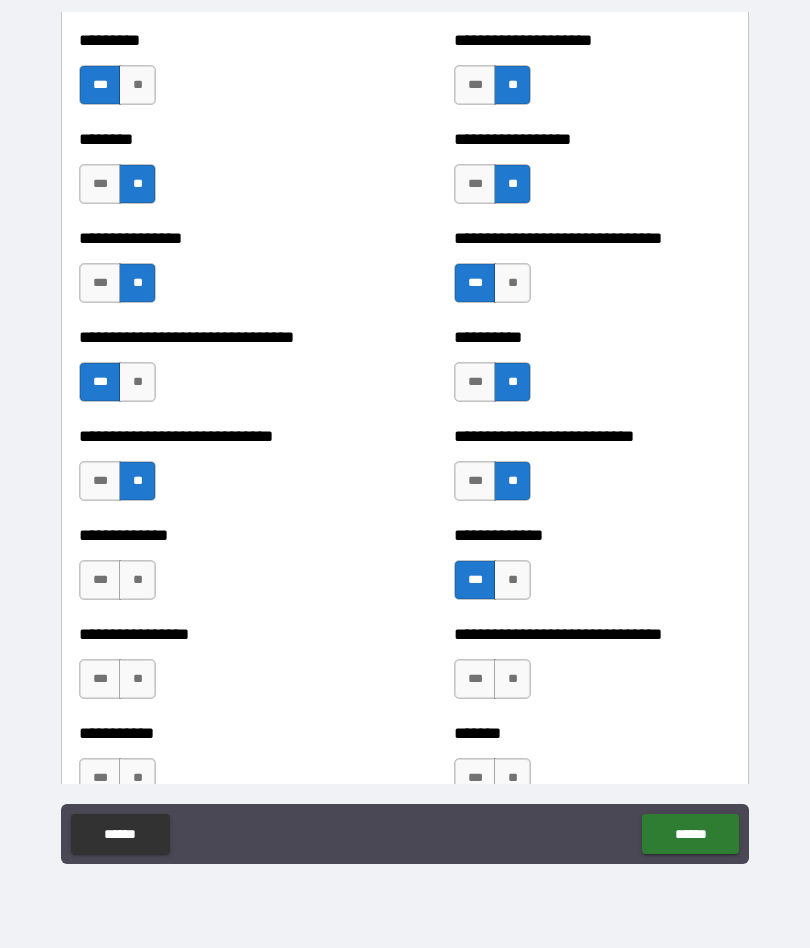 click on "***" at bounding box center (475, 679) 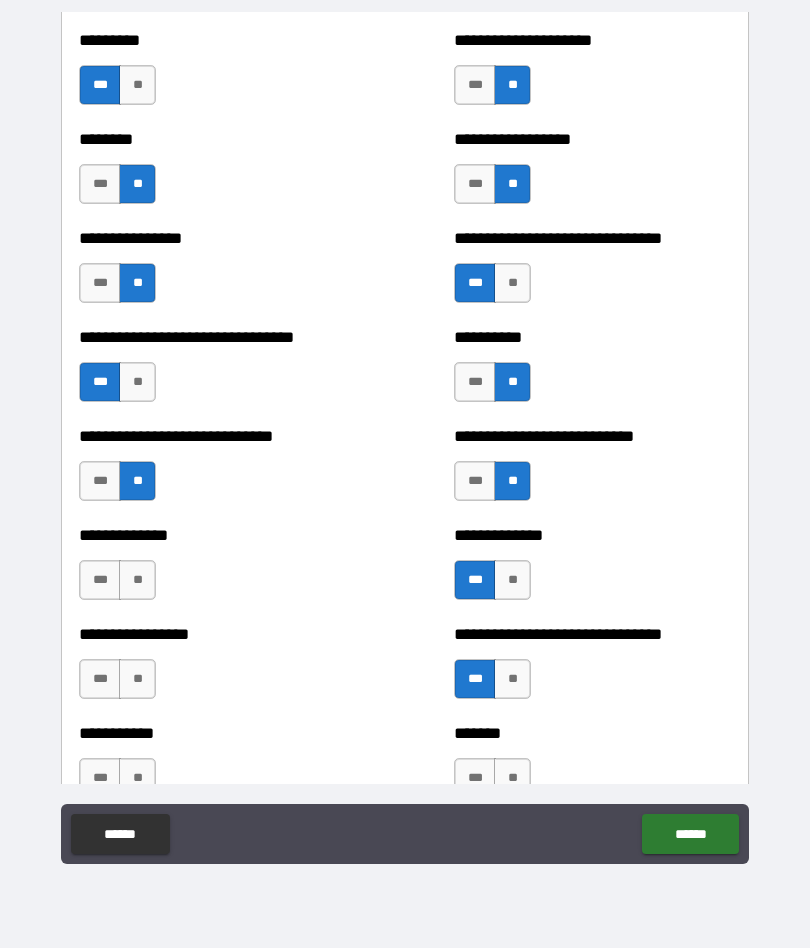 click on "***" at bounding box center [100, 679] 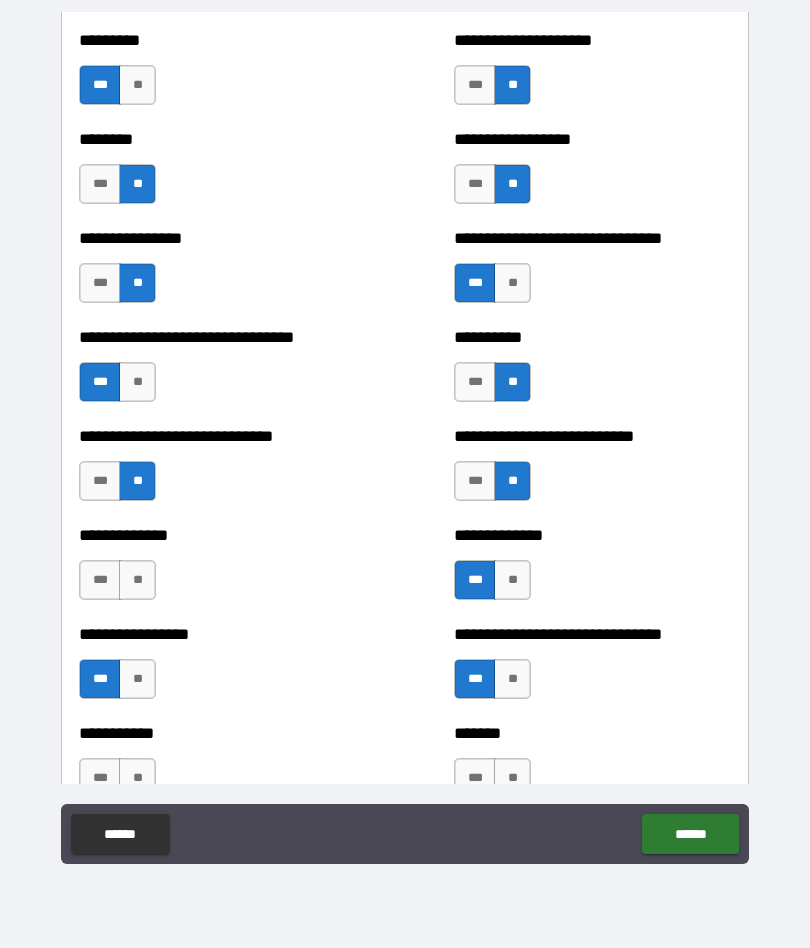 click on "**" at bounding box center [137, 580] 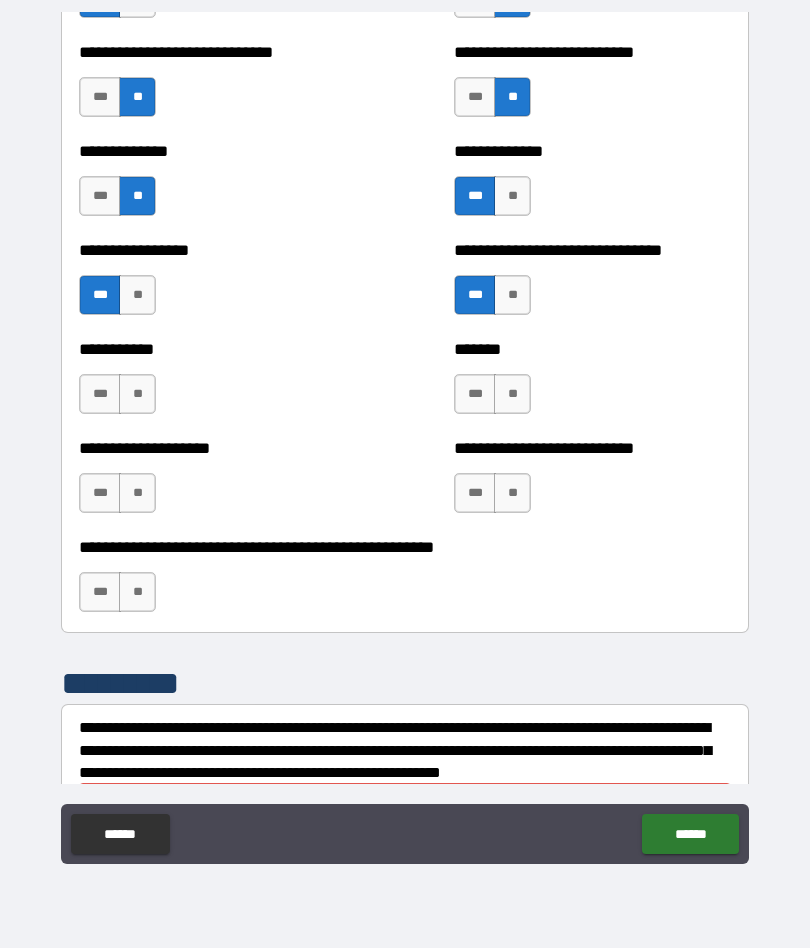 scroll, scrollTop: 7802, scrollLeft: 0, axis: vertical 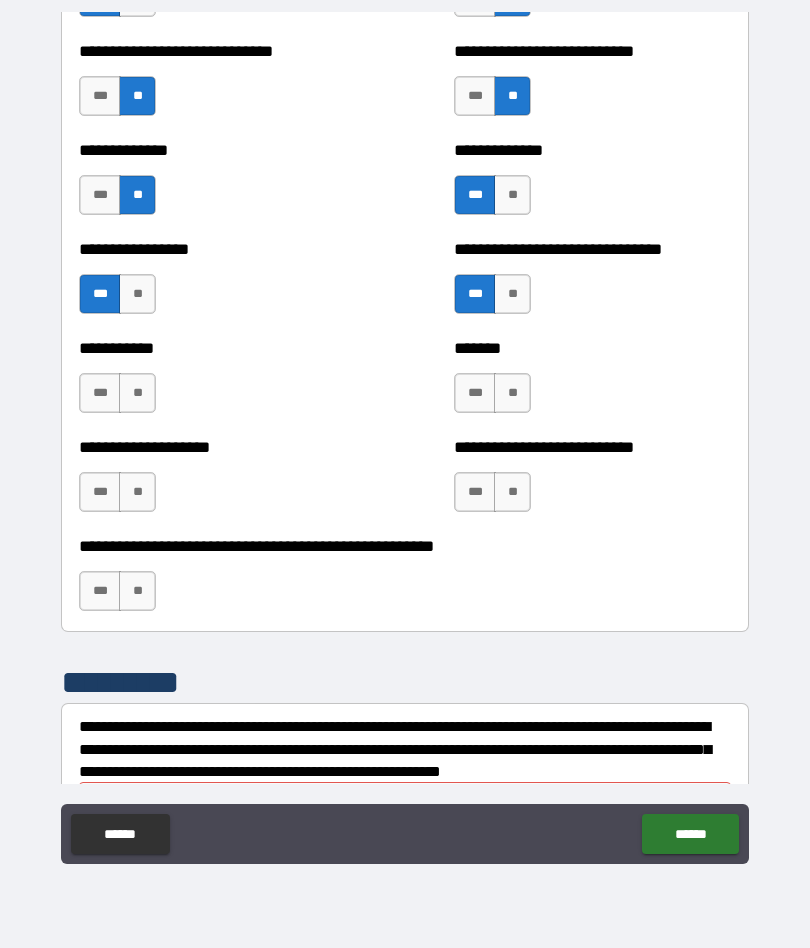 click on "**" at bounding box center [137, 393] 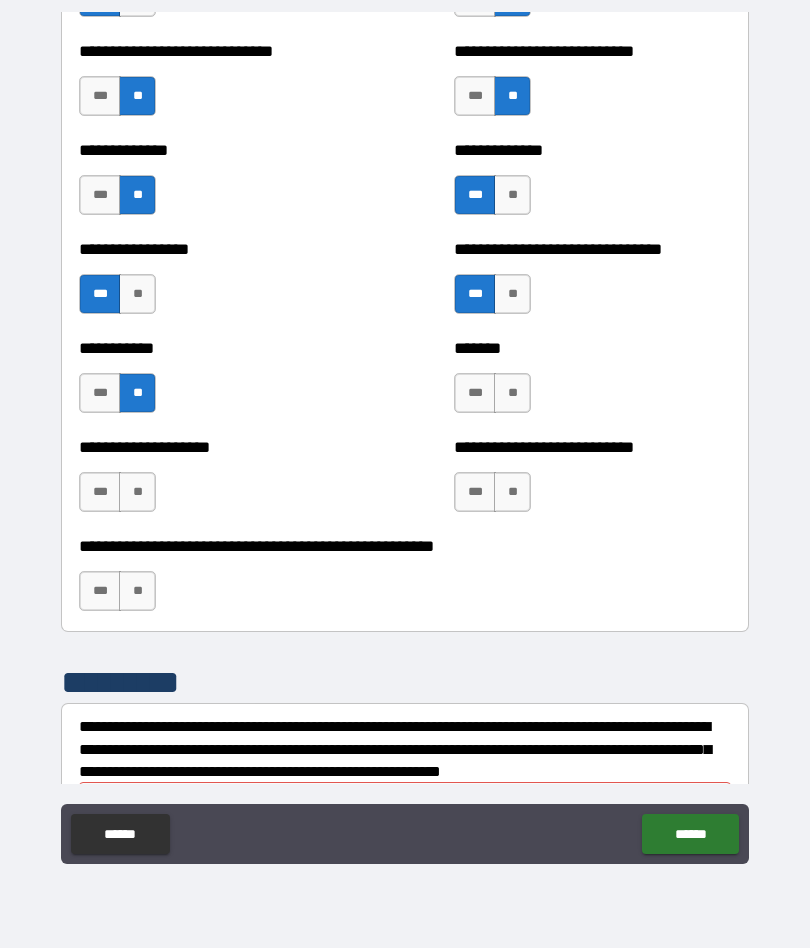 click on "**" at bounding box center [512, 393] 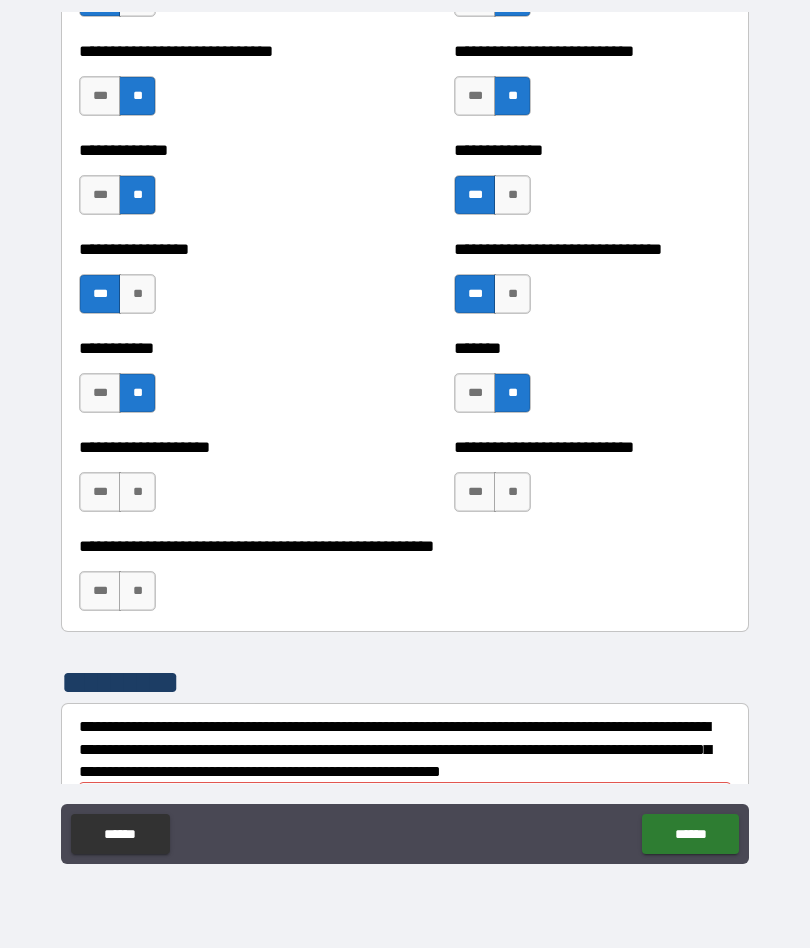 click on "**" at bounding box center [137, 492] 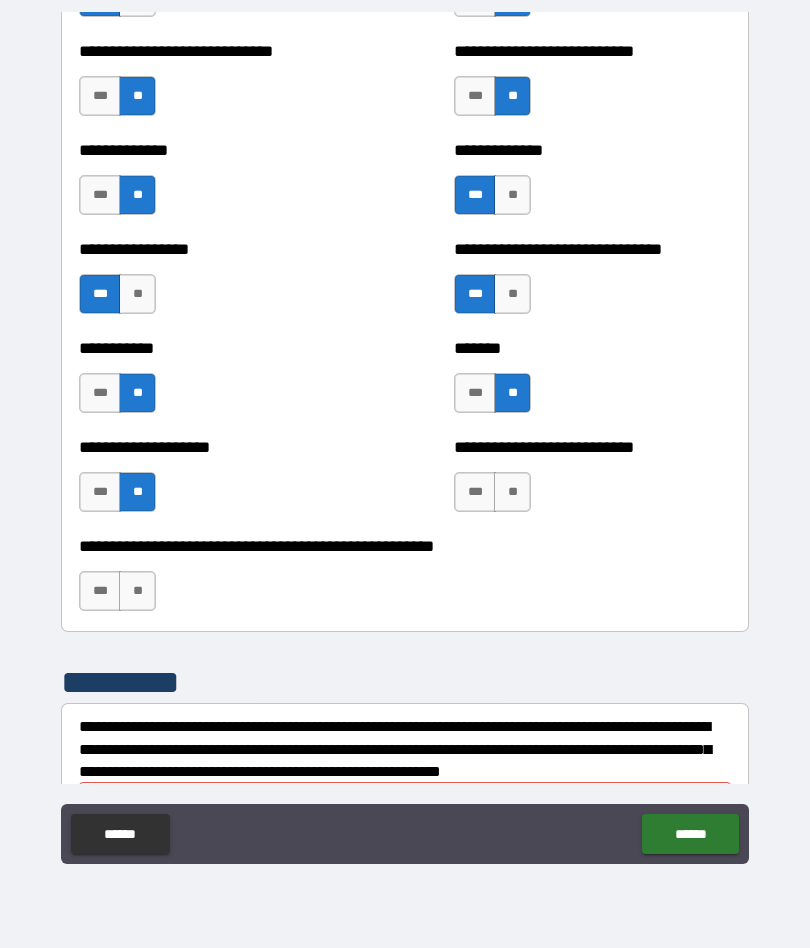 click on "**" at bounding box center (512, 492) 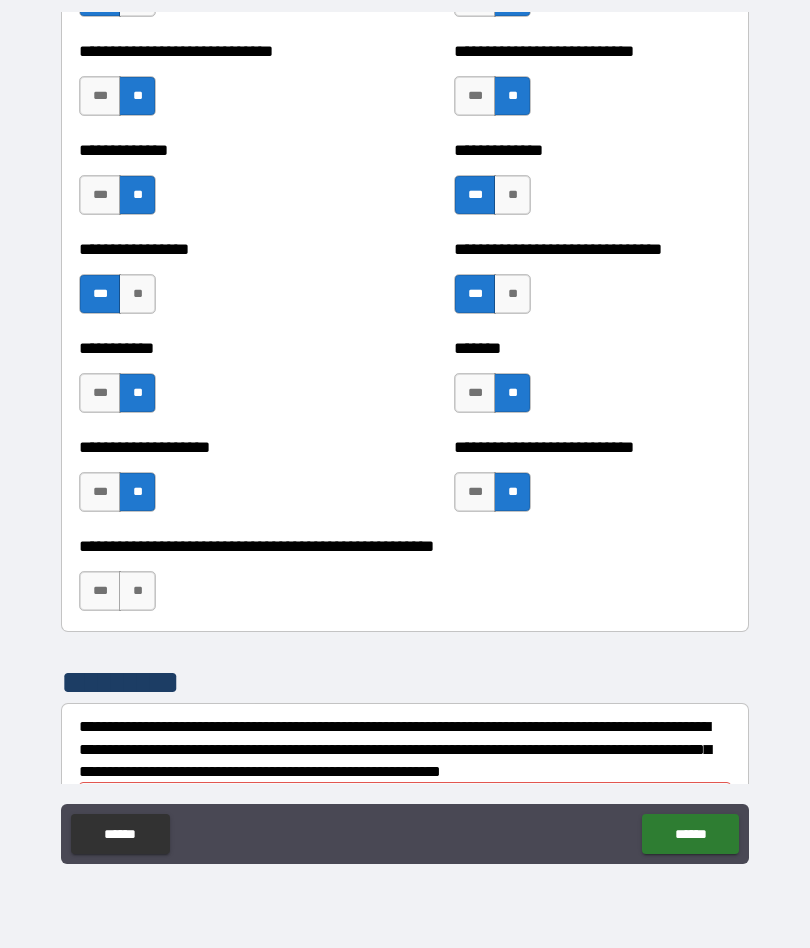 click on "**" at bounding box center (137, 591) 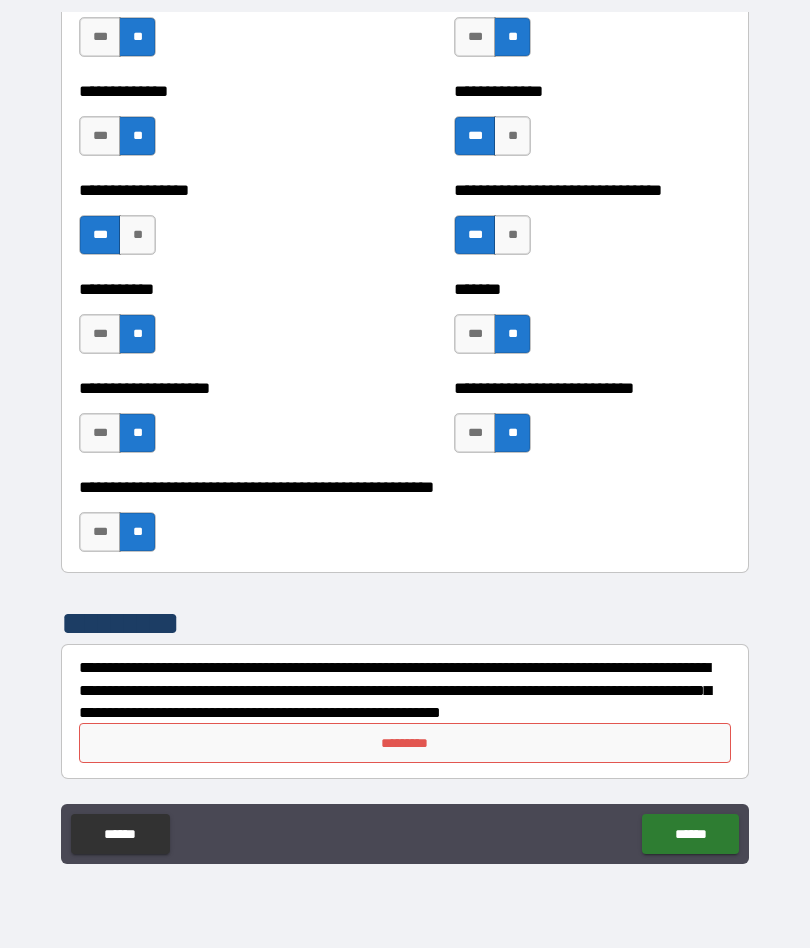 scroll, scrollTop: 7861, scrollLeft: 0, axis: vertical 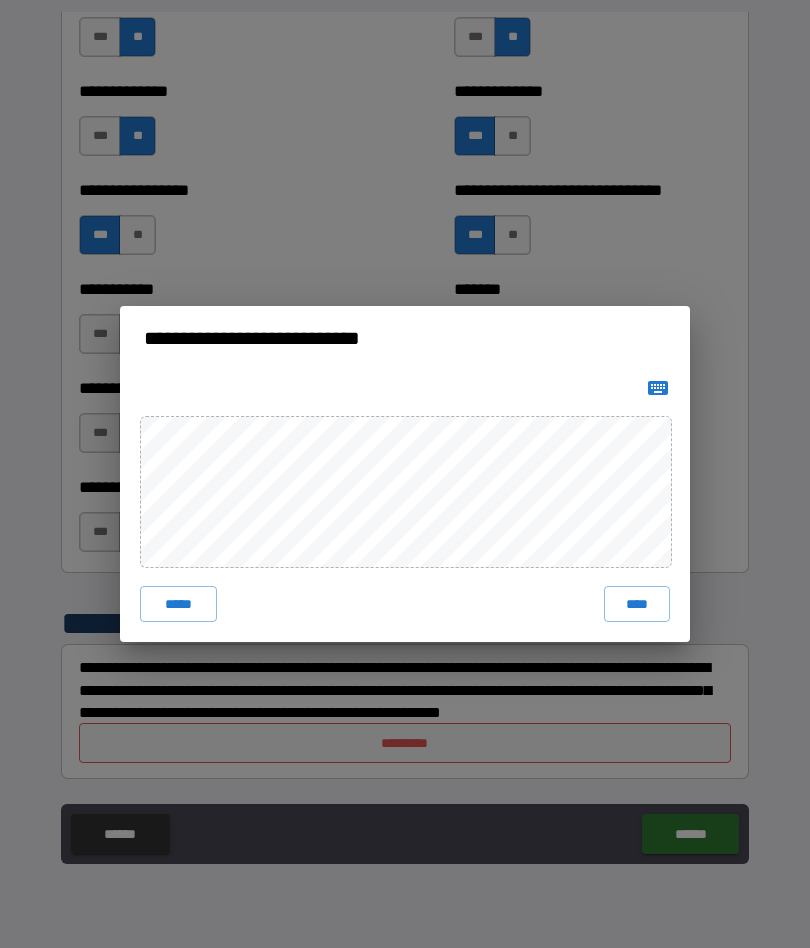 click on "****" at bounding box center (637, 604) 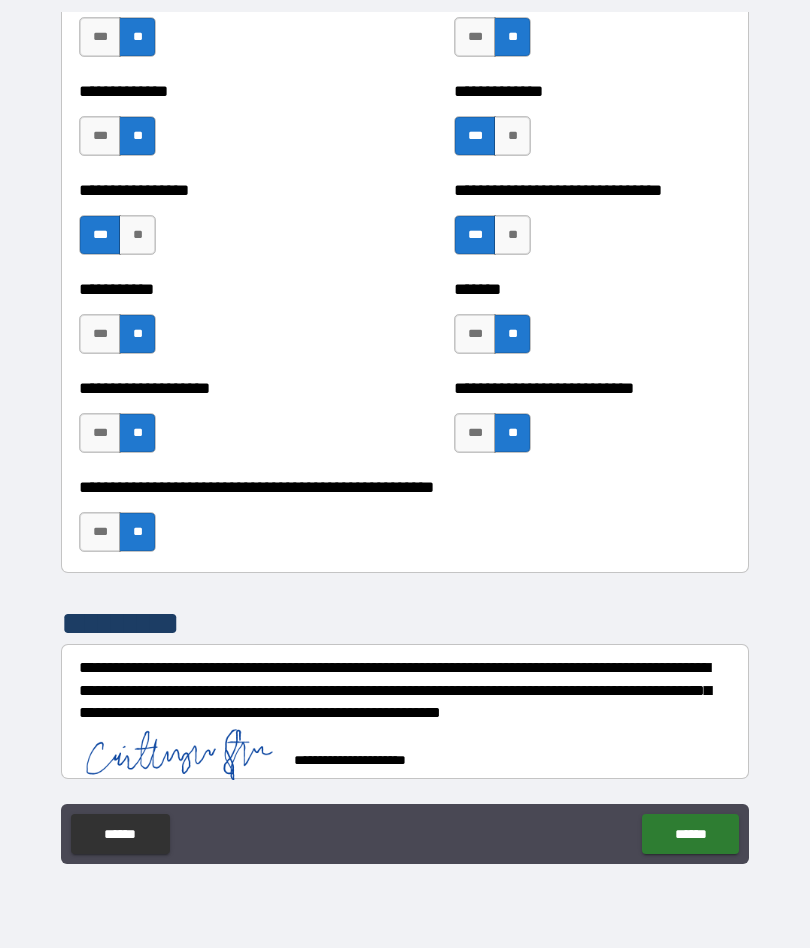 scroll, scrollTop: 7851, scrollLeft: 0, axis: vertical 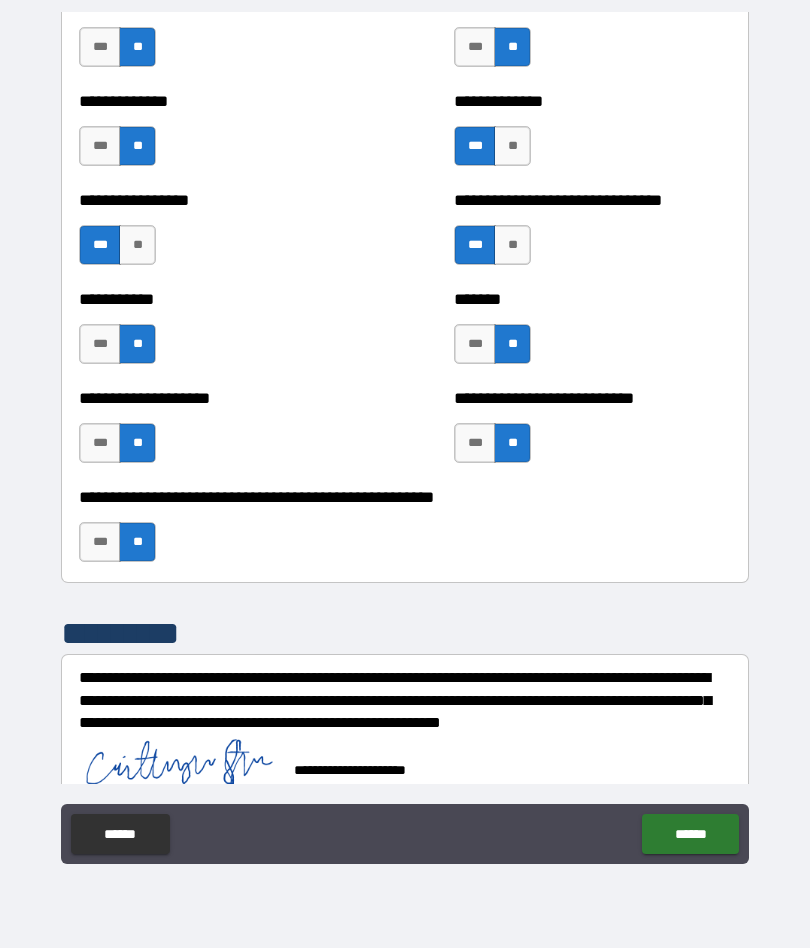 click on "******" at bounding box center [690, 834] 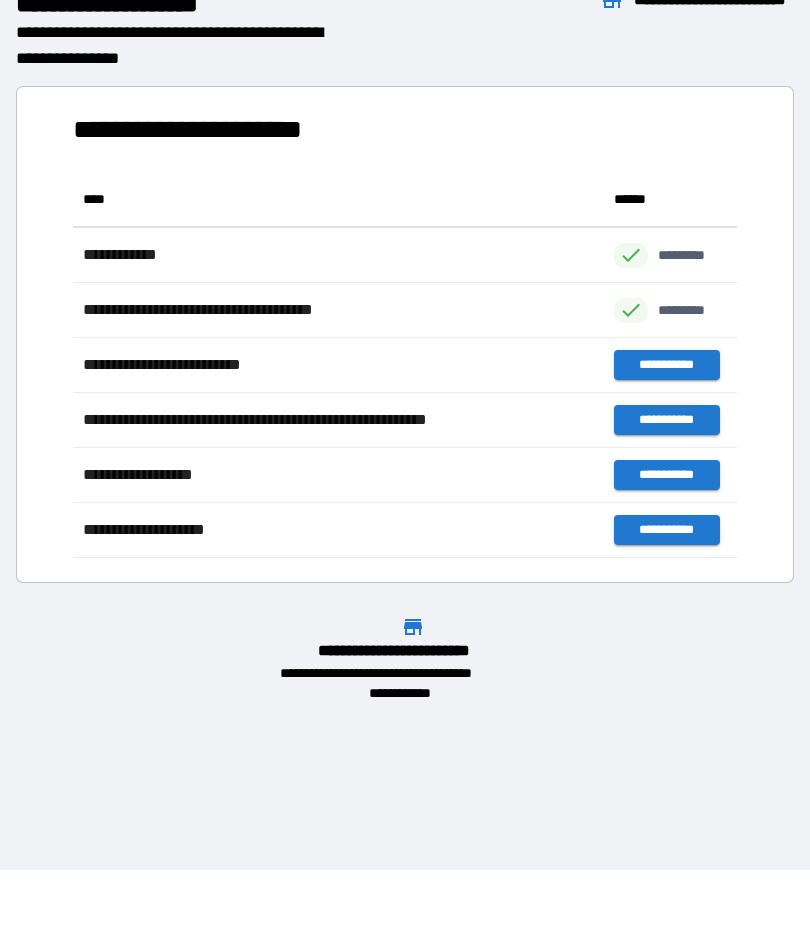 scroll, scrollTop: 1, scrollLeft: 1, axis: both 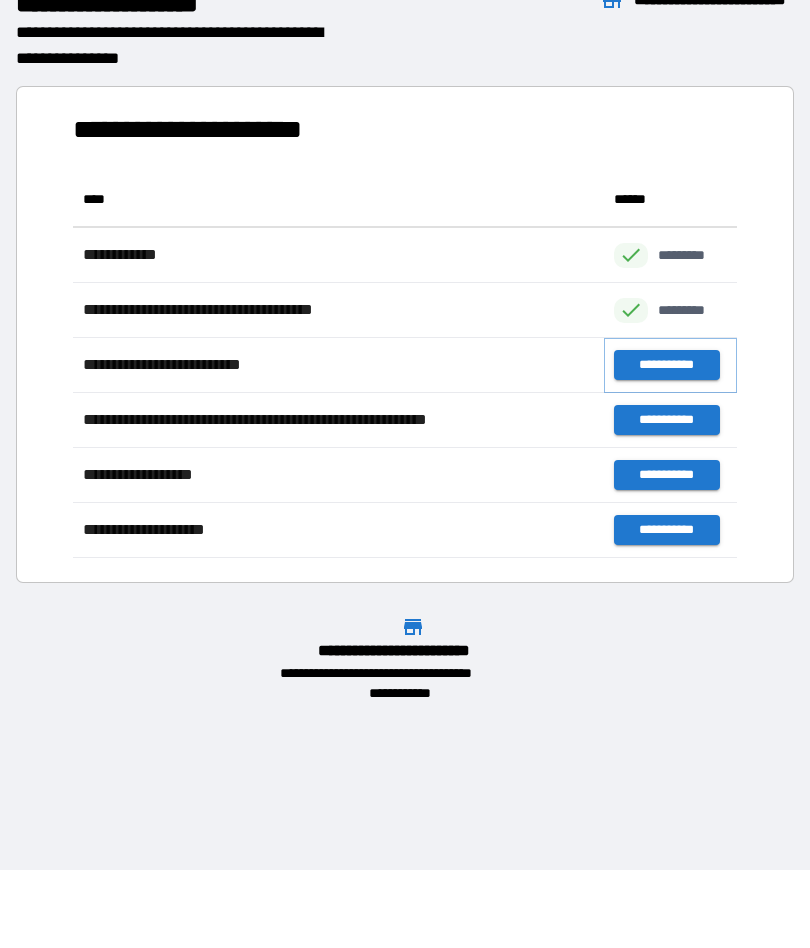 click on "**********" at bounding box center (666, 365) 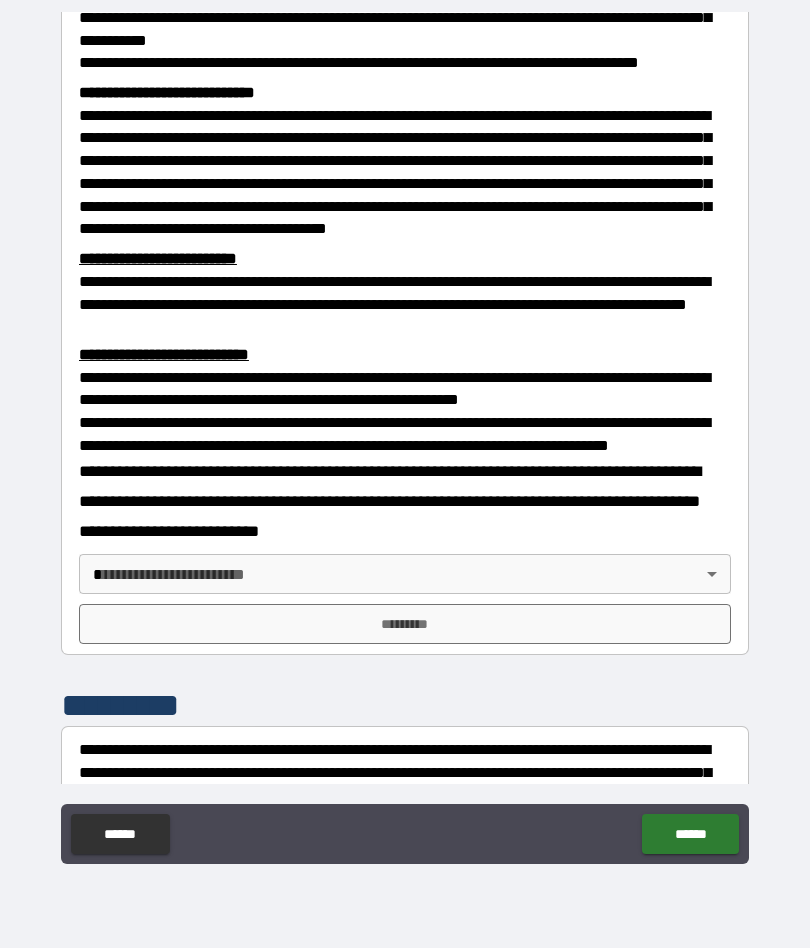 scroll, scrollTop: 420, scrollLeft: 0, axis: vertical 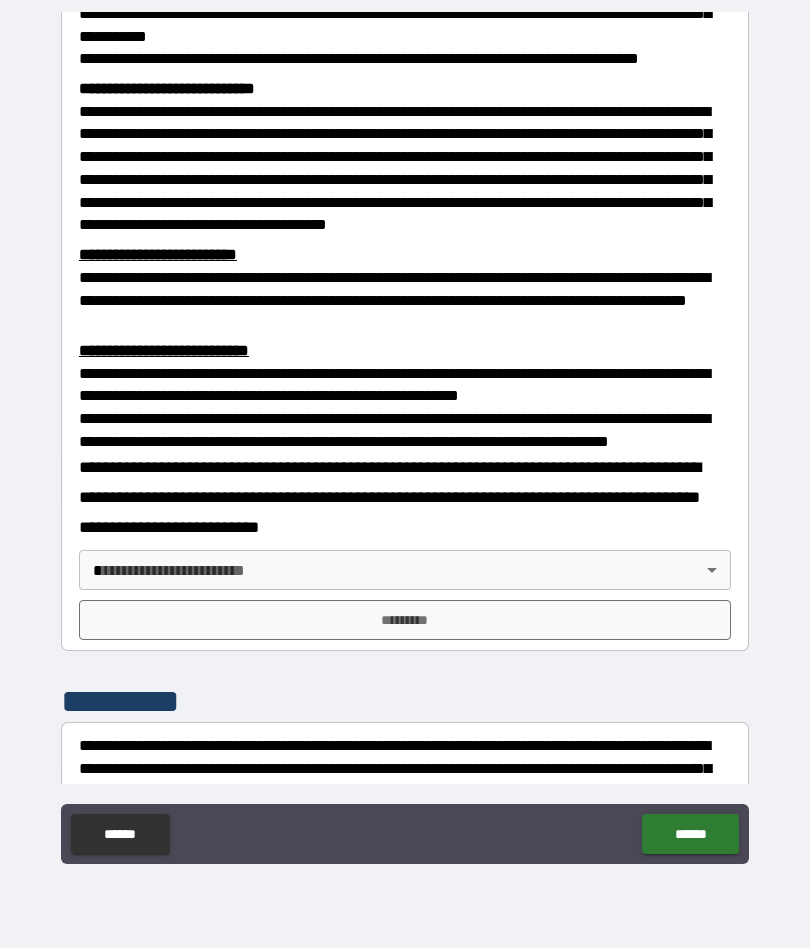 click on "**********" at bounding box center (405, 435) 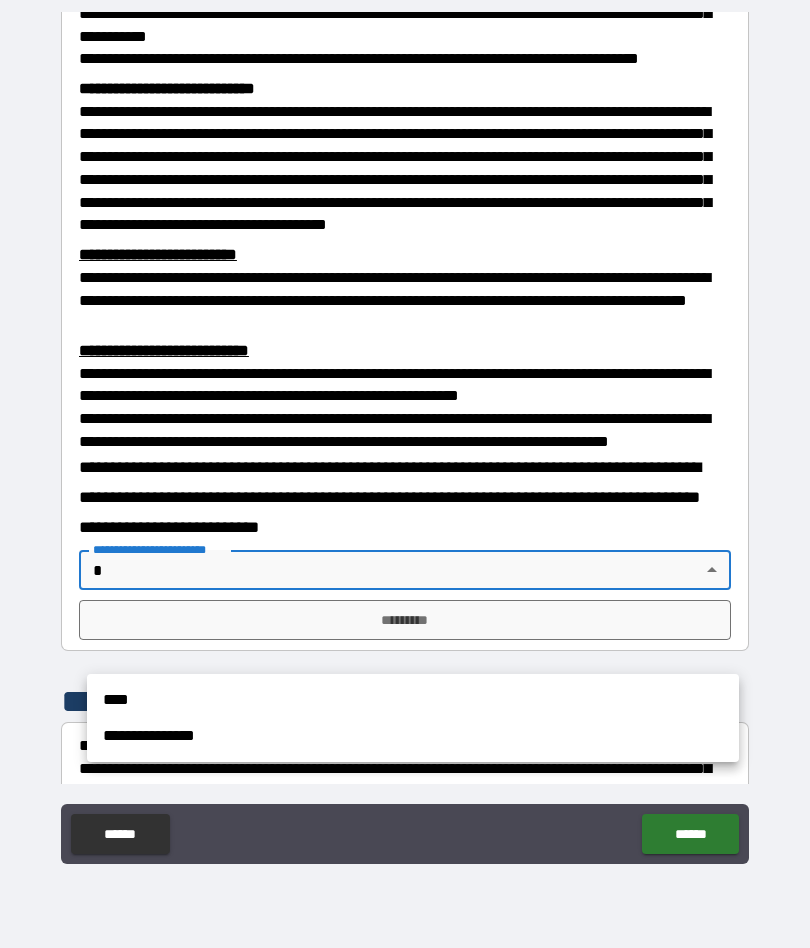 click on "****" at bounding box center (413, 700) 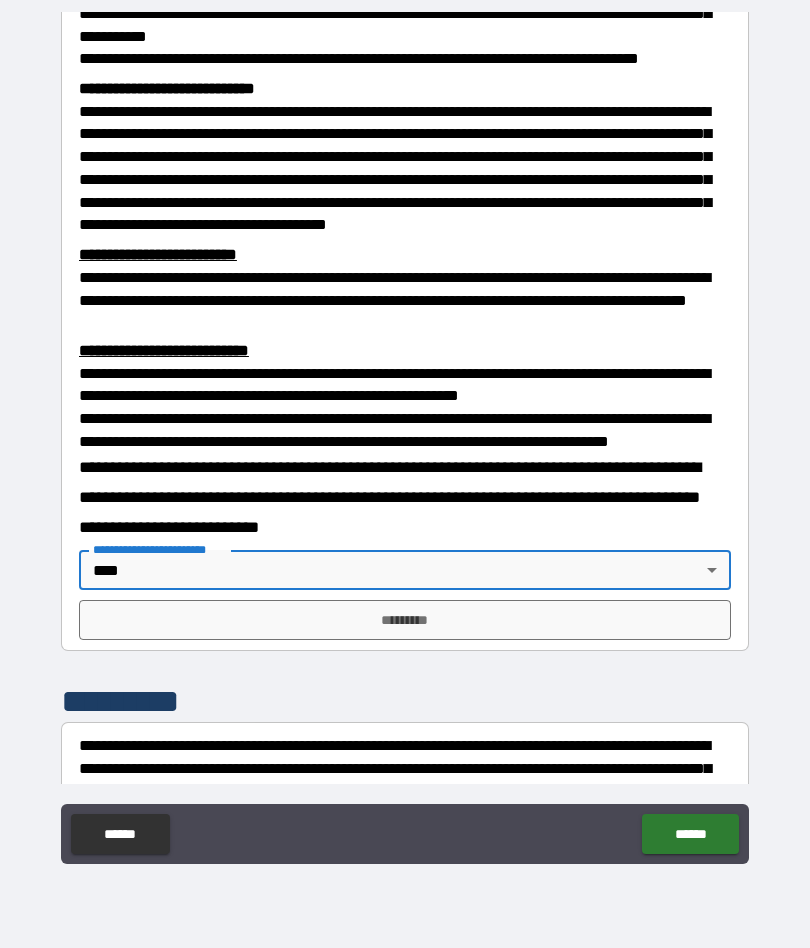 click on "*********" at bounding box center (405, 620) 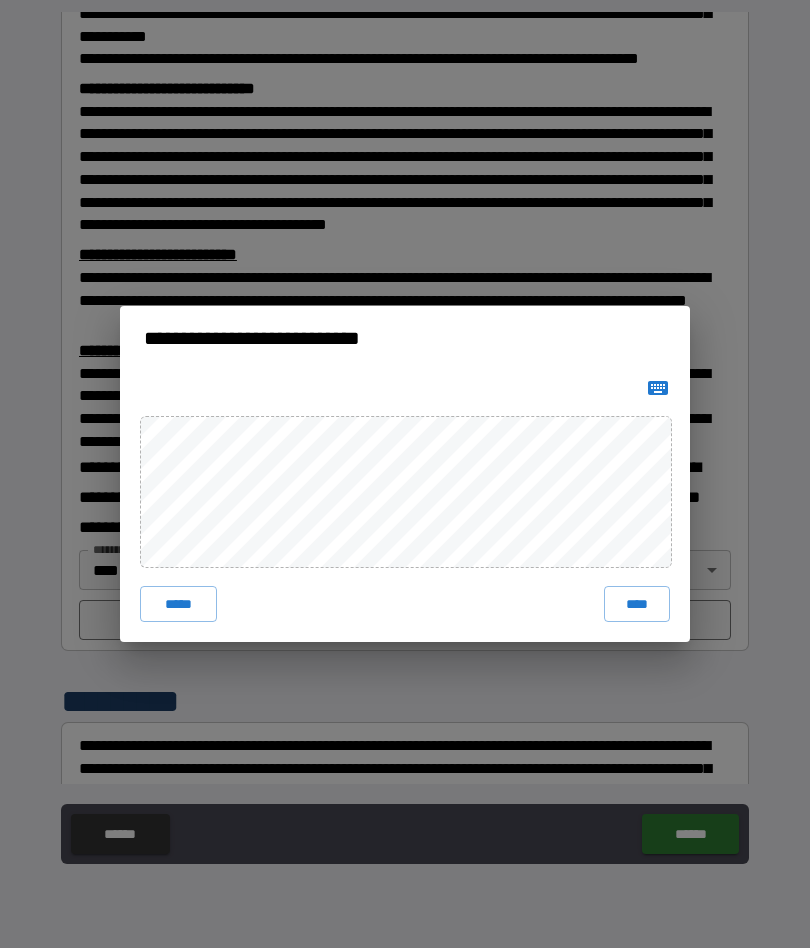 click on "****" at bounding box center (637, 604) 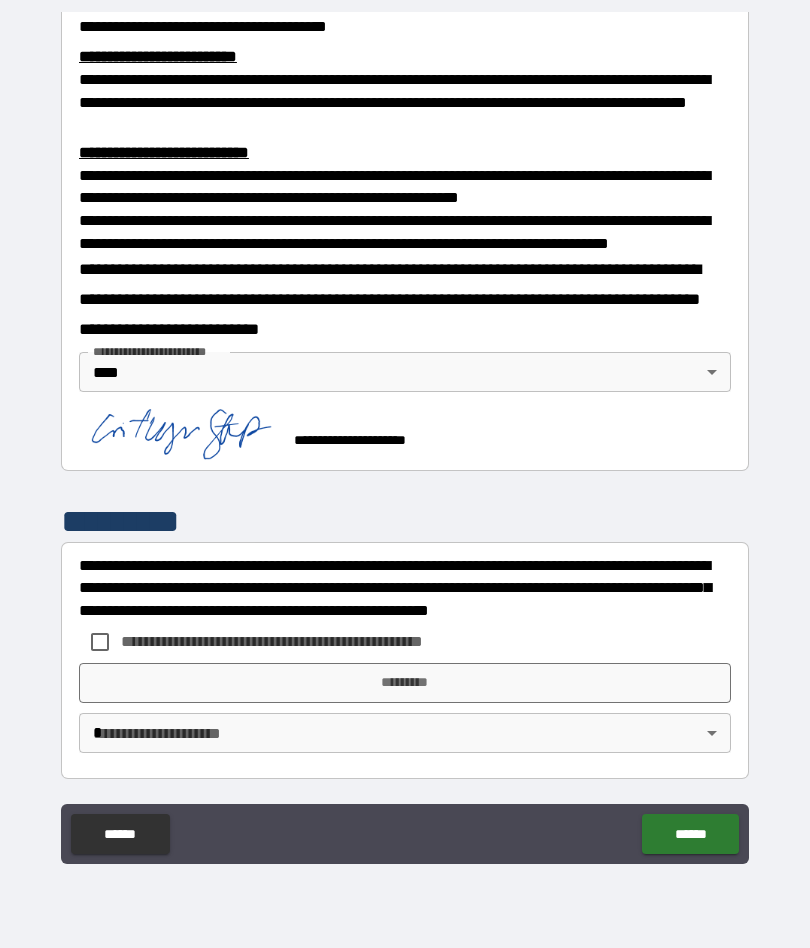 scroll, scrollTop: 691, scrollLeft: 0, axis: vertical 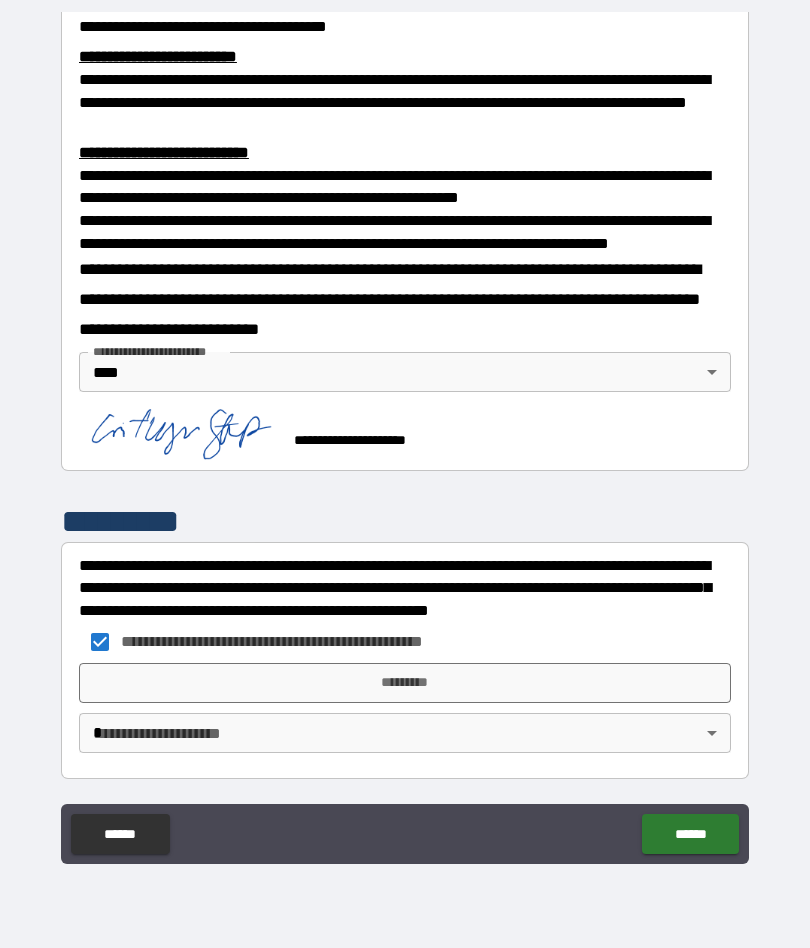 click on "*********" at bounding box center (405, 683) 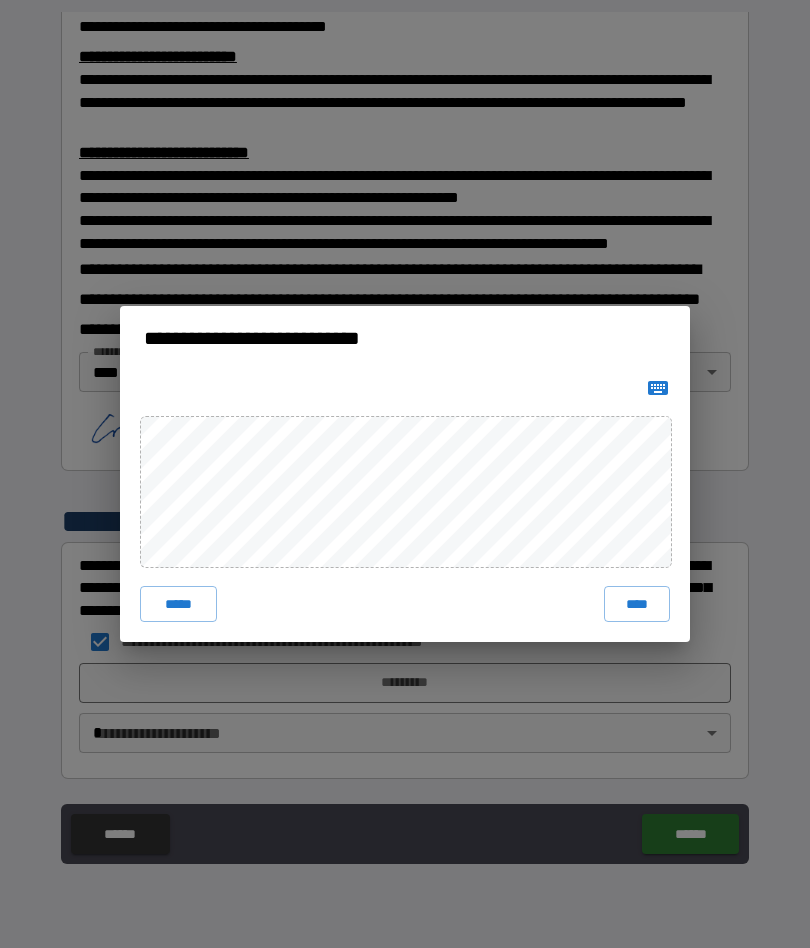 click on "****" at bounding box center [637, 604] 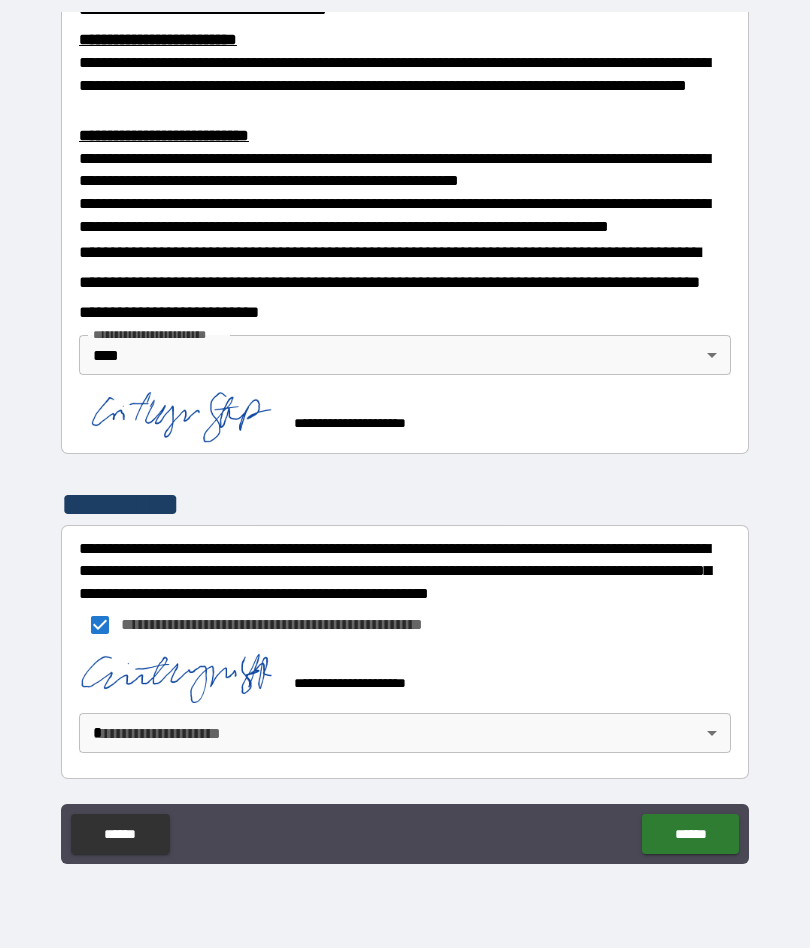 scroll, scrollTop: 708, scrollLeft: 0, axis: vertical 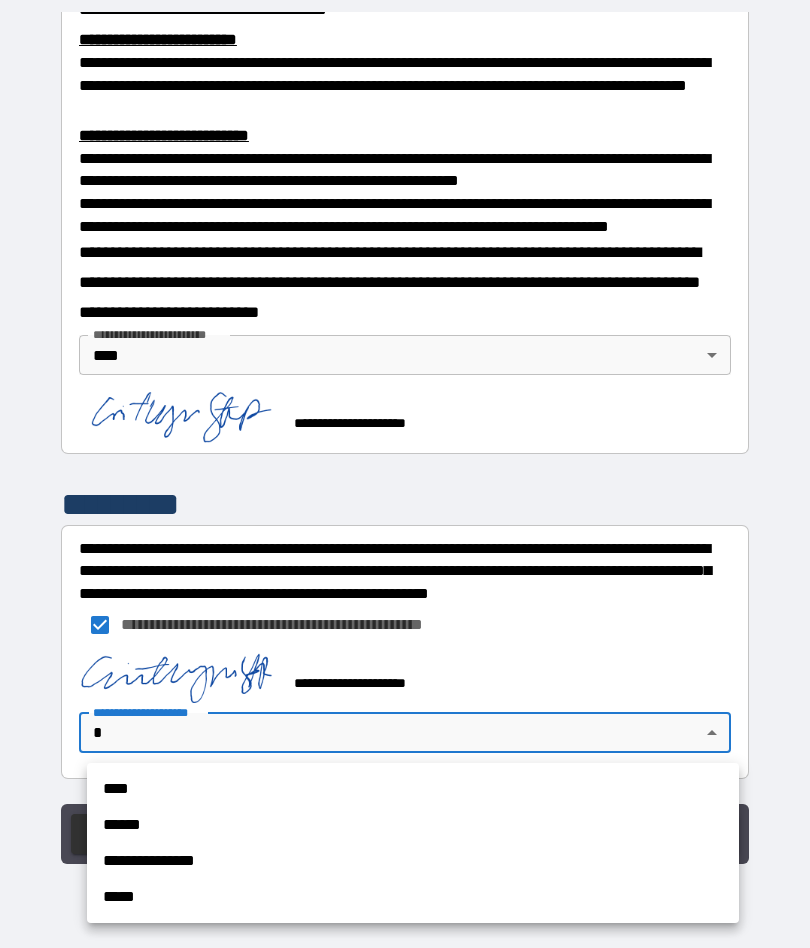 click on "****" at bounding box center (413, 789) 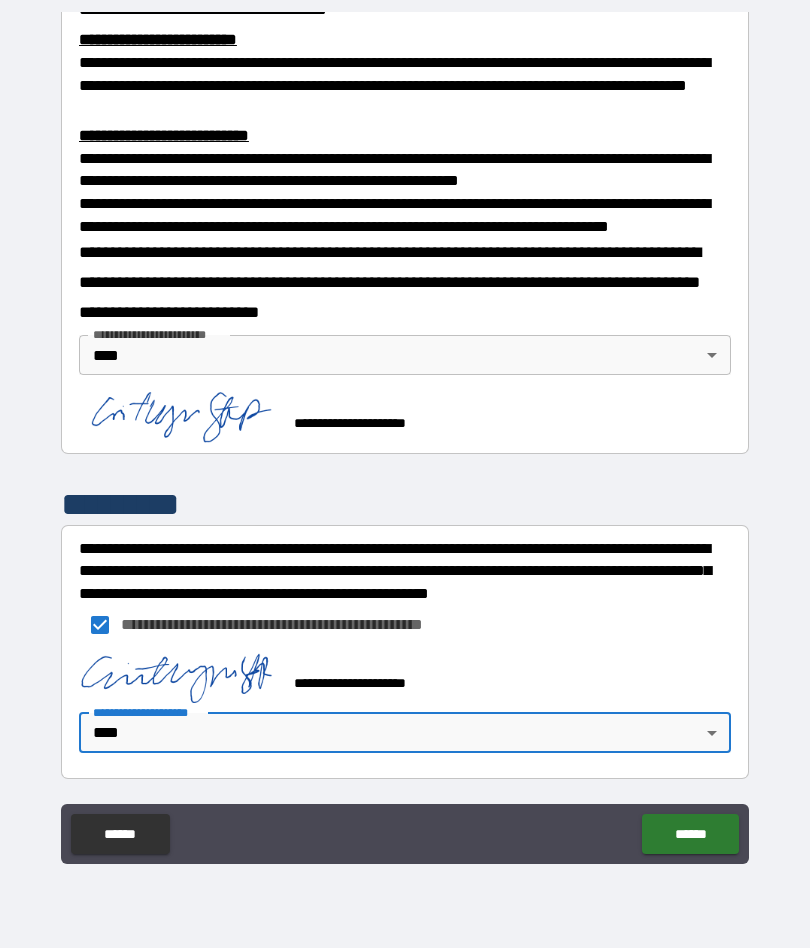 click on "******" at bounding box center [690, 834] 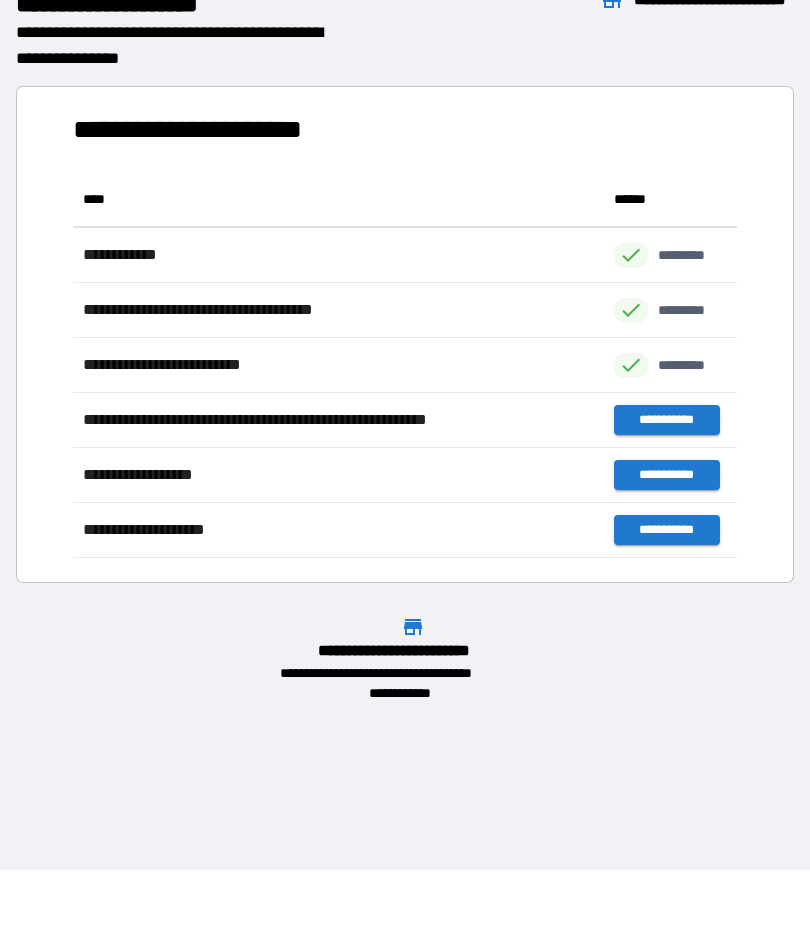 scroll, scrollTop: 1, scrollLeft: 1, axis: both 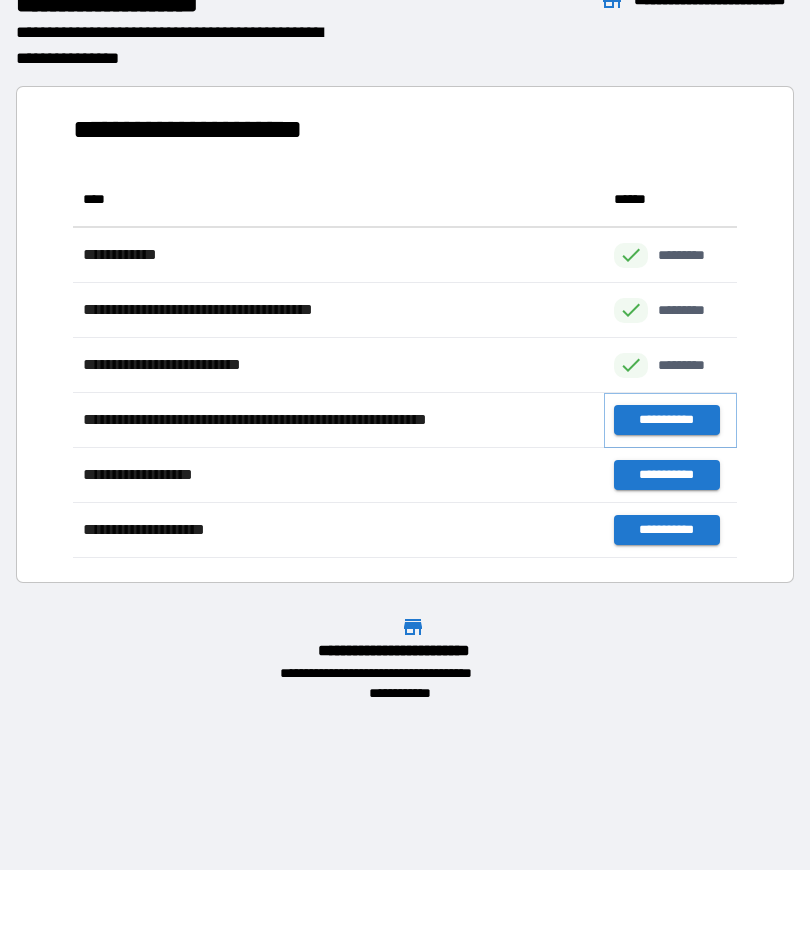 click on "**********" at bounding box center [666, 420] 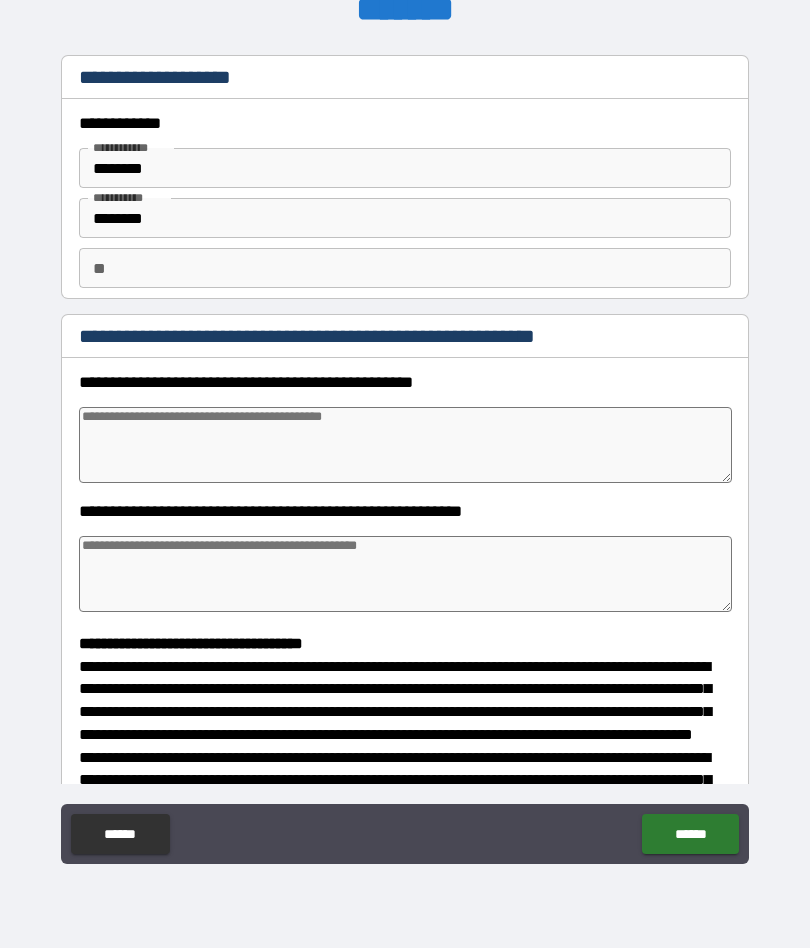 type on "*" 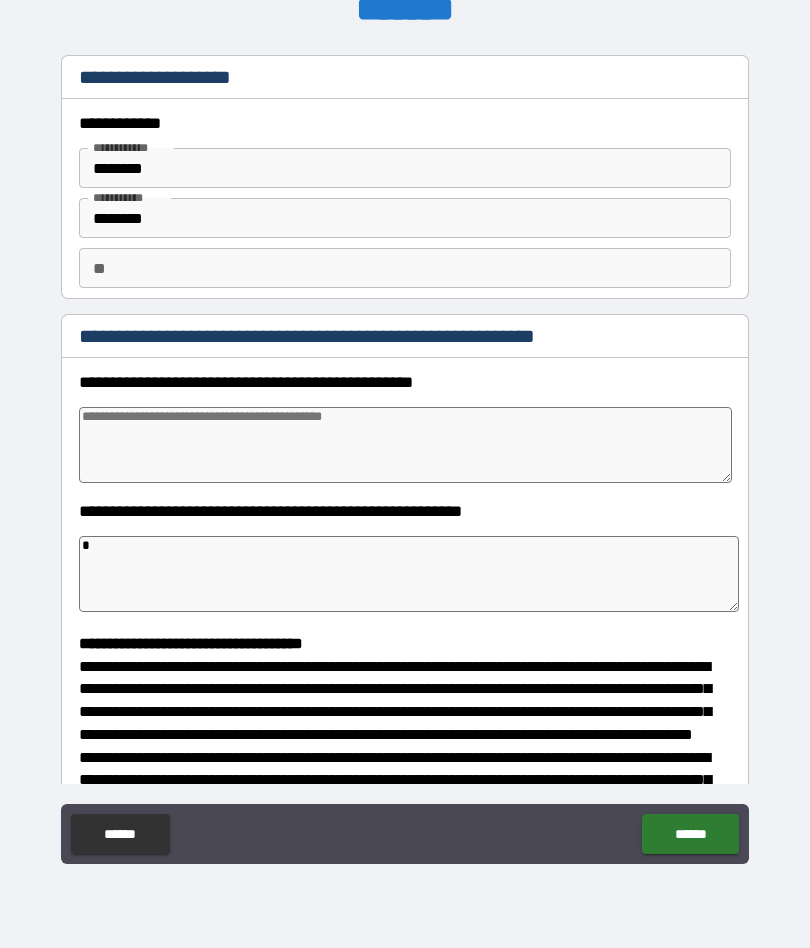 type on "*" 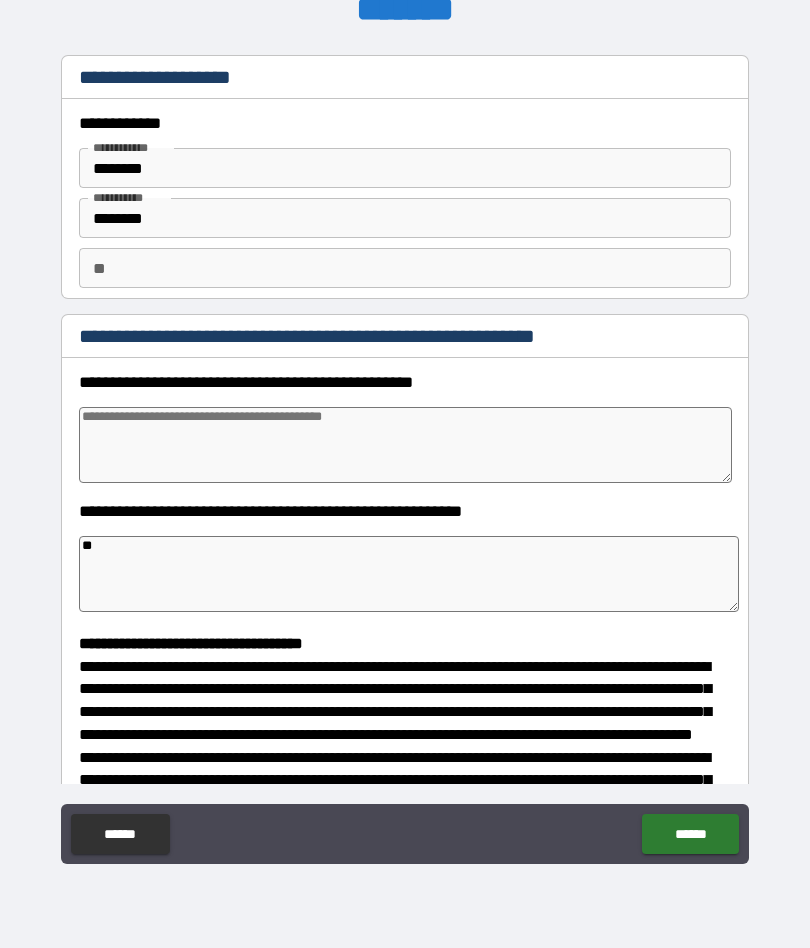 type on "*" 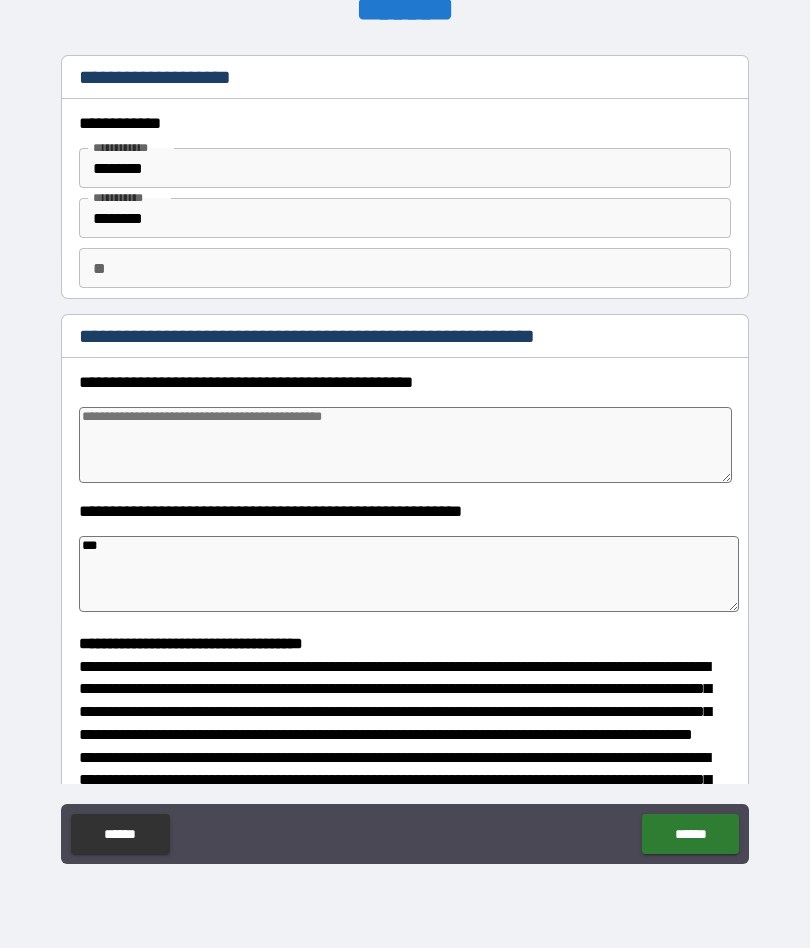 type on "*" 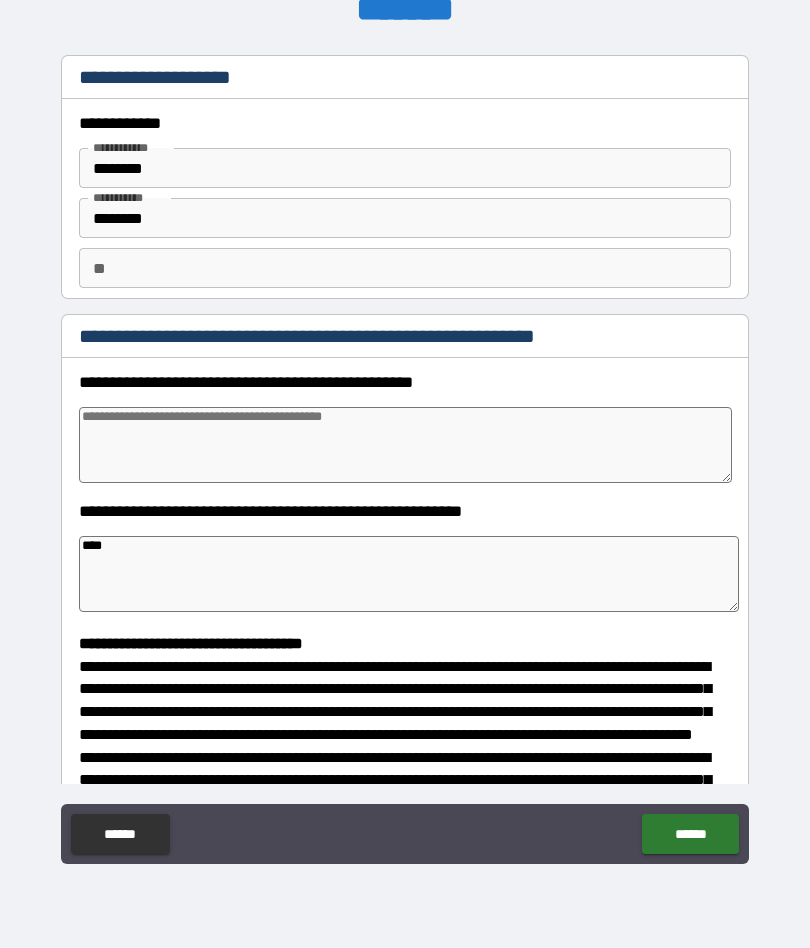 type on "*" 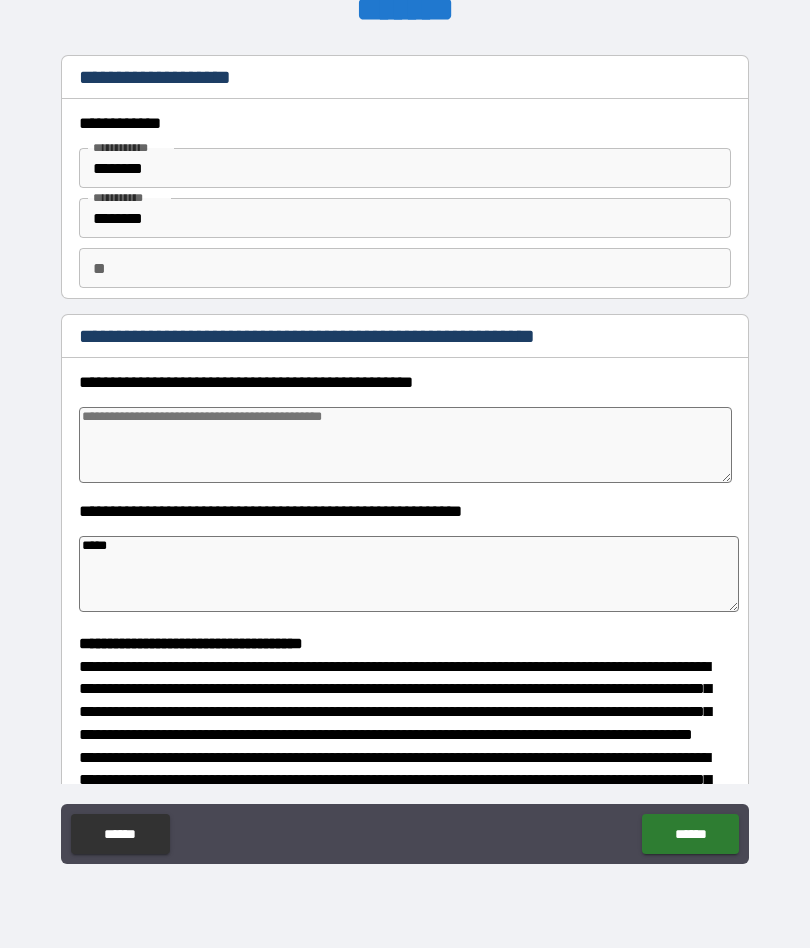 type on "*" 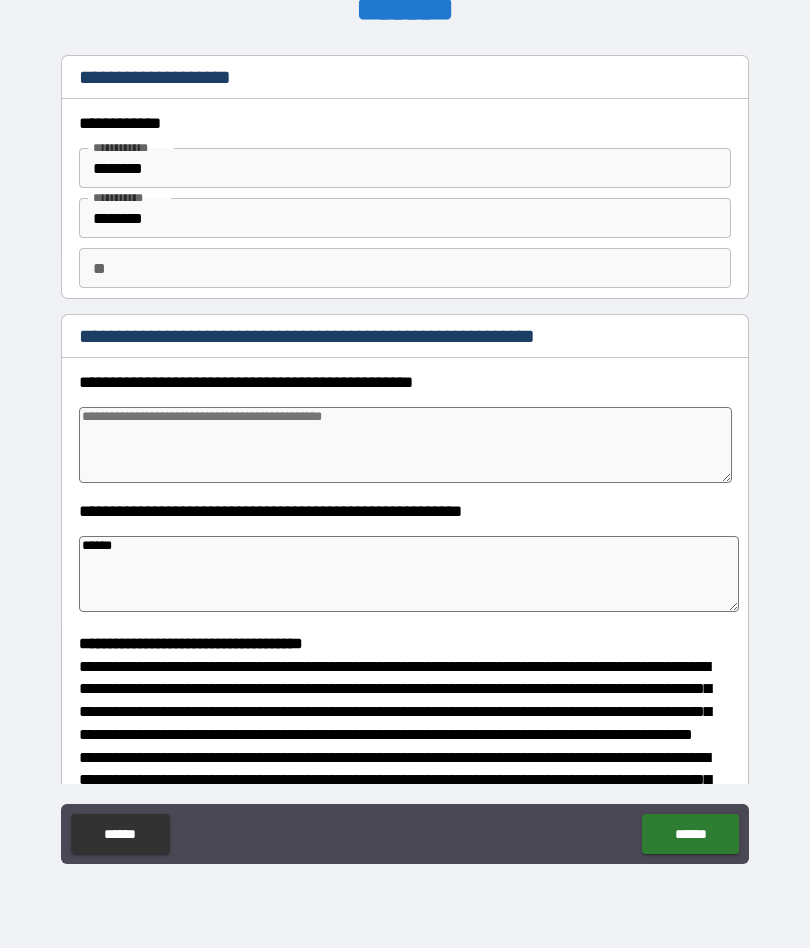 type on "*" 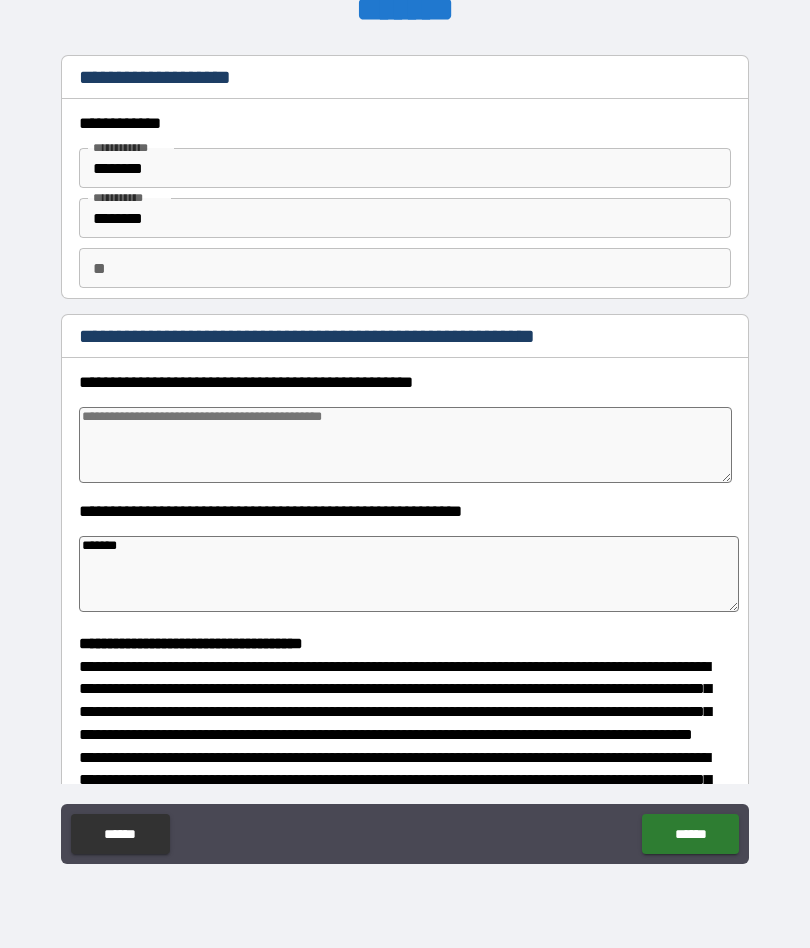 type on "*" 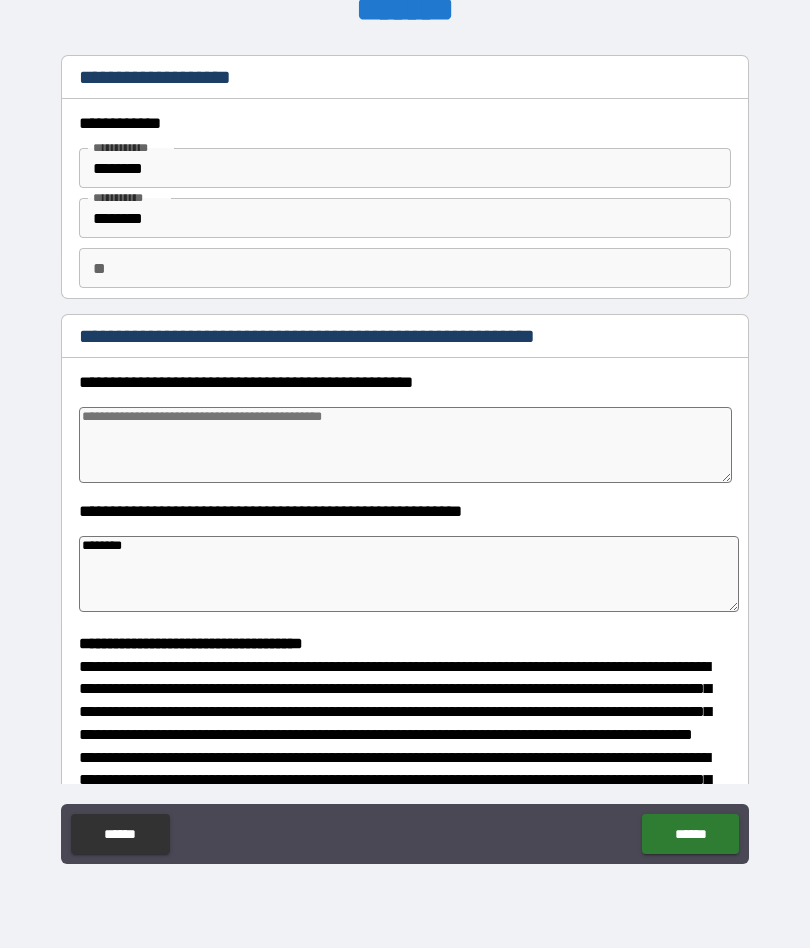 type on "*" 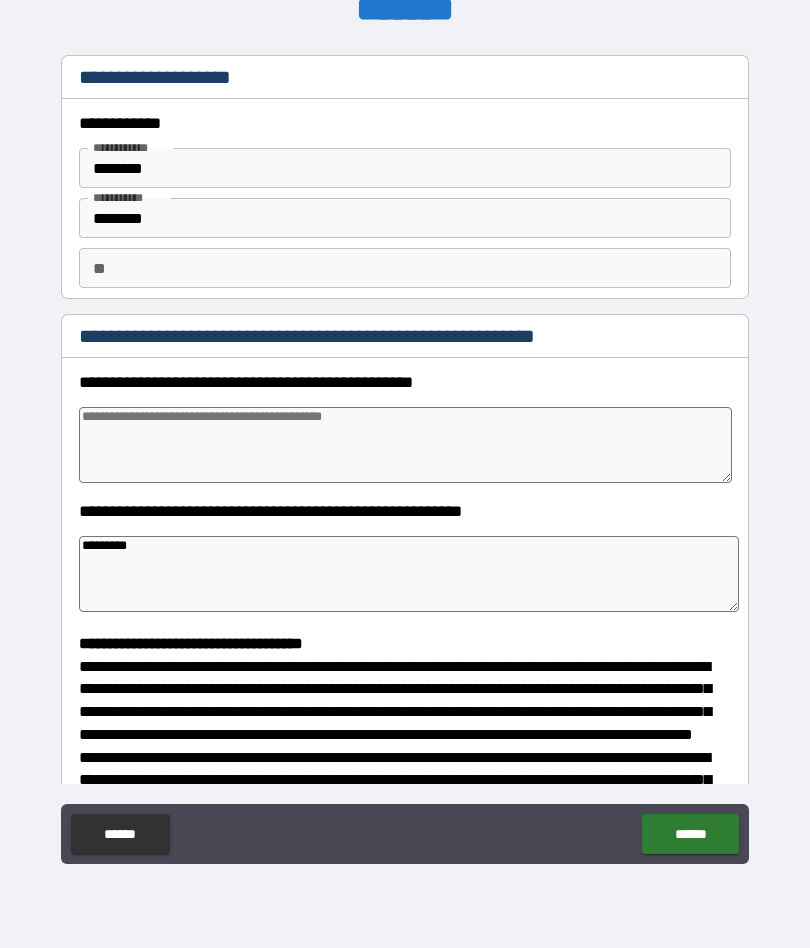type on "*" 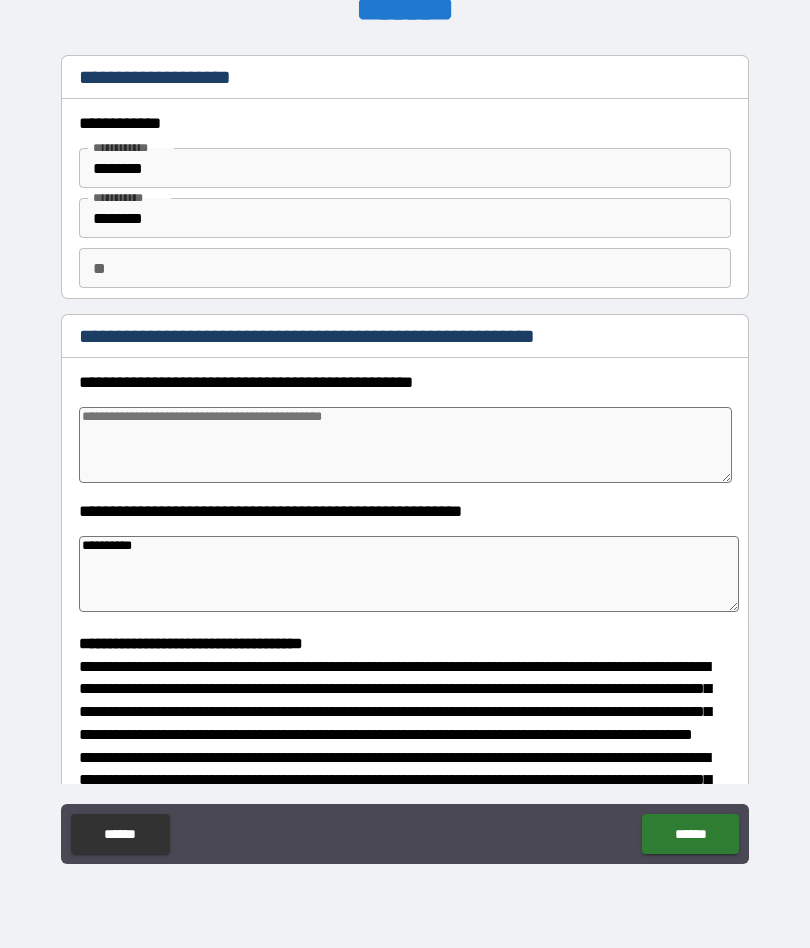 type on "*" 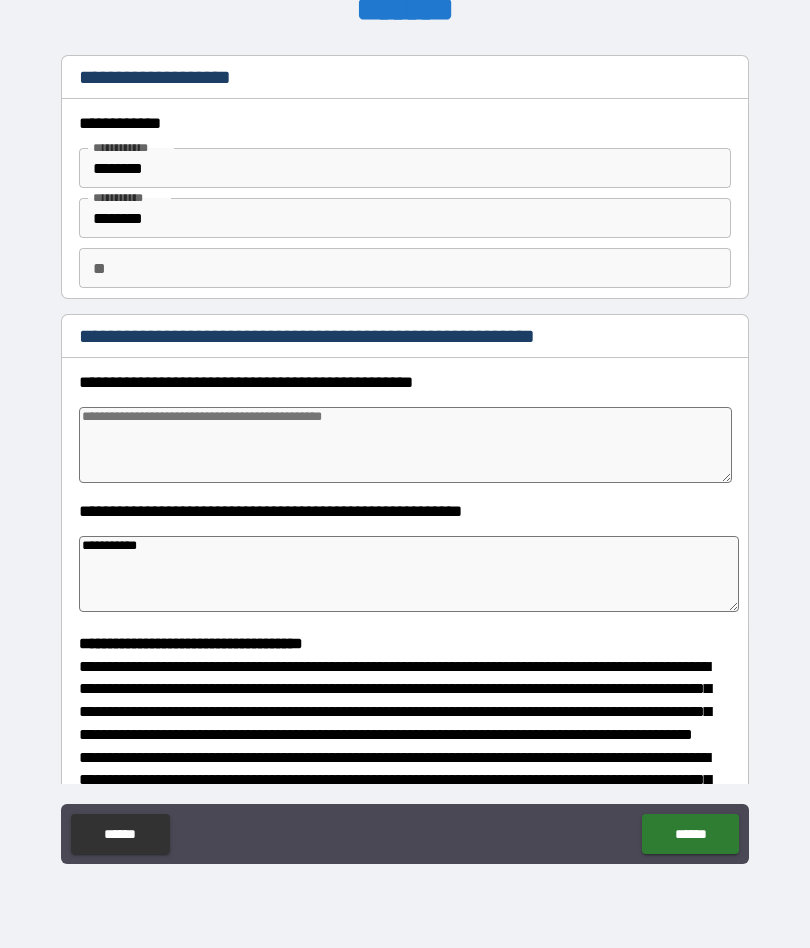 type on "*" 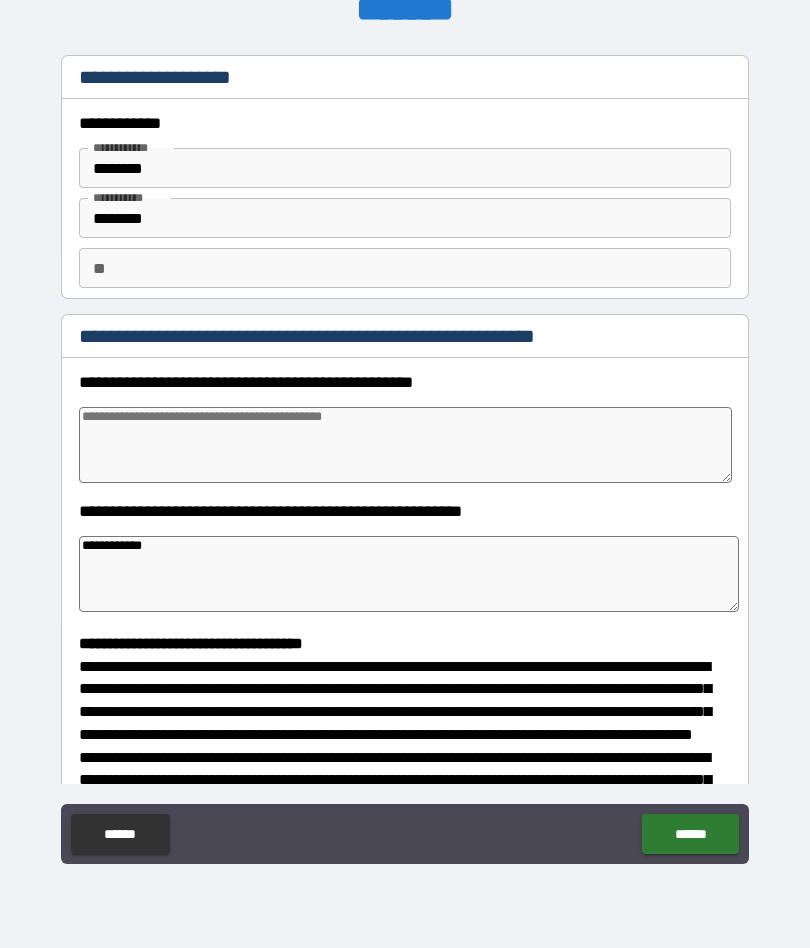type on "*" 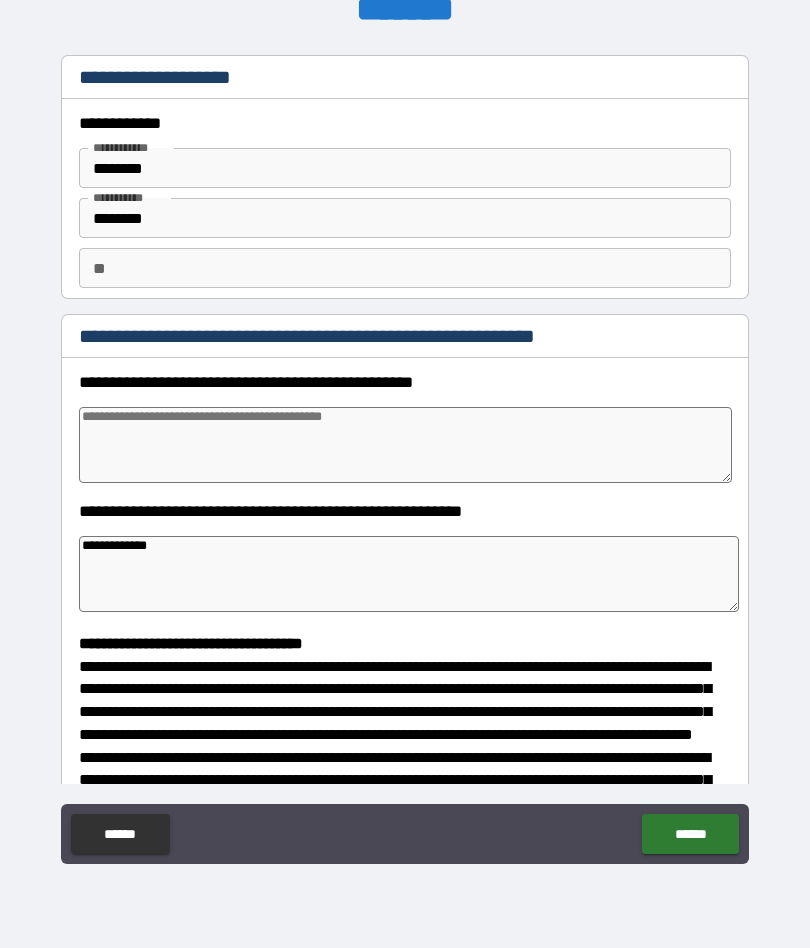 type on "*" 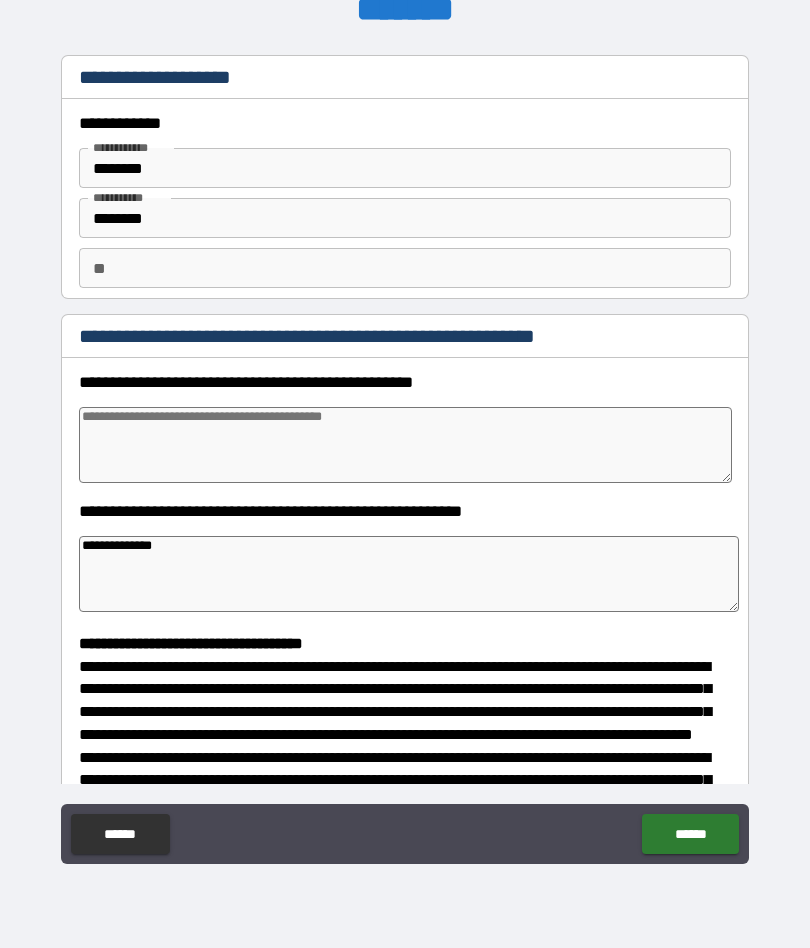 type on "*" 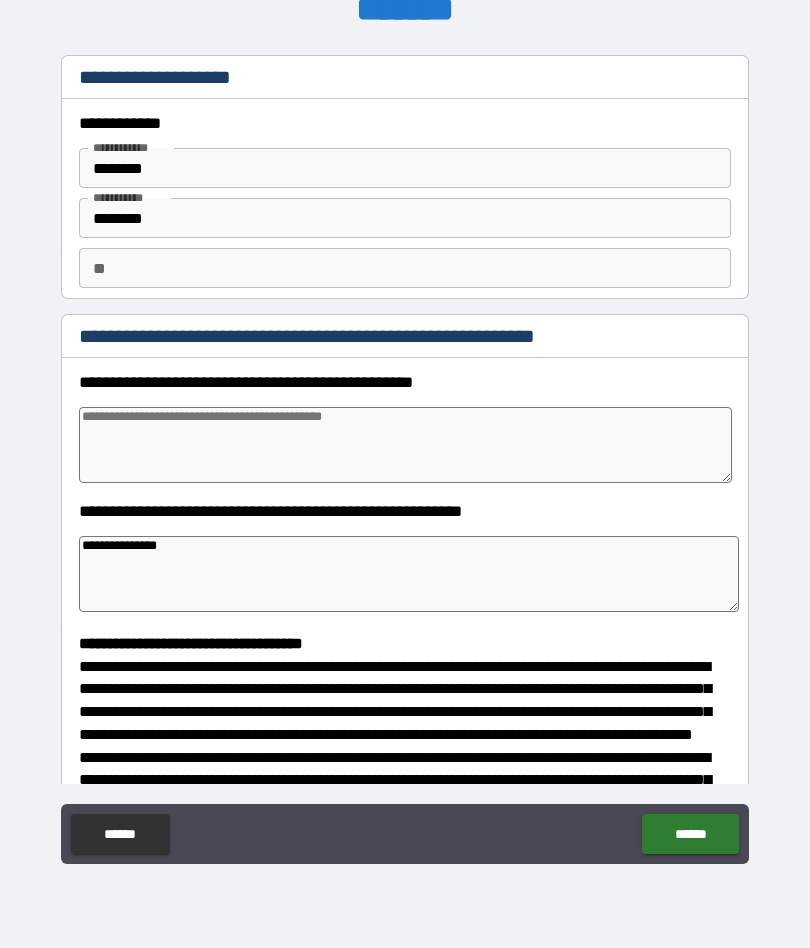 type on "*" 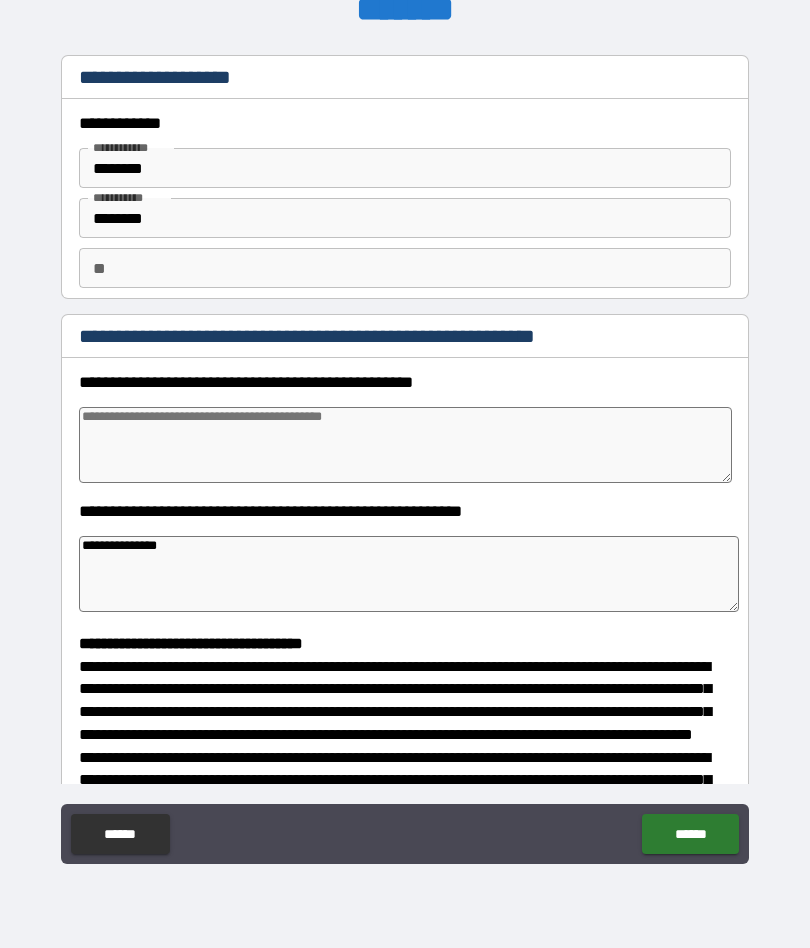 type on "**********" 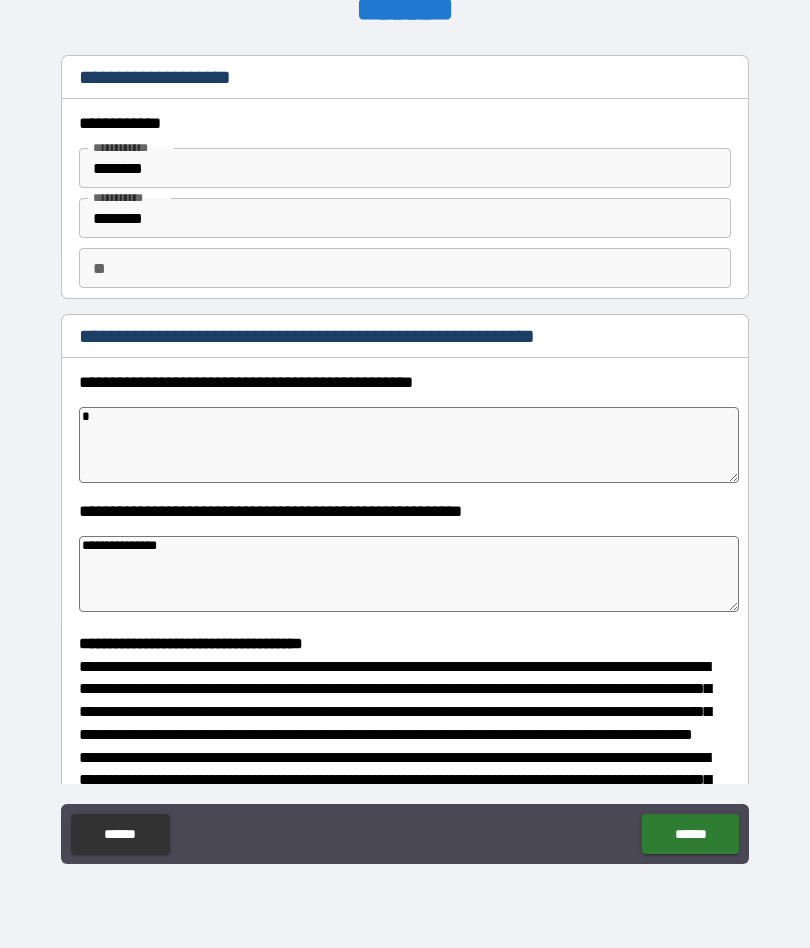 type on "*" 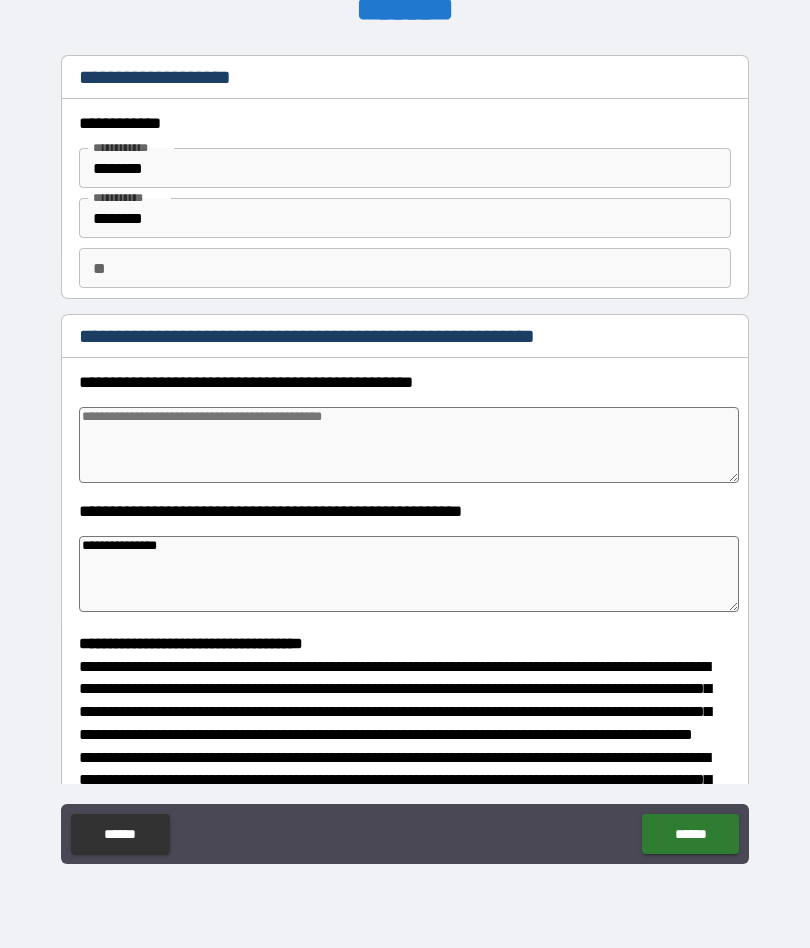 type on "*" 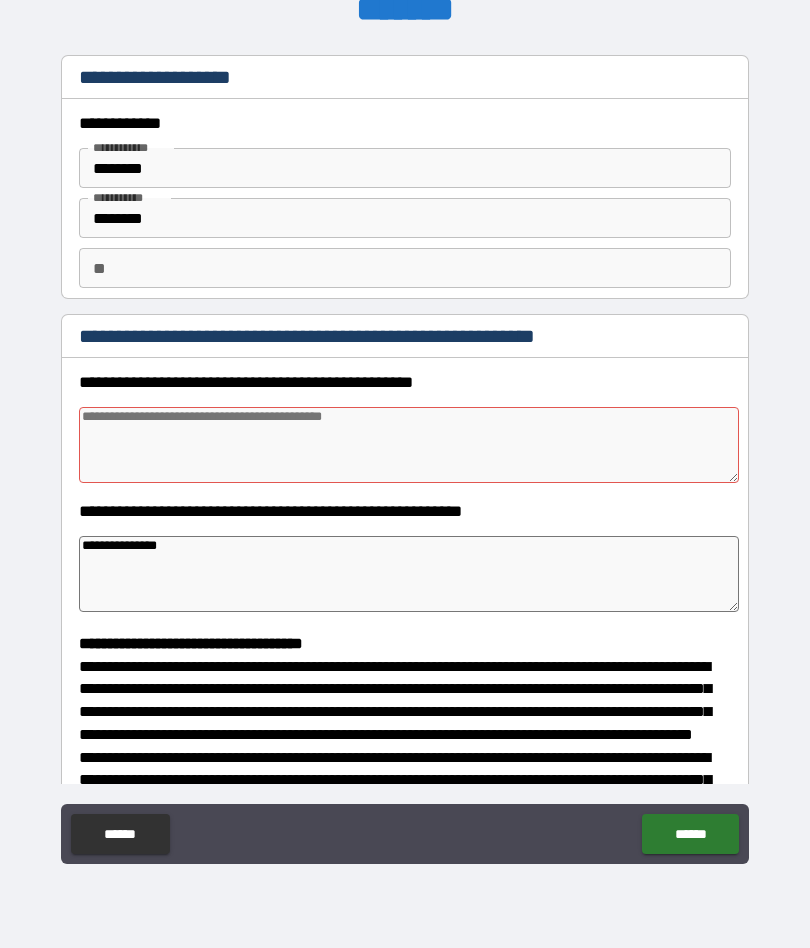 type on "*" 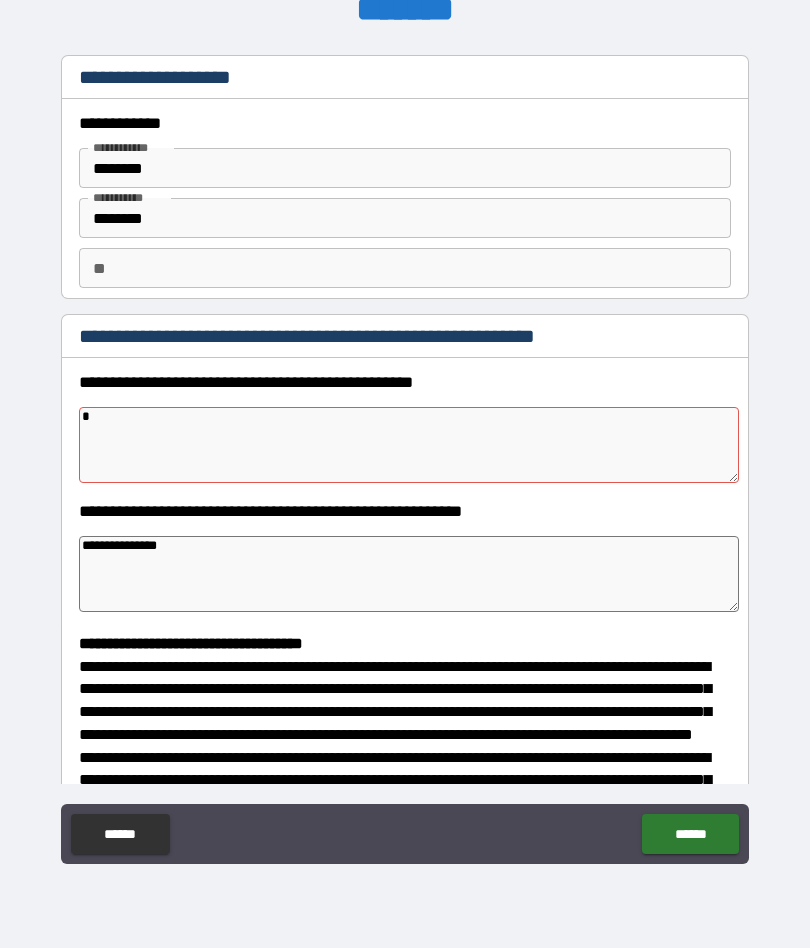 type on "**" 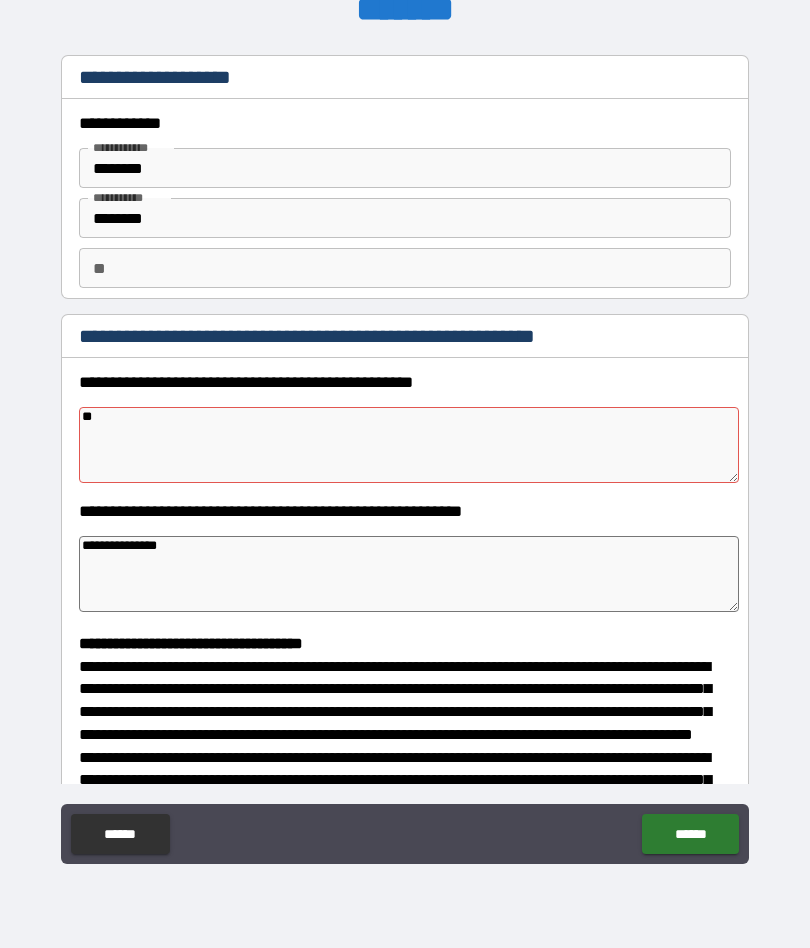 type on "*" 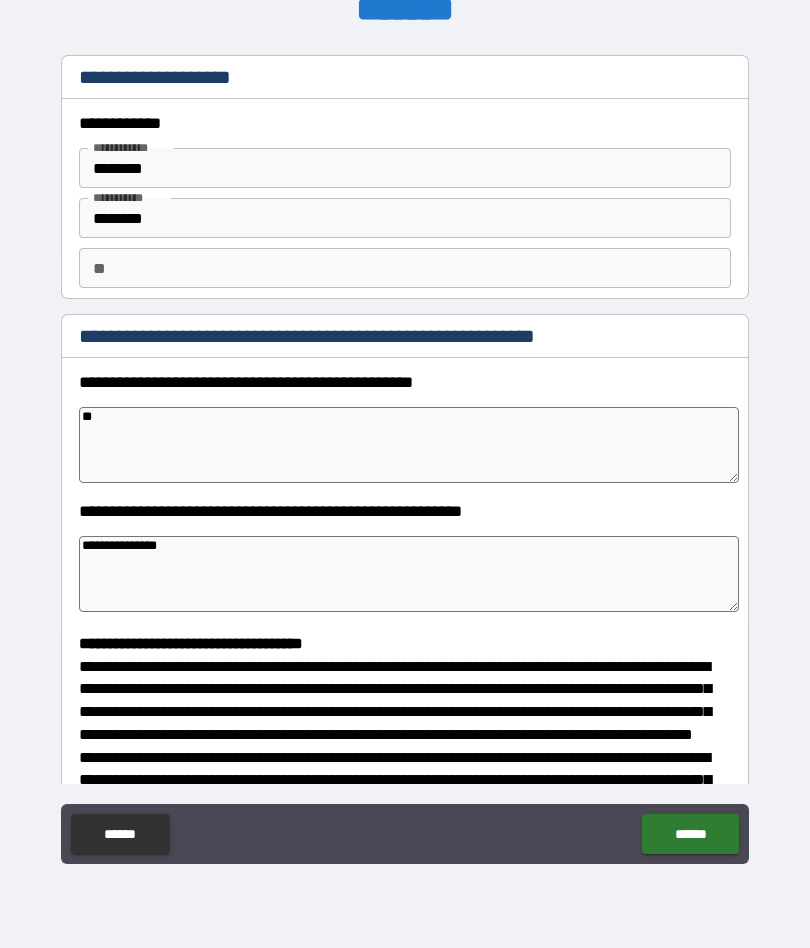 type on "*" 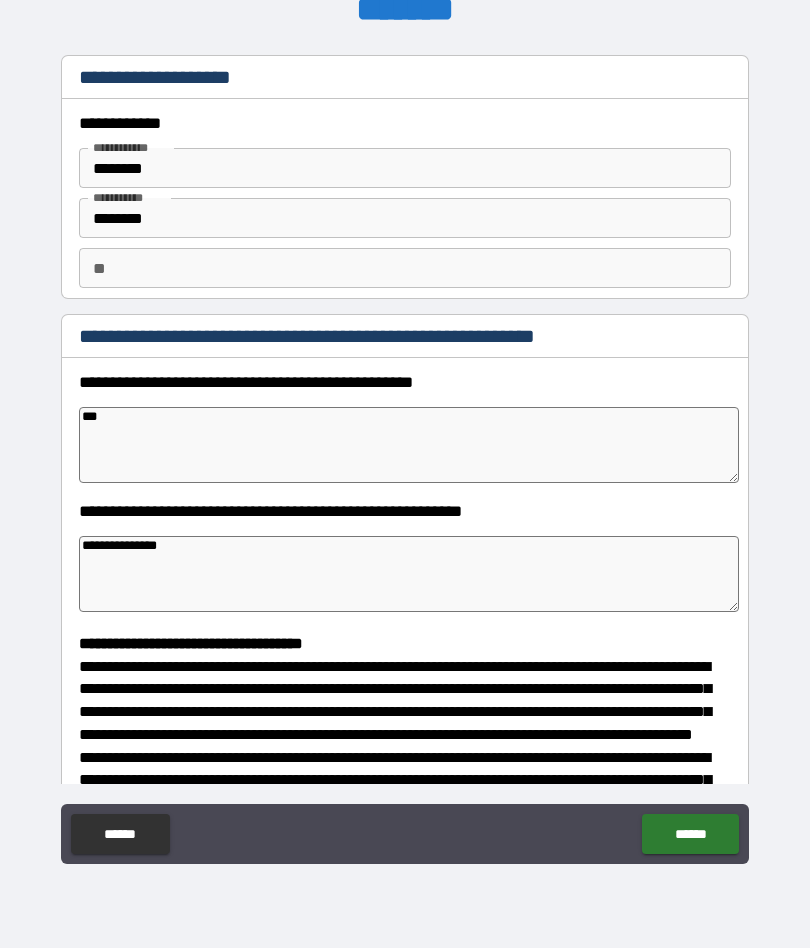 type on "*" 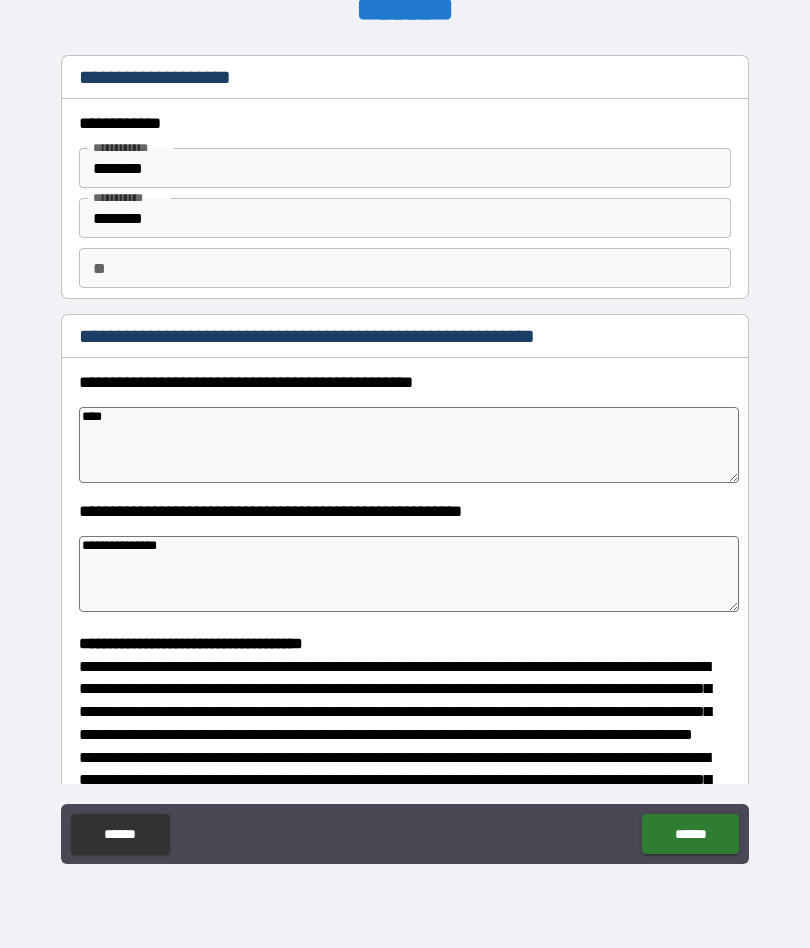 type on "*****" 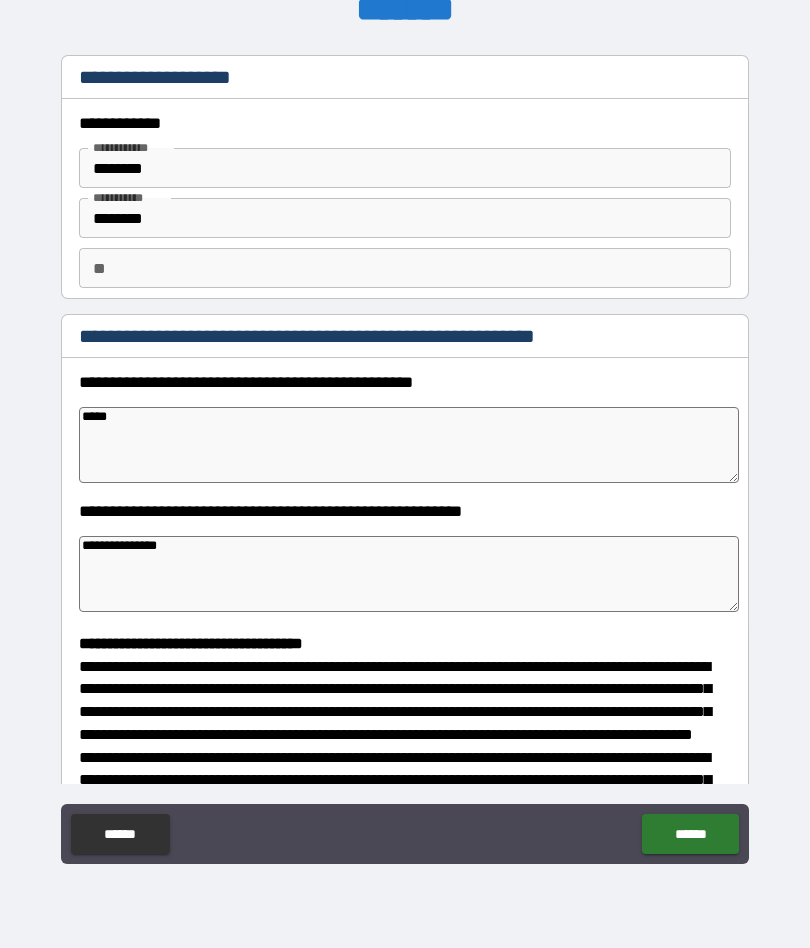 type on "*" 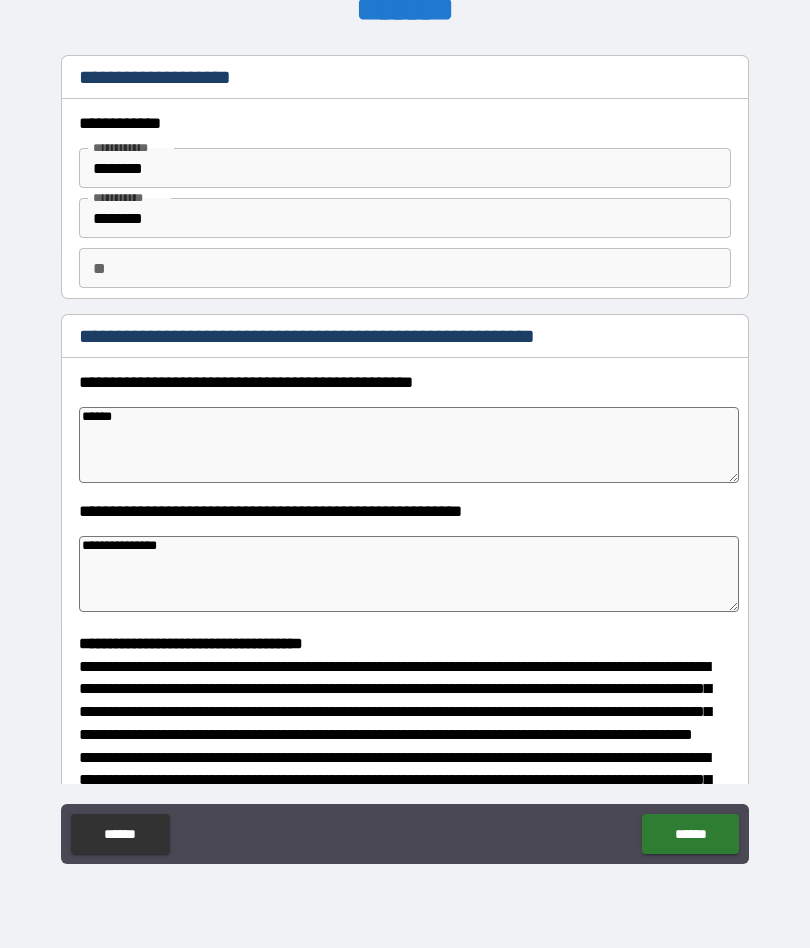type on "*" 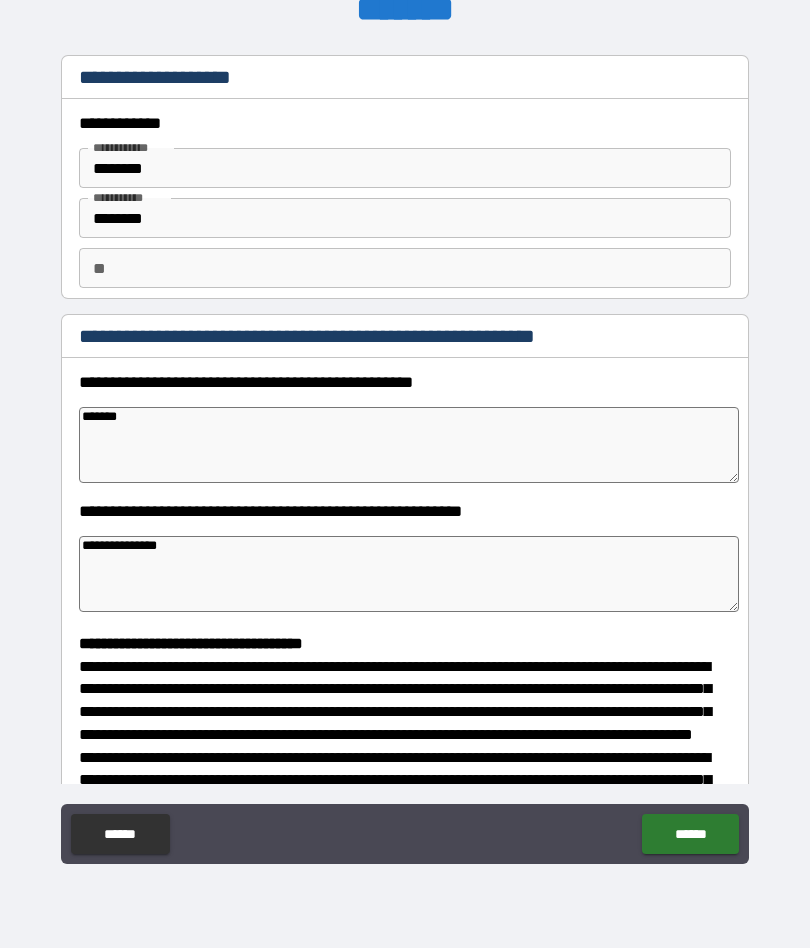 type on "*" 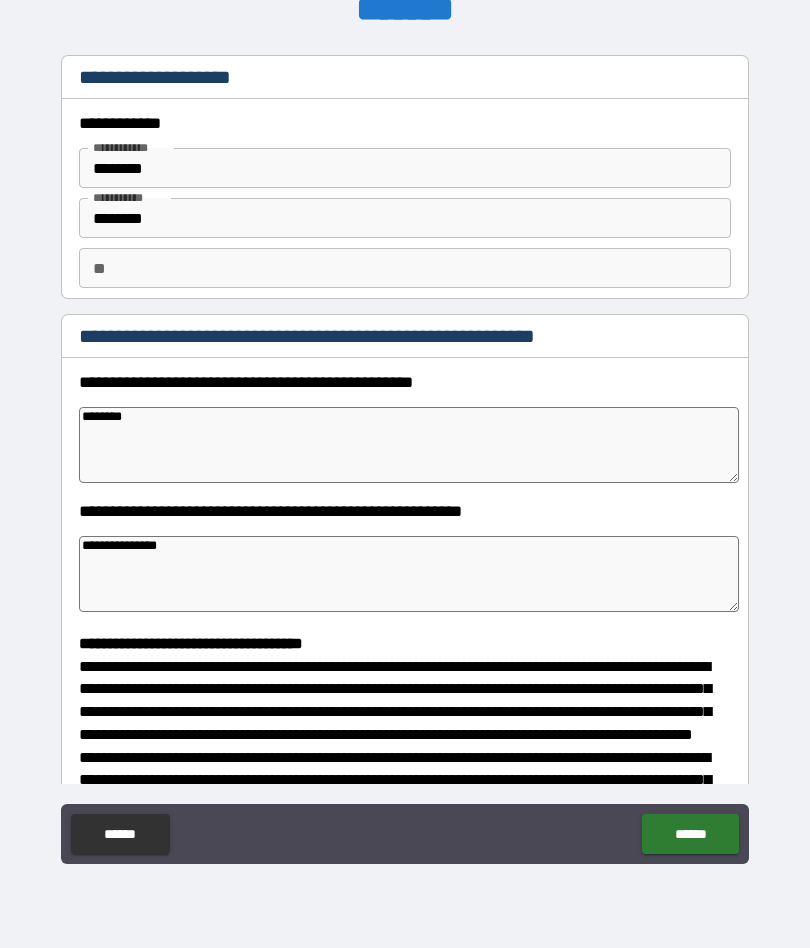 type on "*" 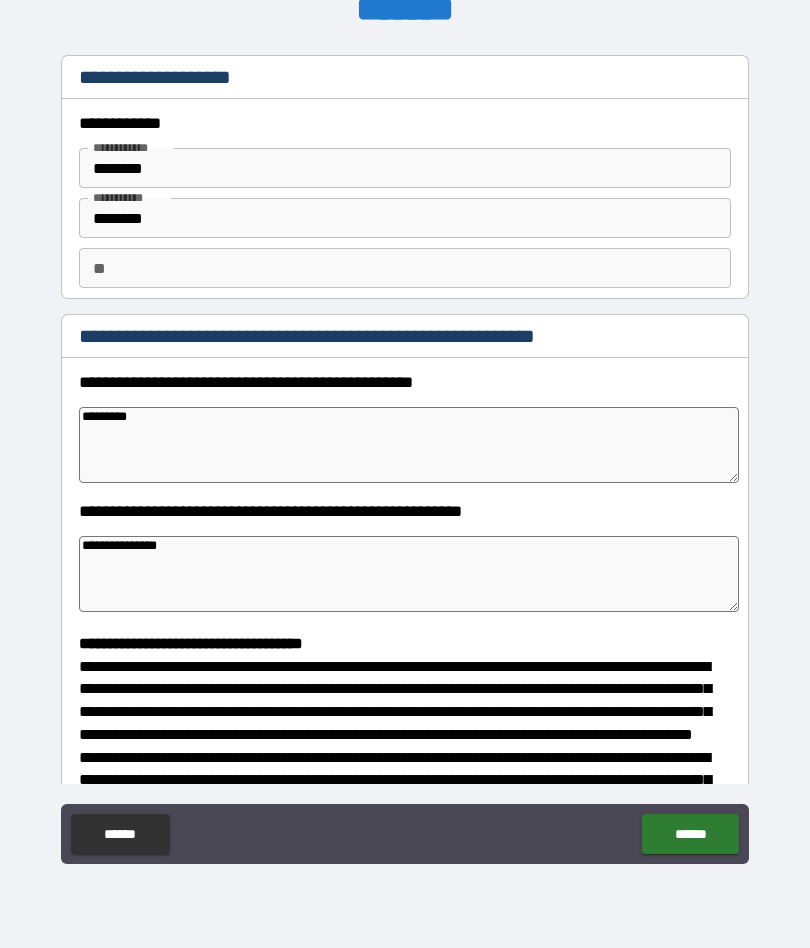 type on "*" 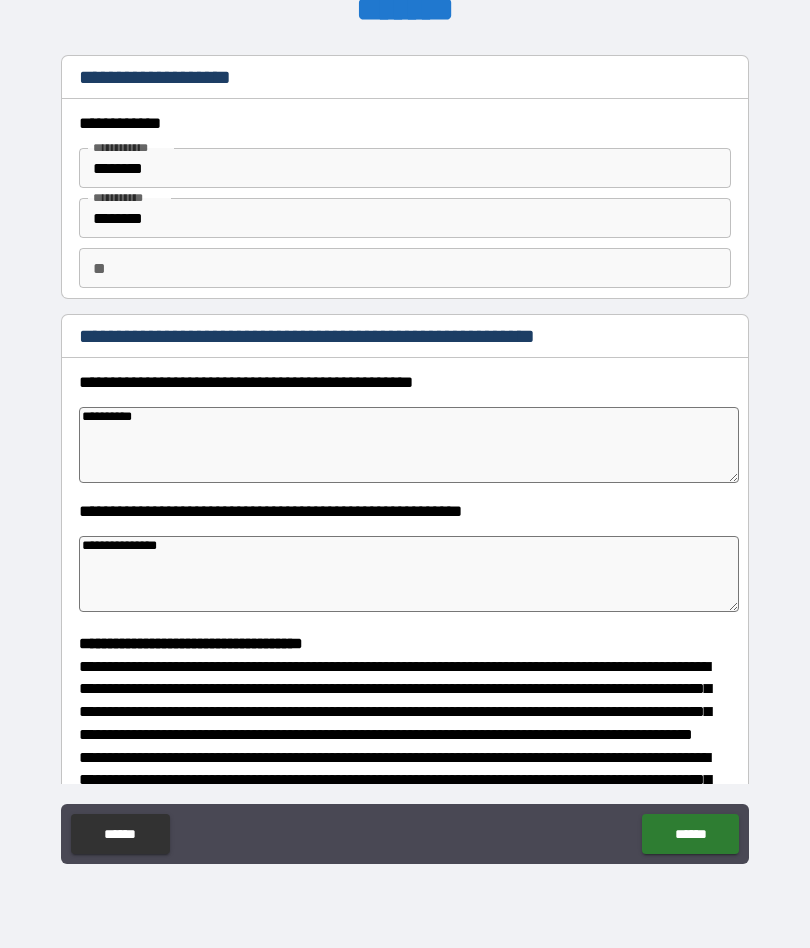 type on "**********" 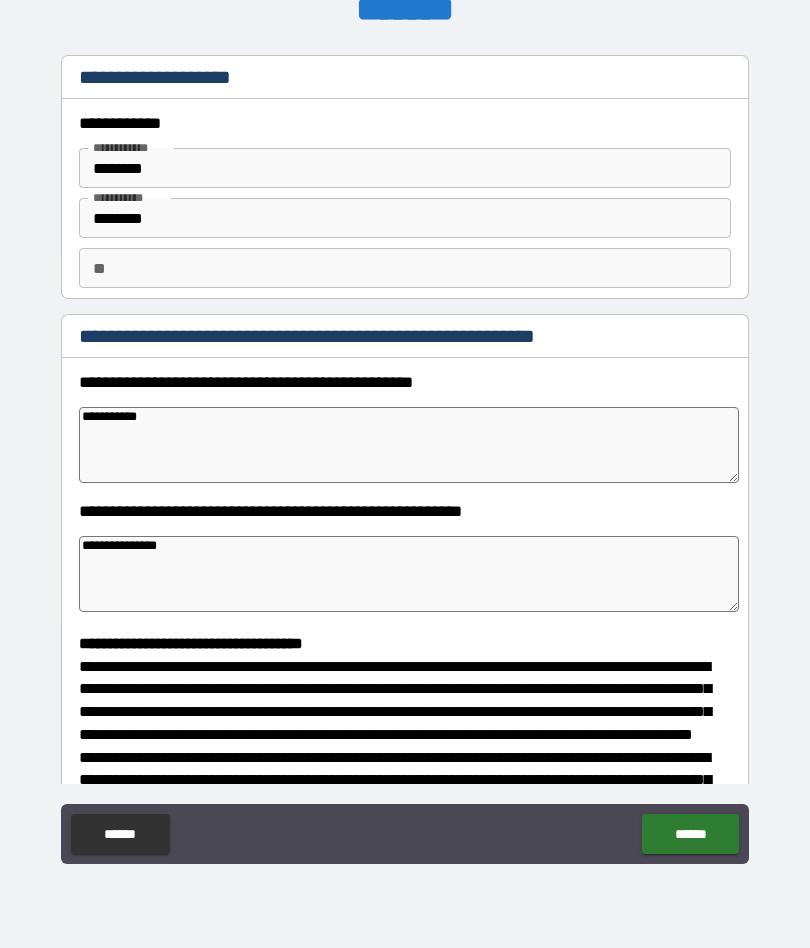 type on "*" 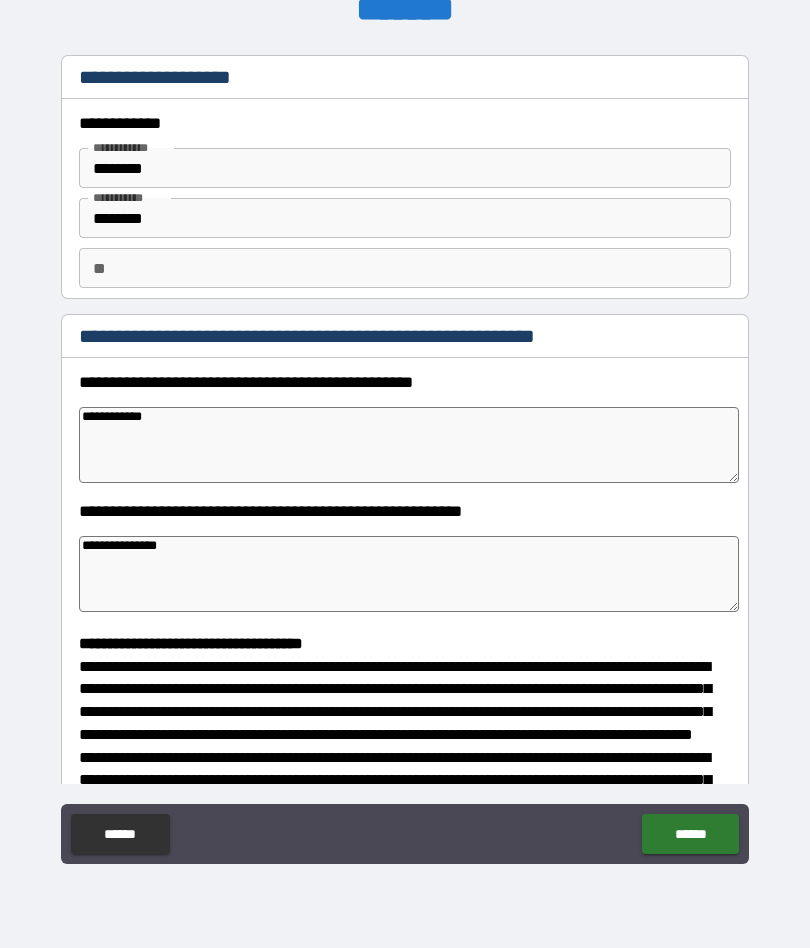 type on "*" 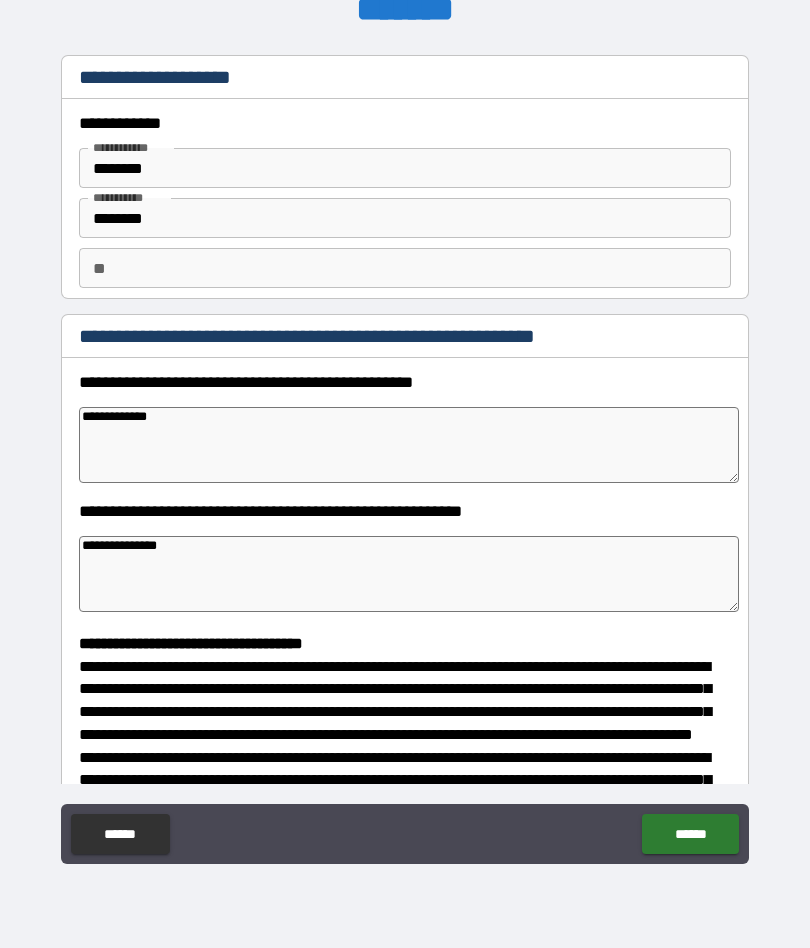 type on "**********" 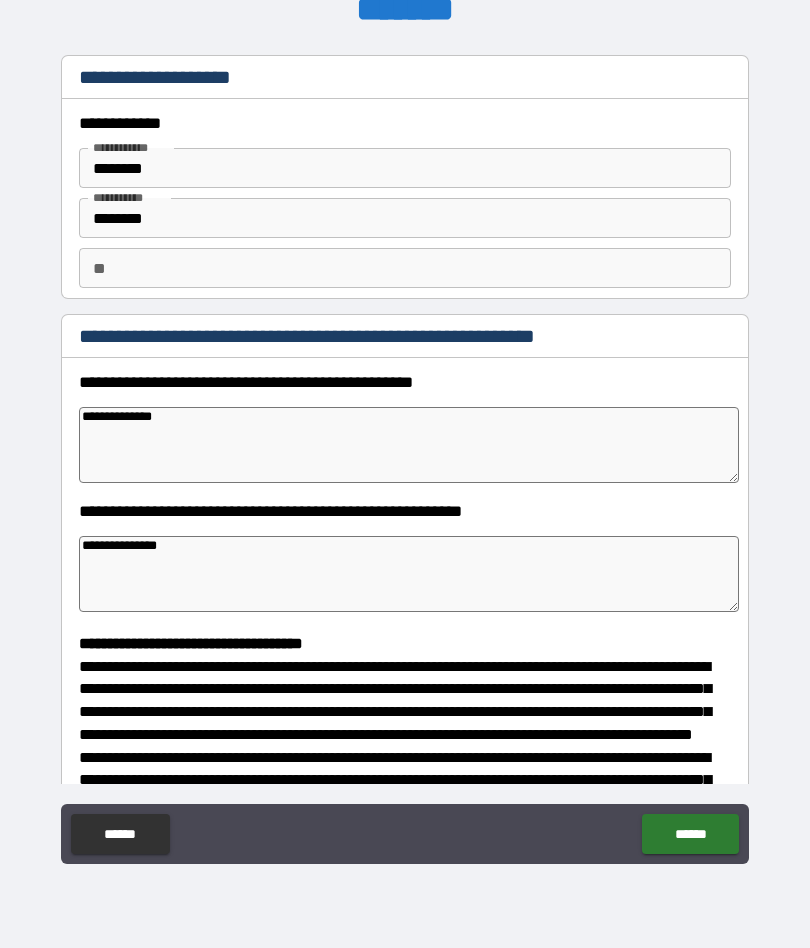 type on "**********" 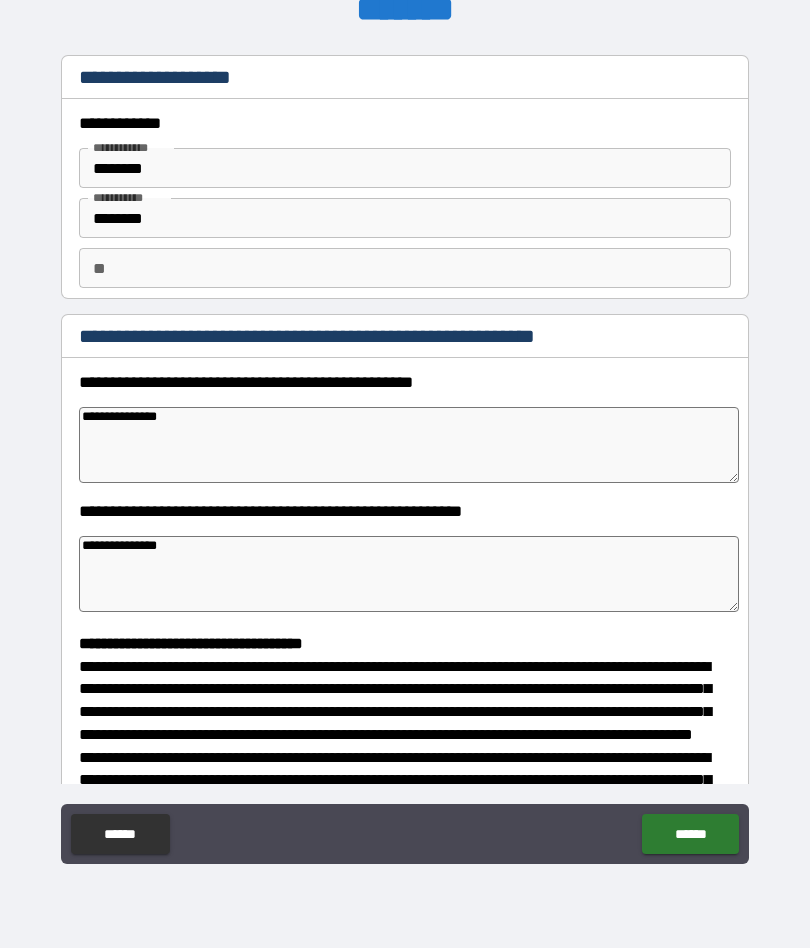 type on "*" 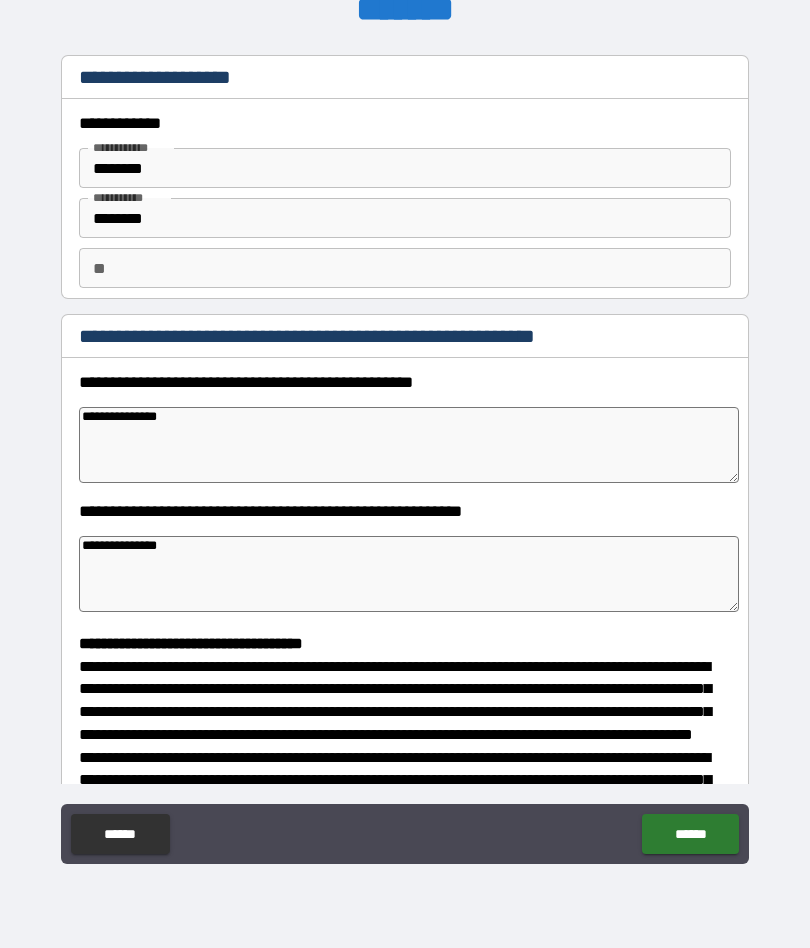 type on "**********" 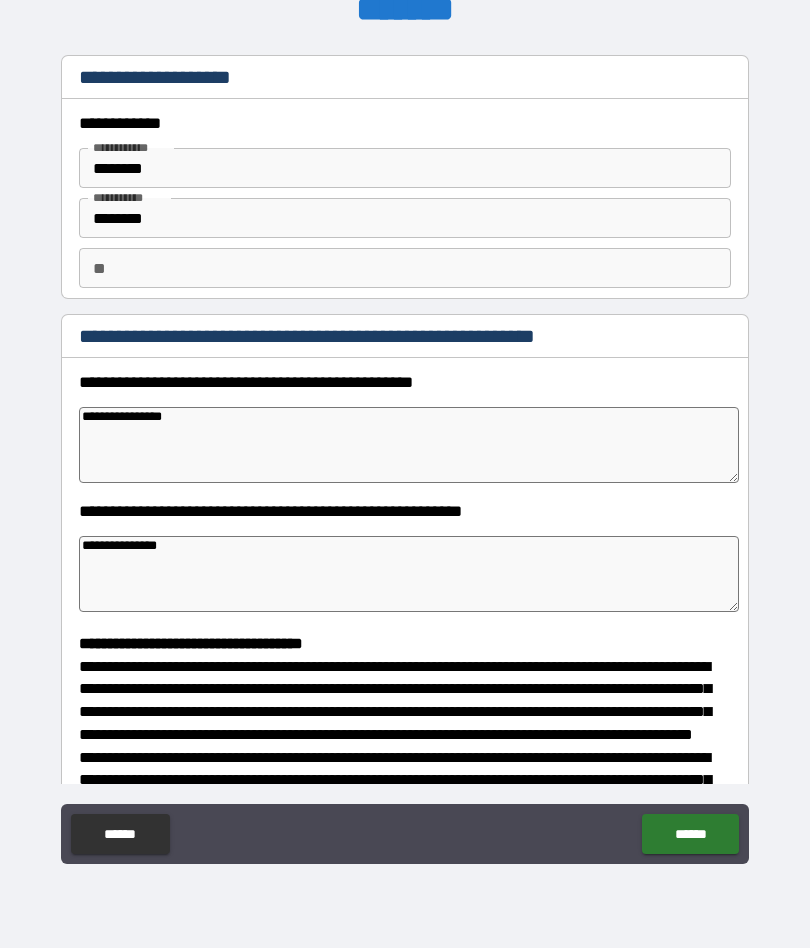 type on "**********" 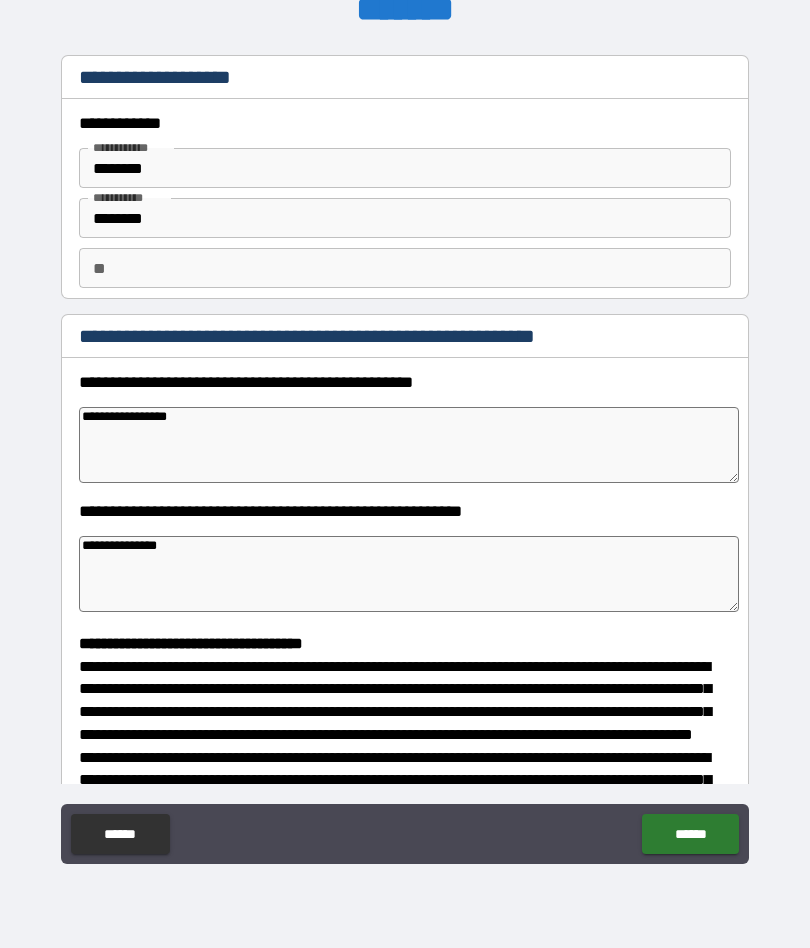 type on "*" 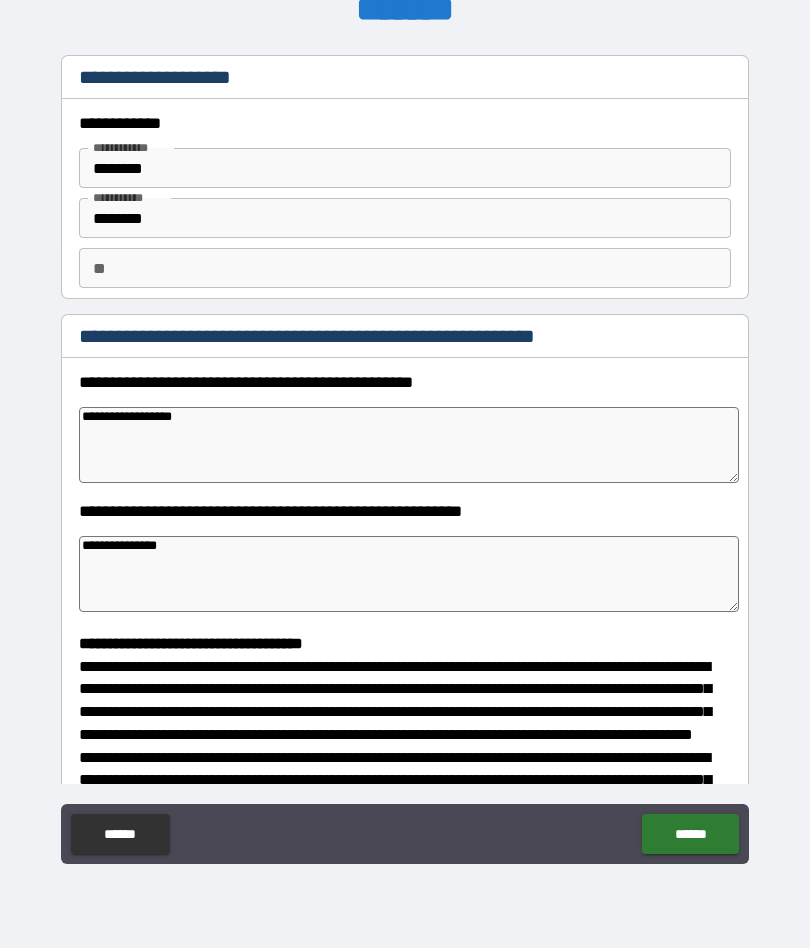 type on "*" 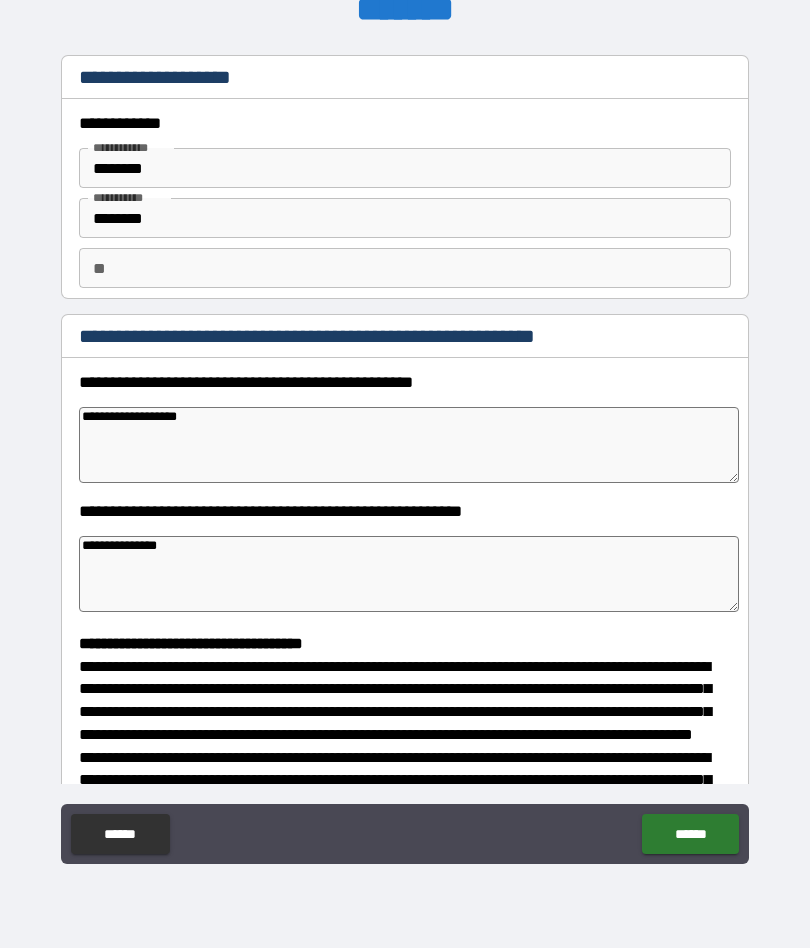 type on "*" 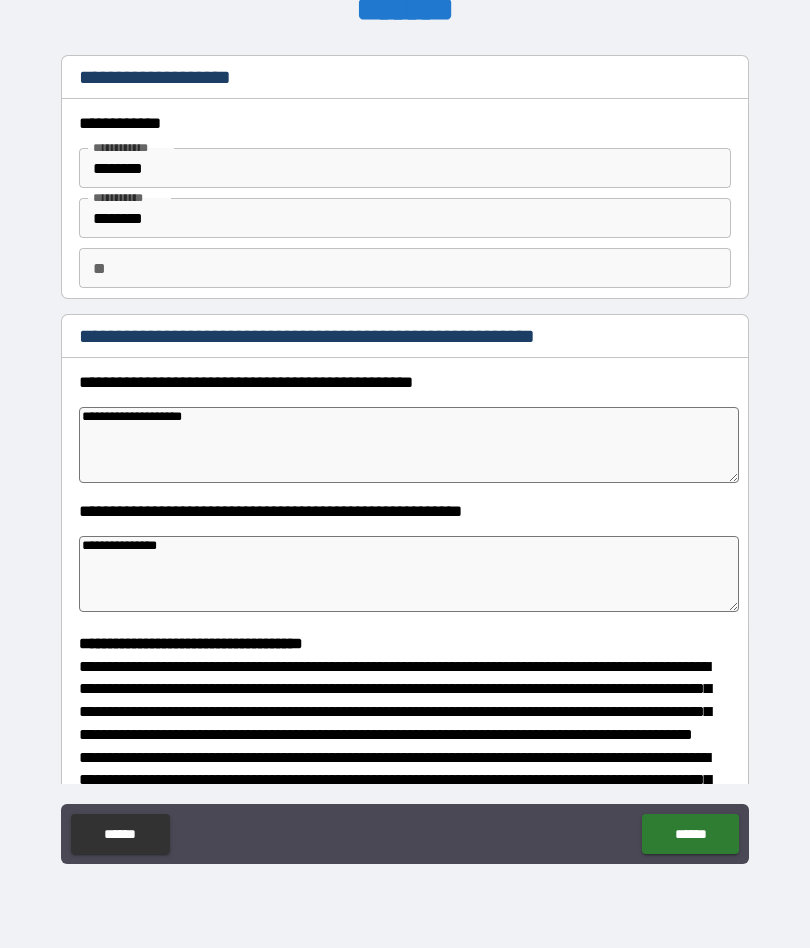 type on "*" 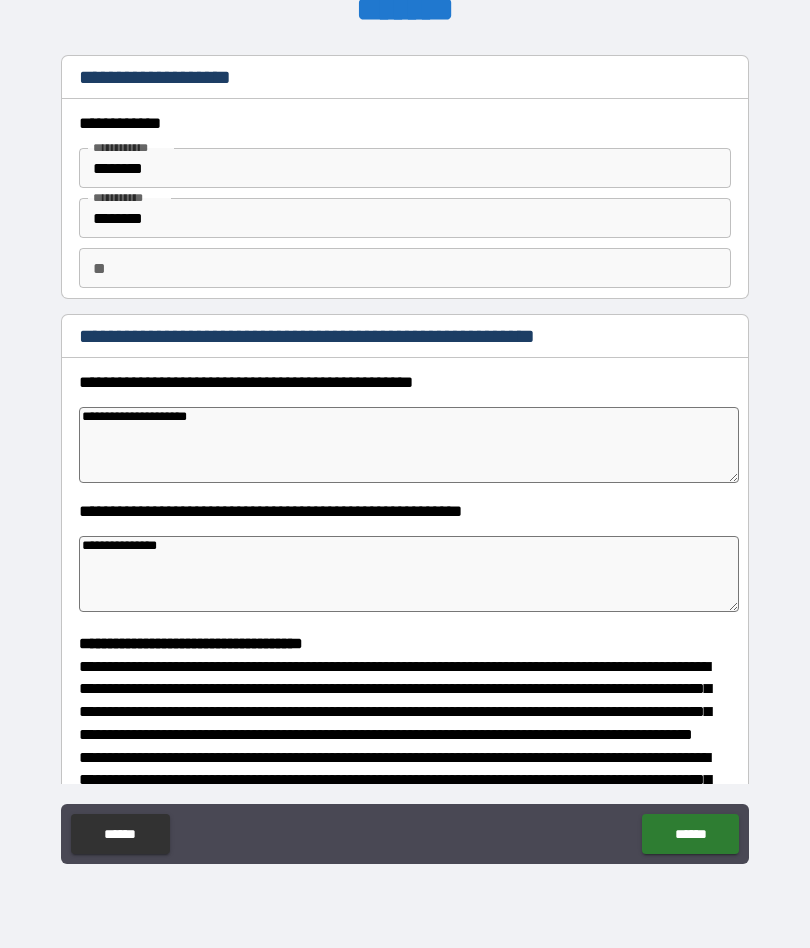 type on "*" 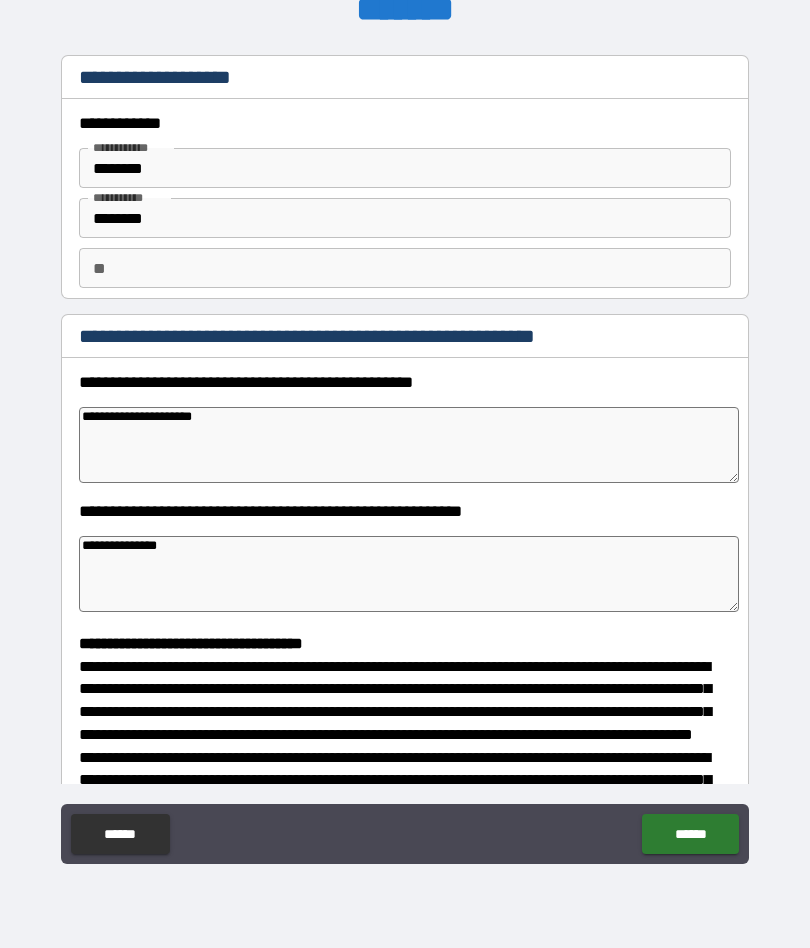 type on "*" 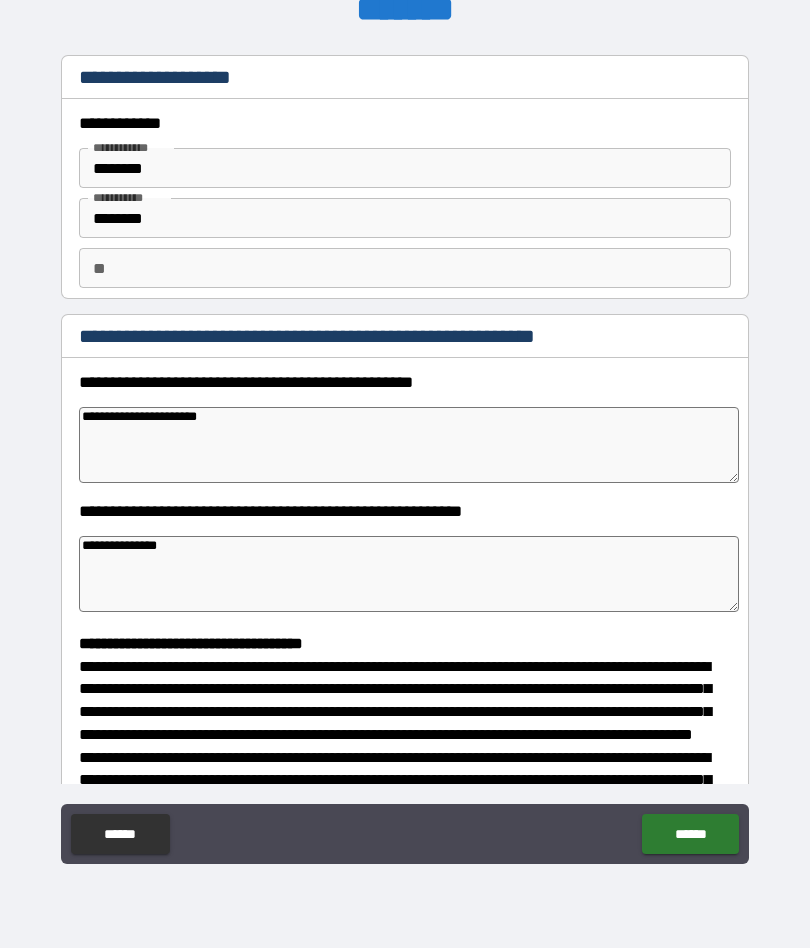 type on "*" 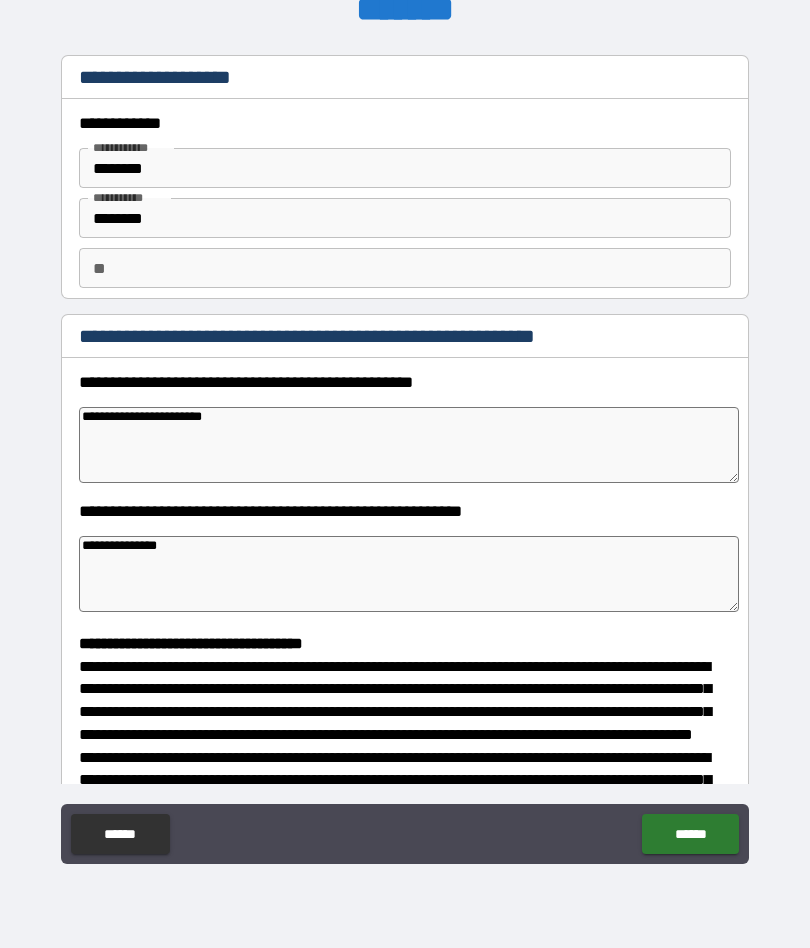 type on "*" 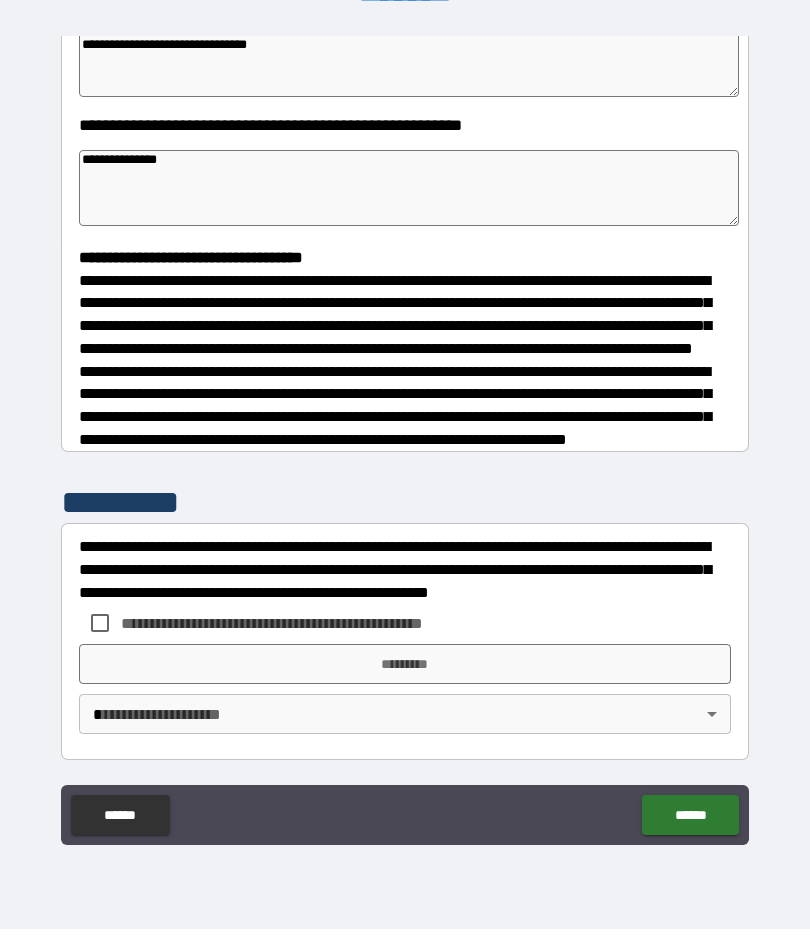 scroll, scrollTop: 383, scrollLeft: 0, axis: vertical 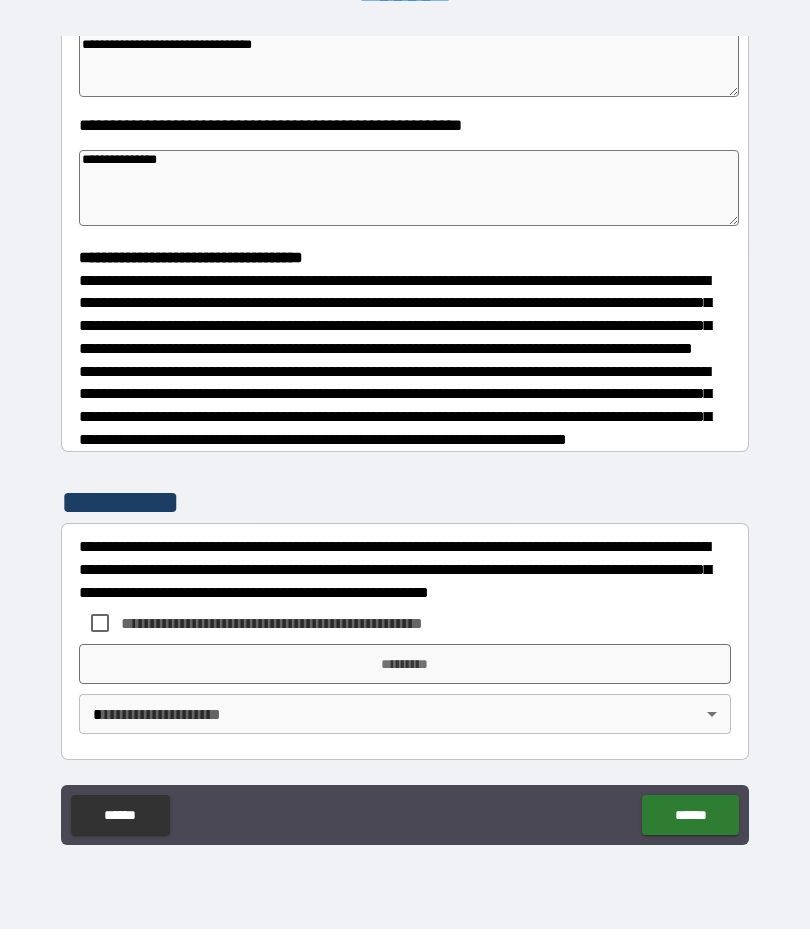 click on "**********" at bounding box center [409, 207] 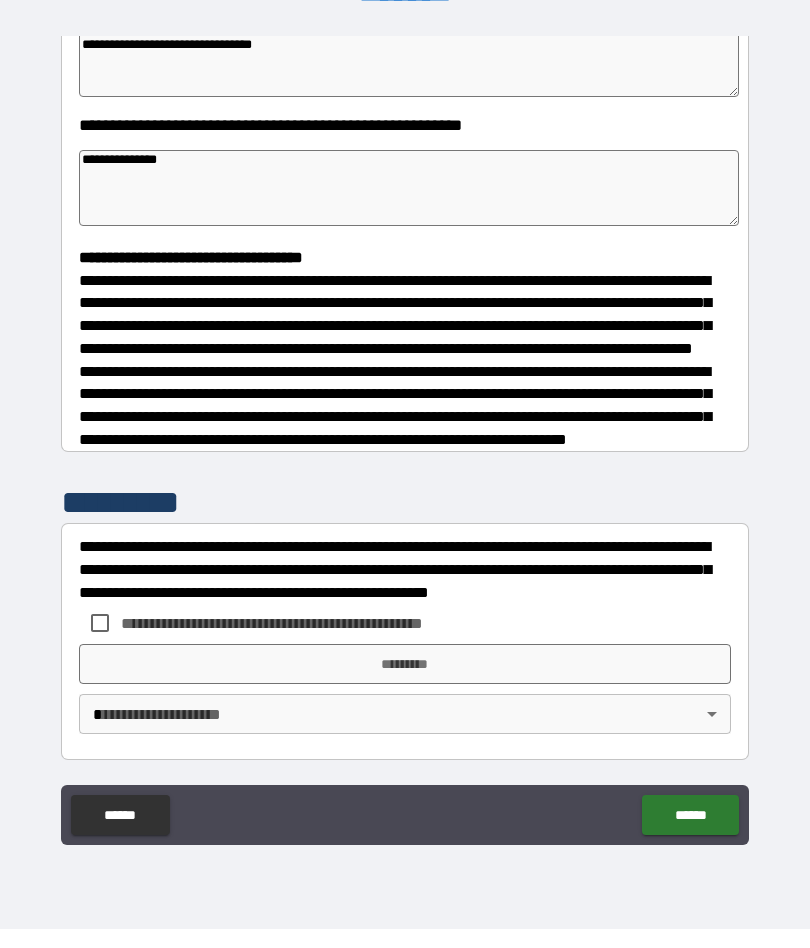 scroll, scrollTop: 405, scrollLeft: 0, axis: vertical 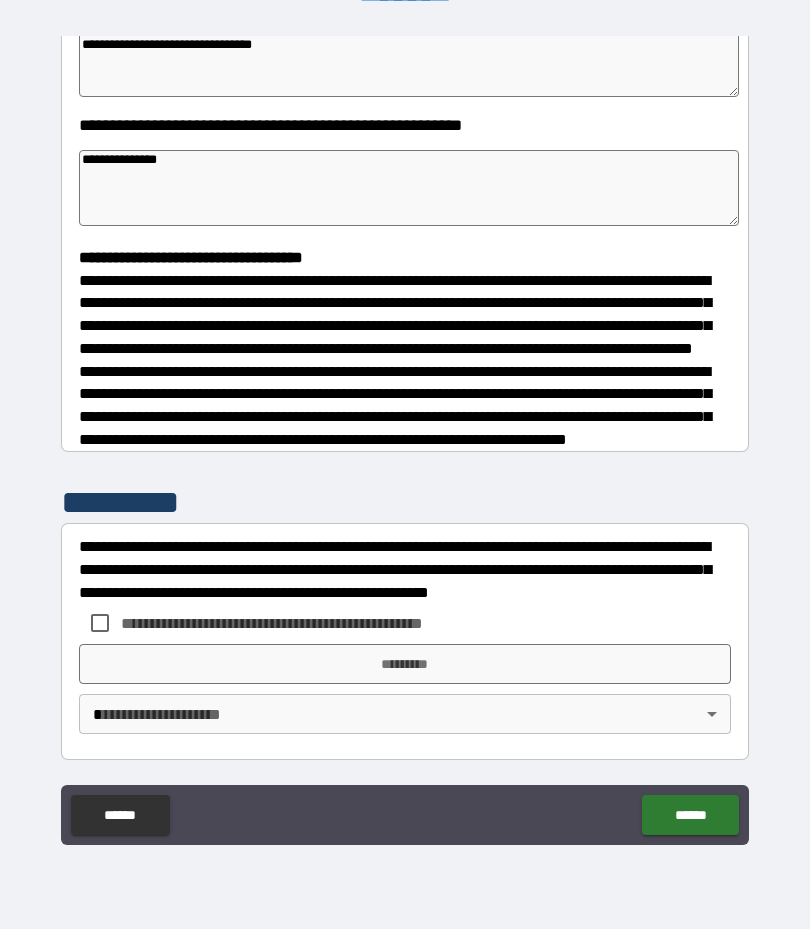 click on "**********" at bounding box center [405, 588] 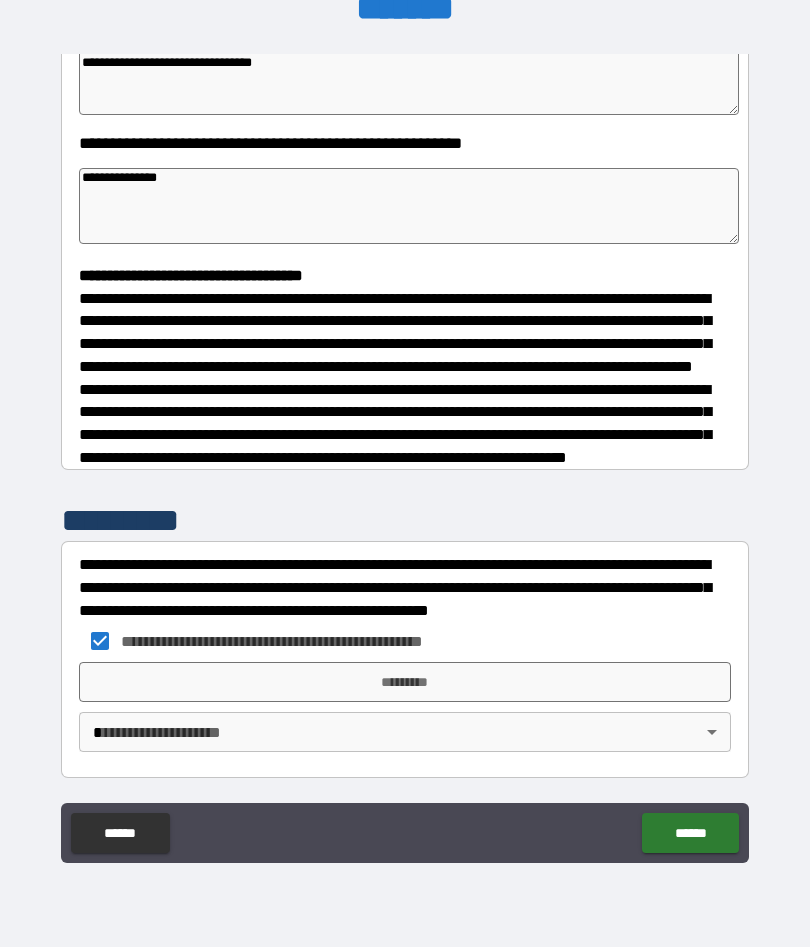 click on "*********" at bounding box center (405, 683) 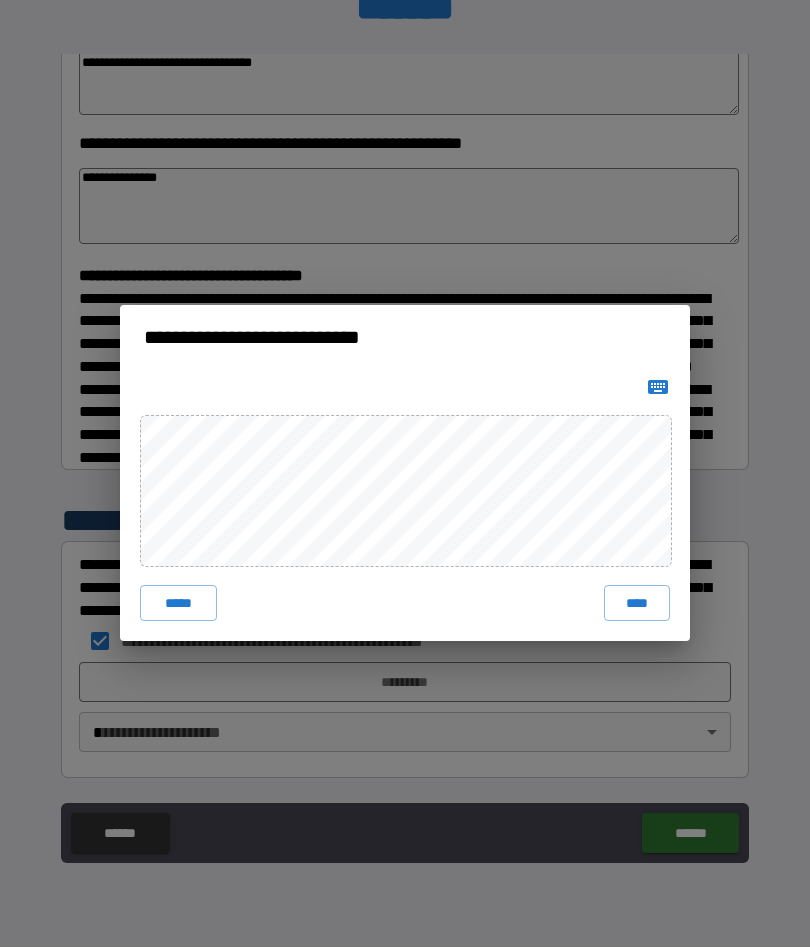 click on "****" at bounding box center (637, 604) 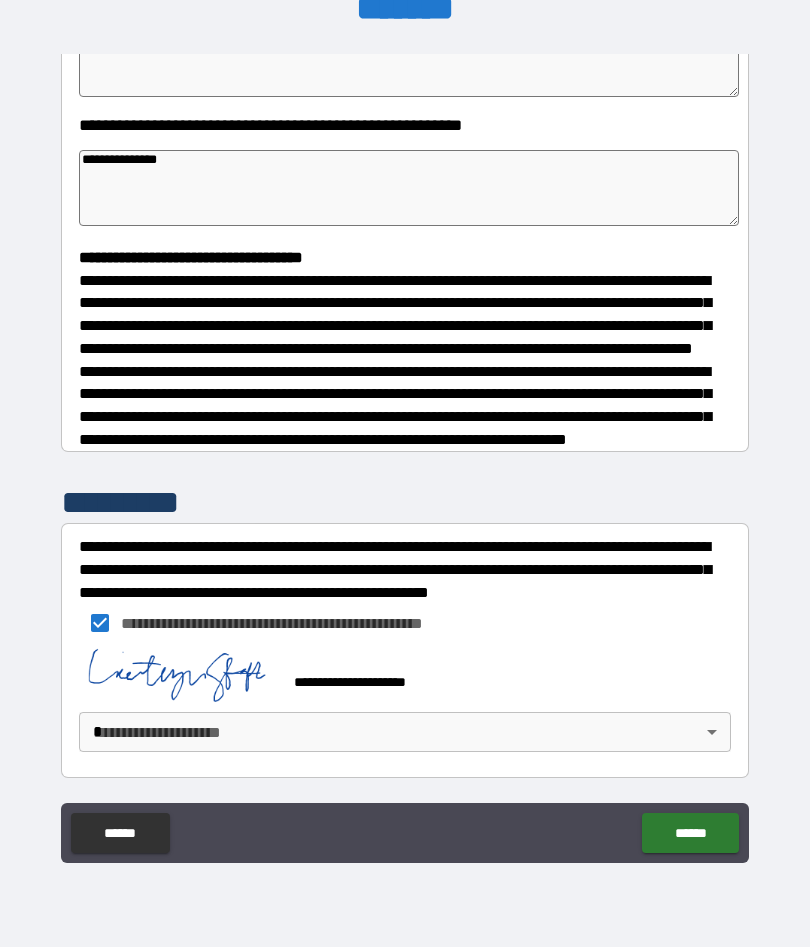 click on "**********" at bounding box center (405, 435) 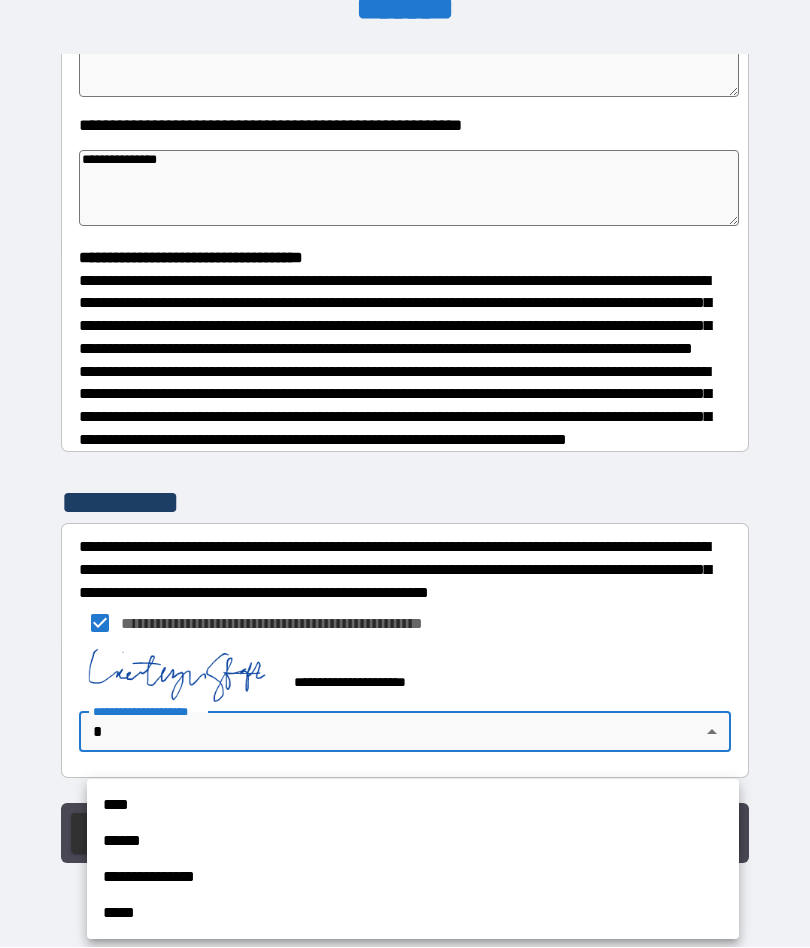 click on "****" at bounding box center [413, 806] 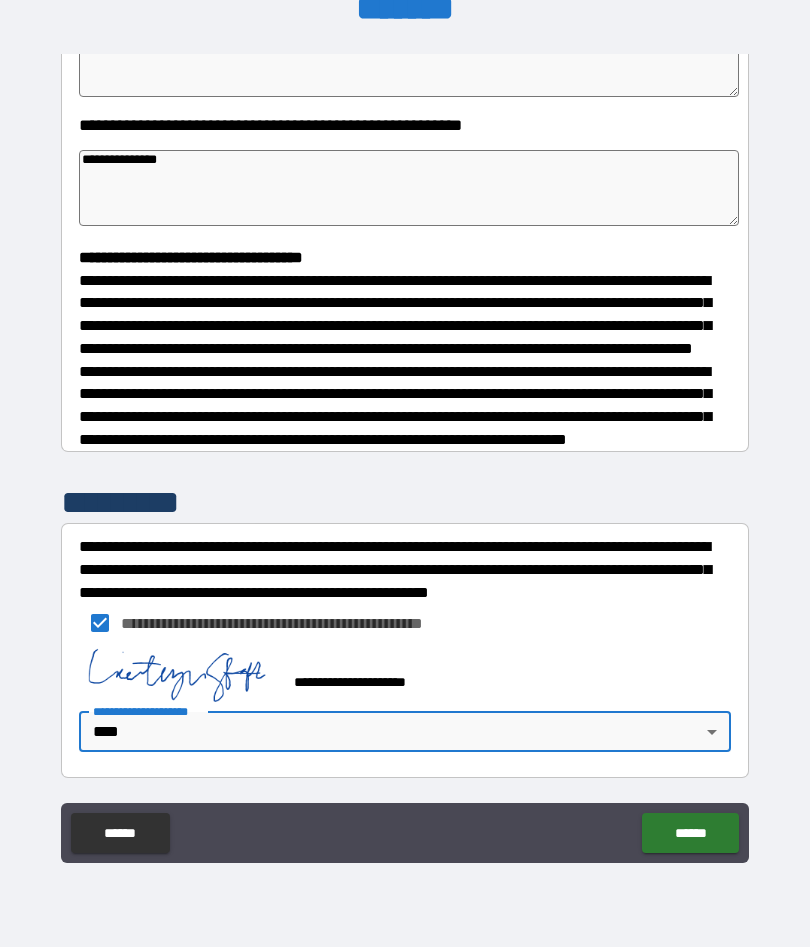 scroll, scrollTop: 426, scrollLeft: 0, axis: vertical 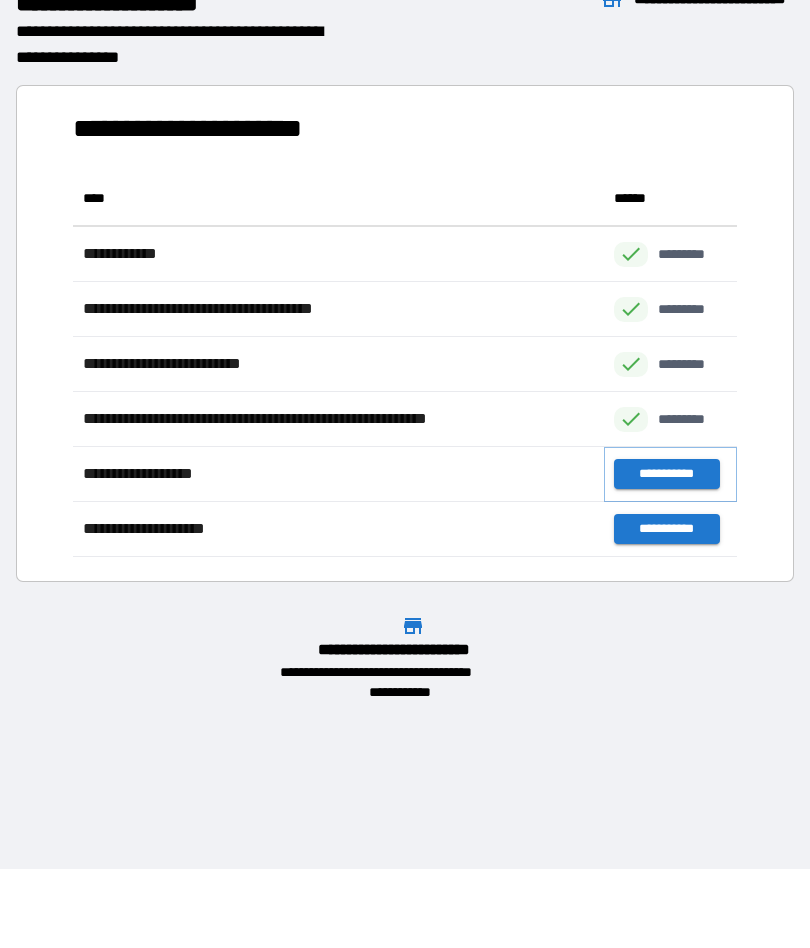 click on "**********" at bounding box center [666, 475] 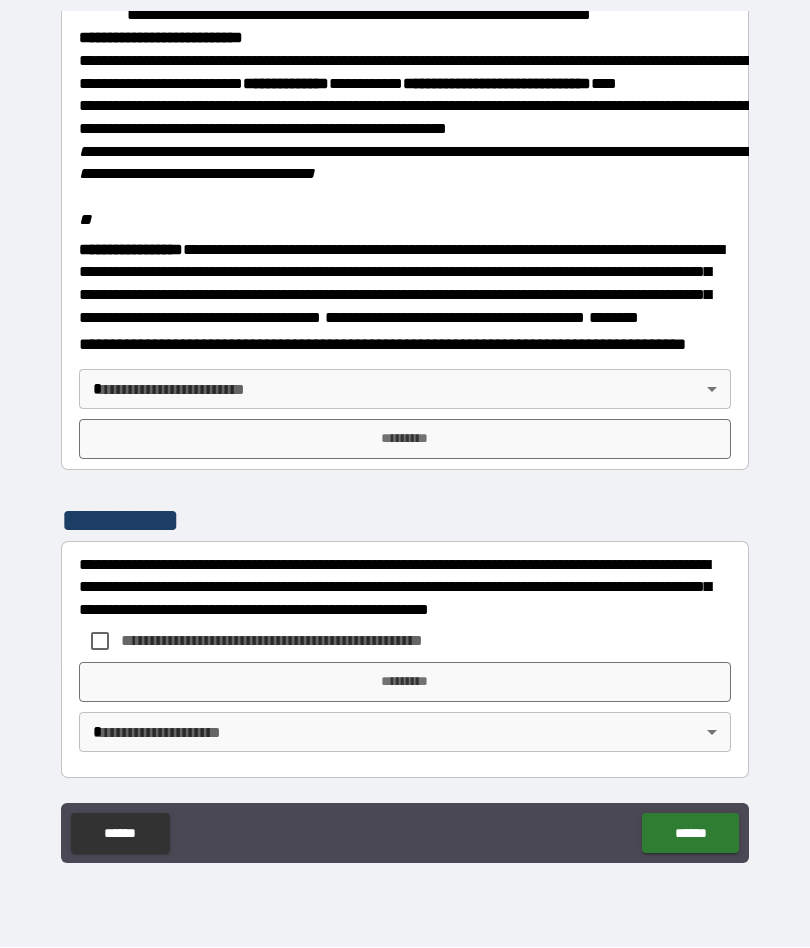 scroll, scrollTop: 2359, scrollLeft: 0, axis: vertical 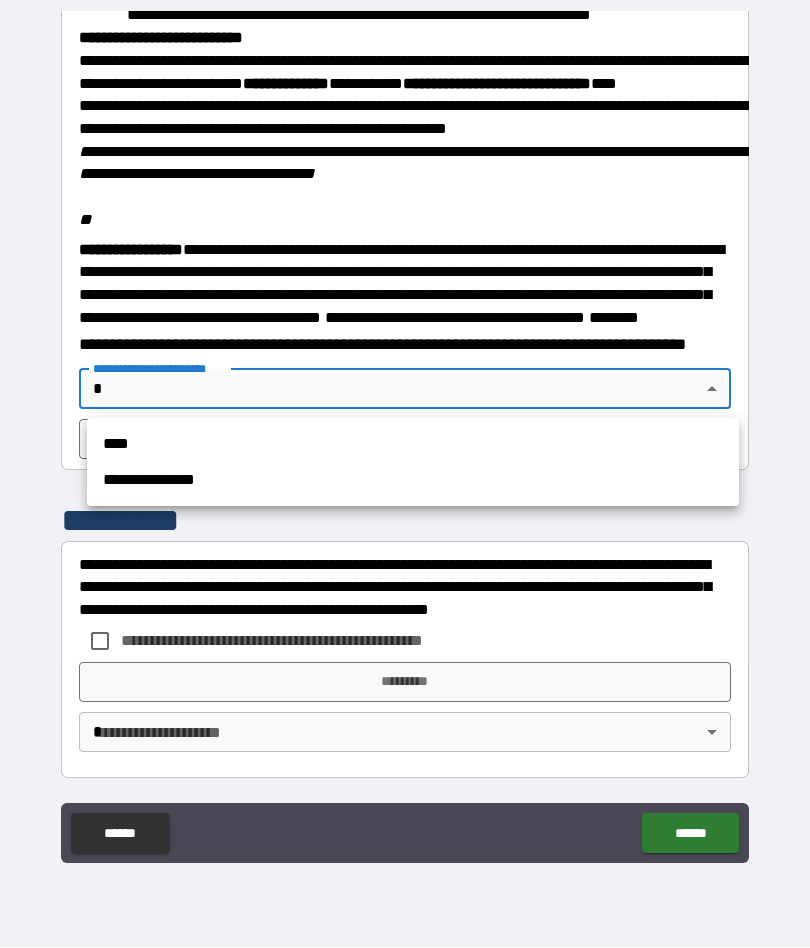 click on "****" at bounding box center (413, 445) 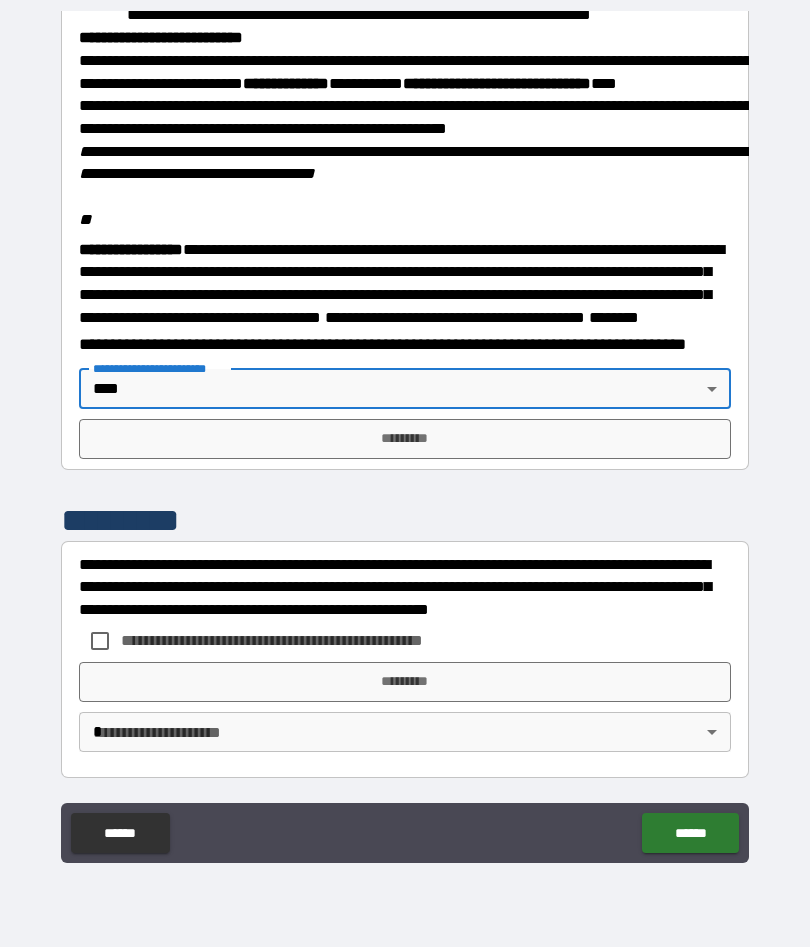 click on "*********" at bounding box center [405, 440] 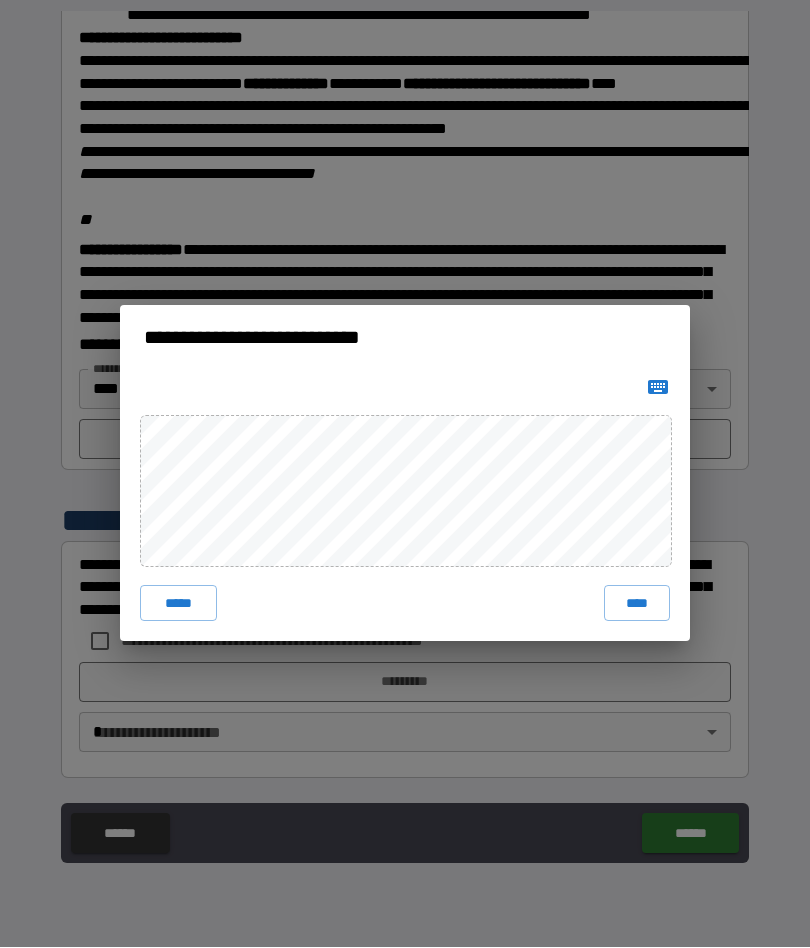 click on "****" at bounding box center (637, 604) 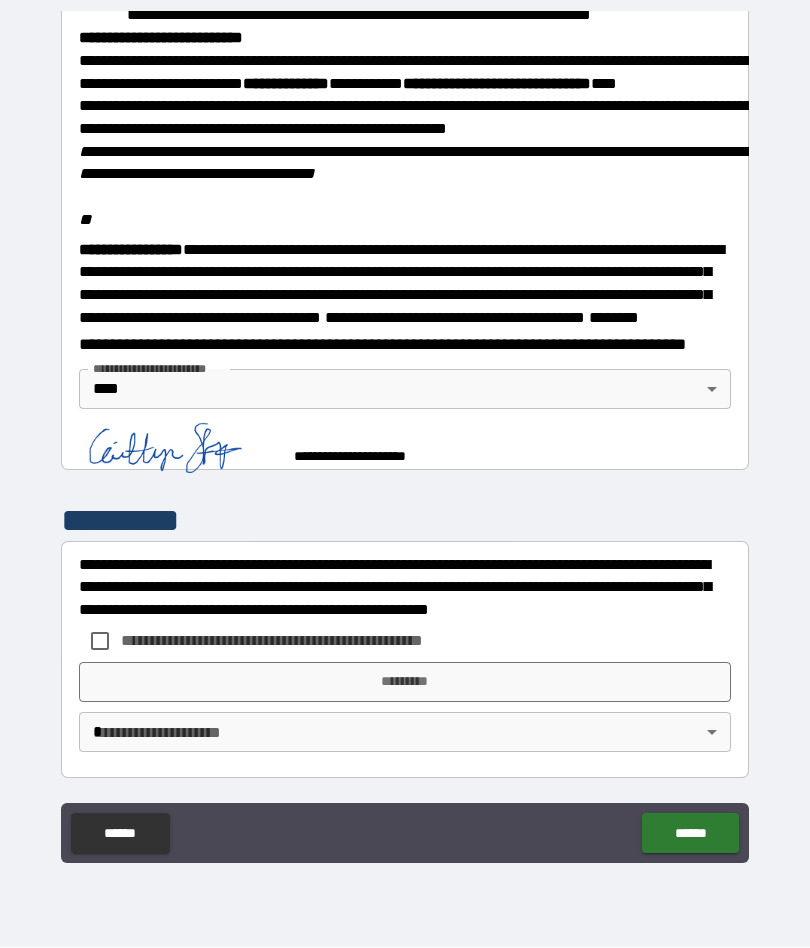 scroll, scrollTop: 2349, scrollLeft: 0, axis: vertical 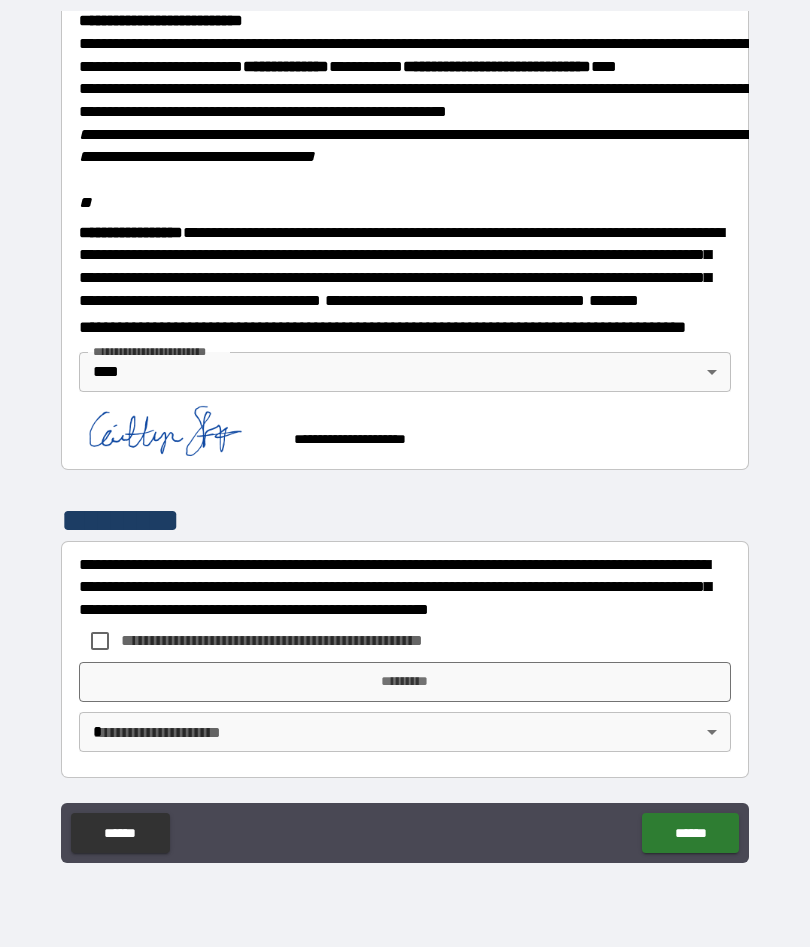 click on "**********" at bounding box center [305, 641] 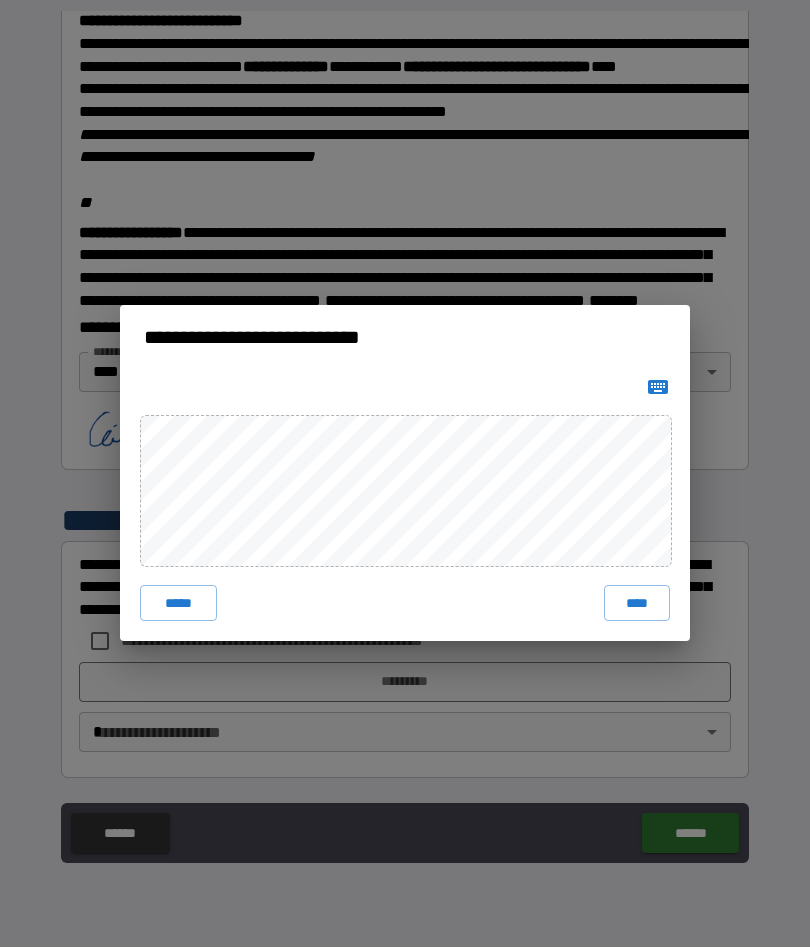 click on "****" at bounding box center [637, 604] 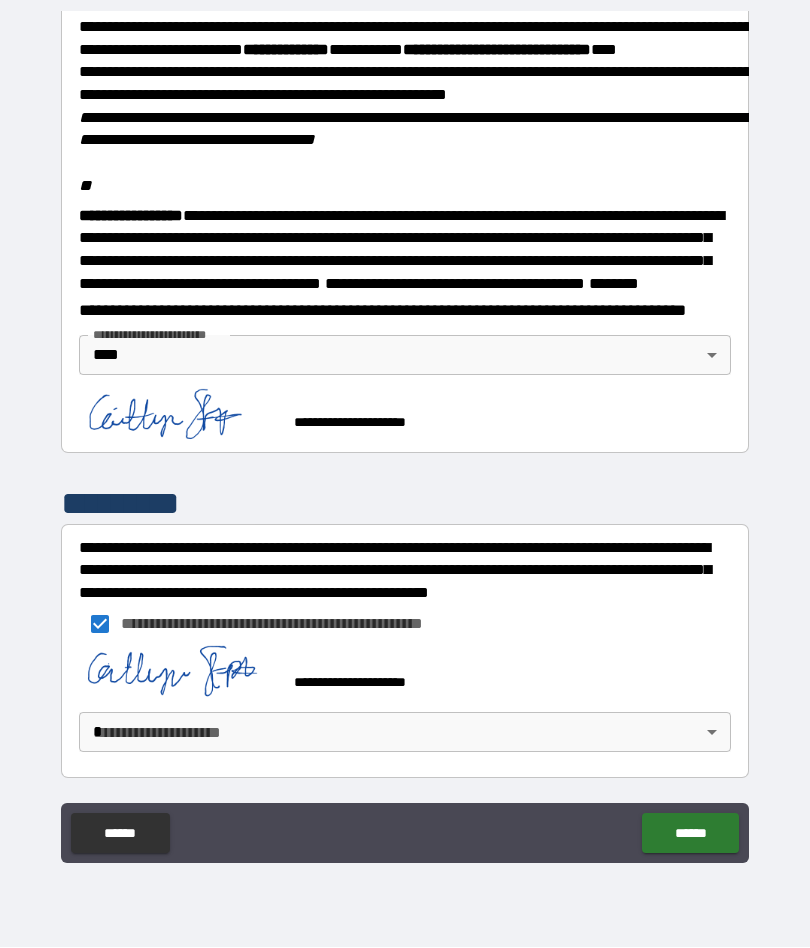 scroll, scrollTop: 2393, scrollLeft: 0, axis: vertical 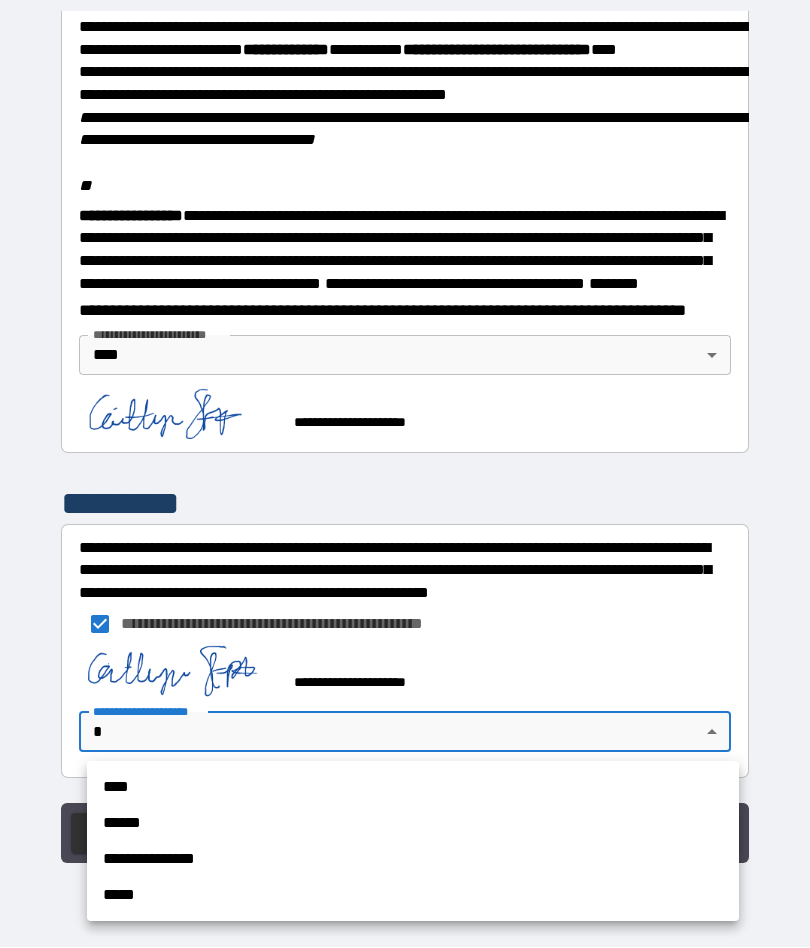 click on "****" at bounding box center [413, 788] 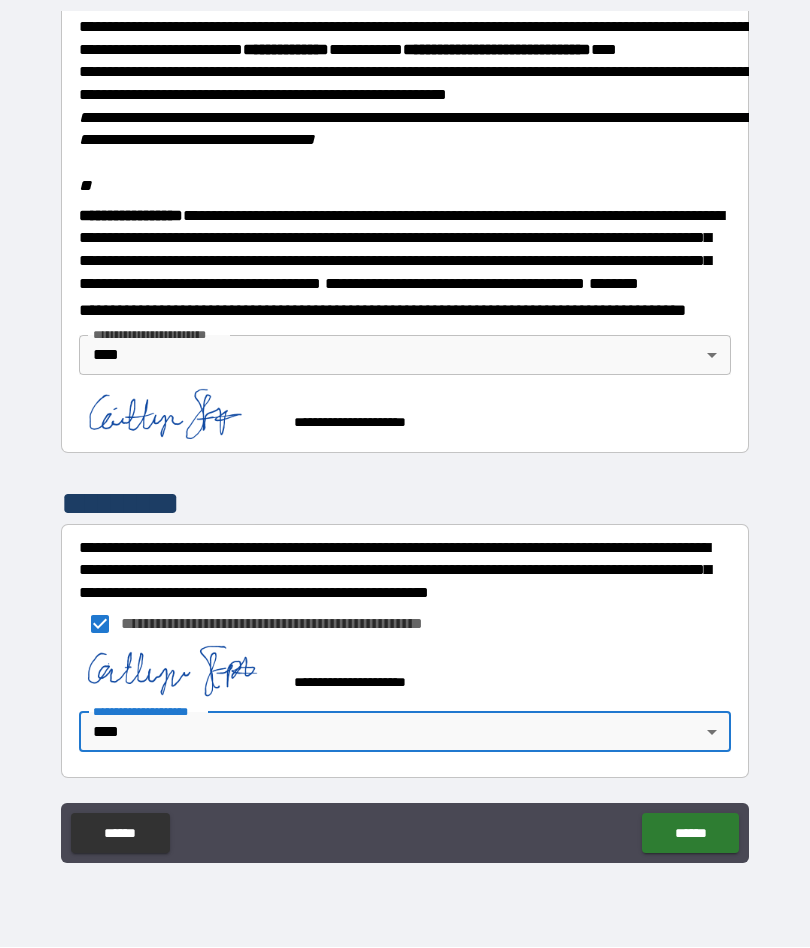 click on "******" at bounding box center [690, 834] 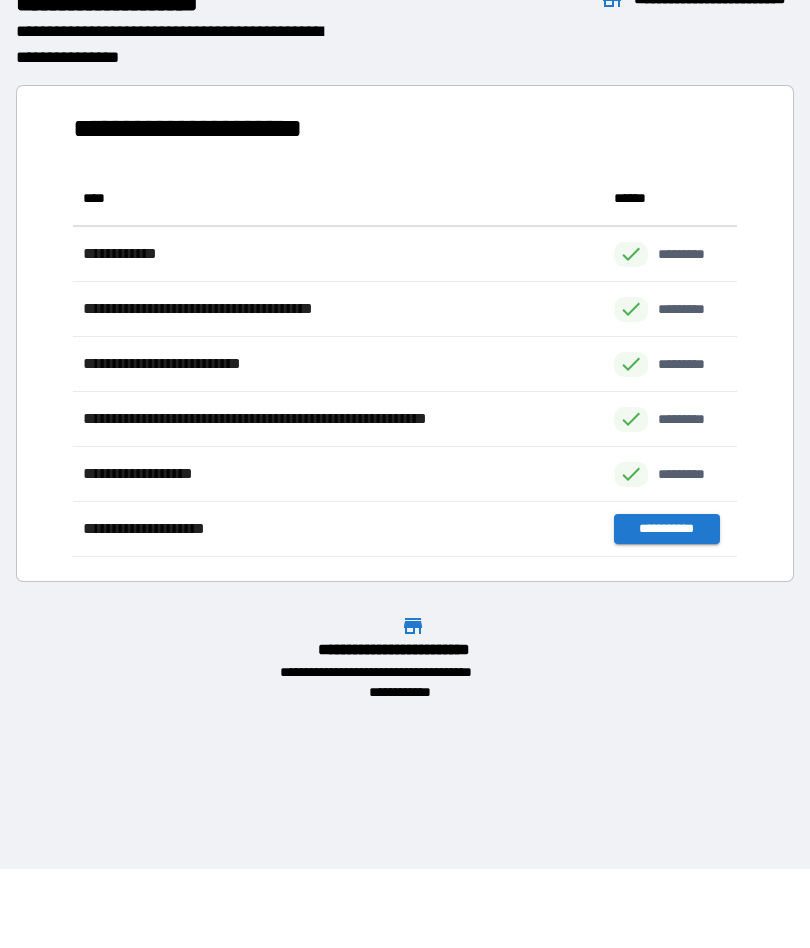scroll, scrollTop: 386, scrollLeft: 664, axis: both 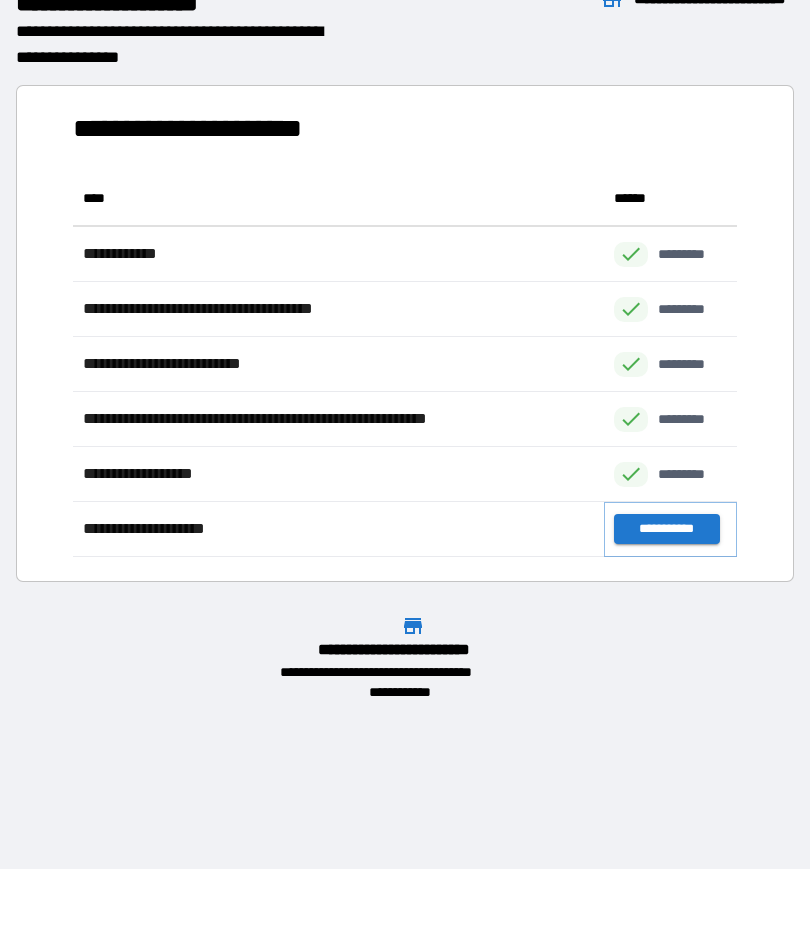 click on "**********" at bounding box center [666, 530] 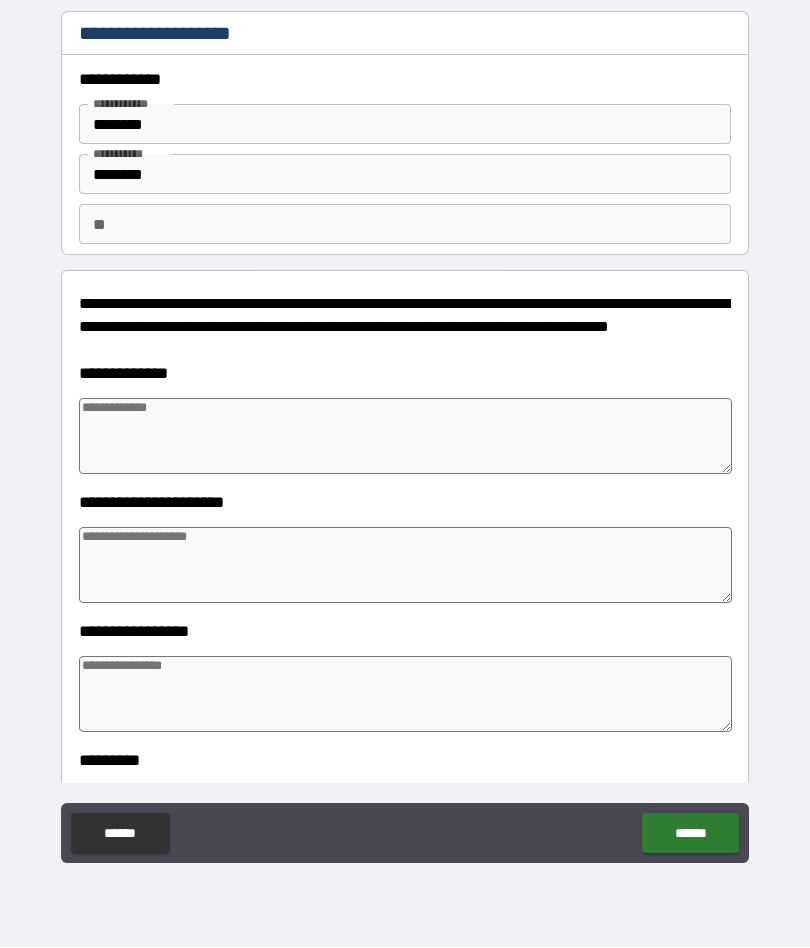 click at bounding box center [405, 437] 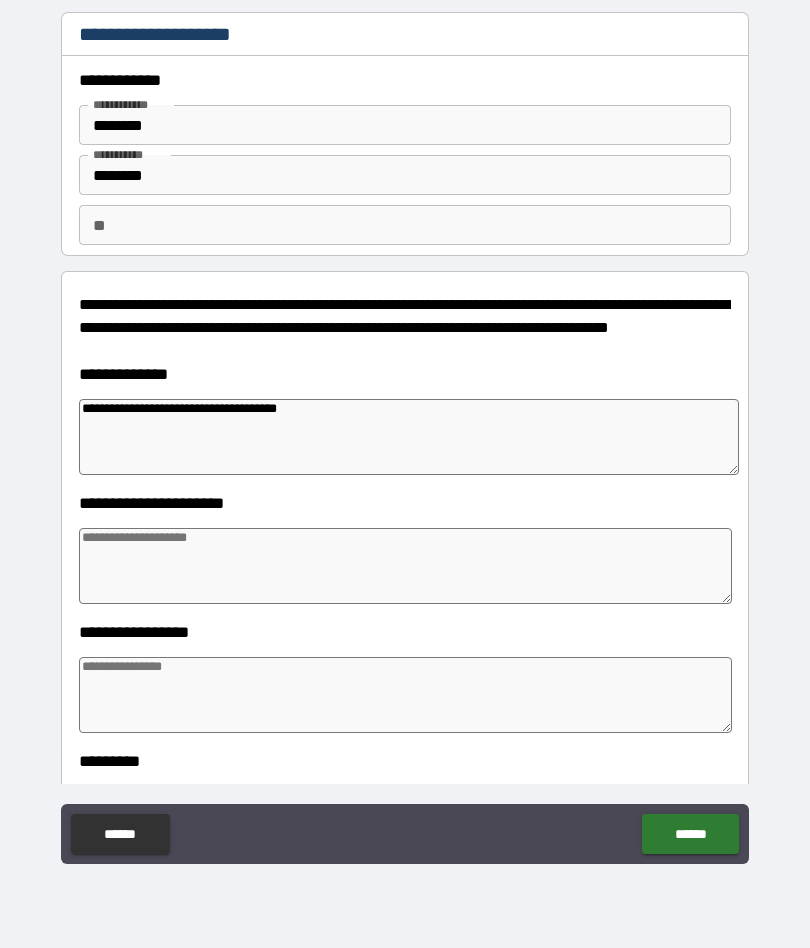 click at bounding box center [405, 566] 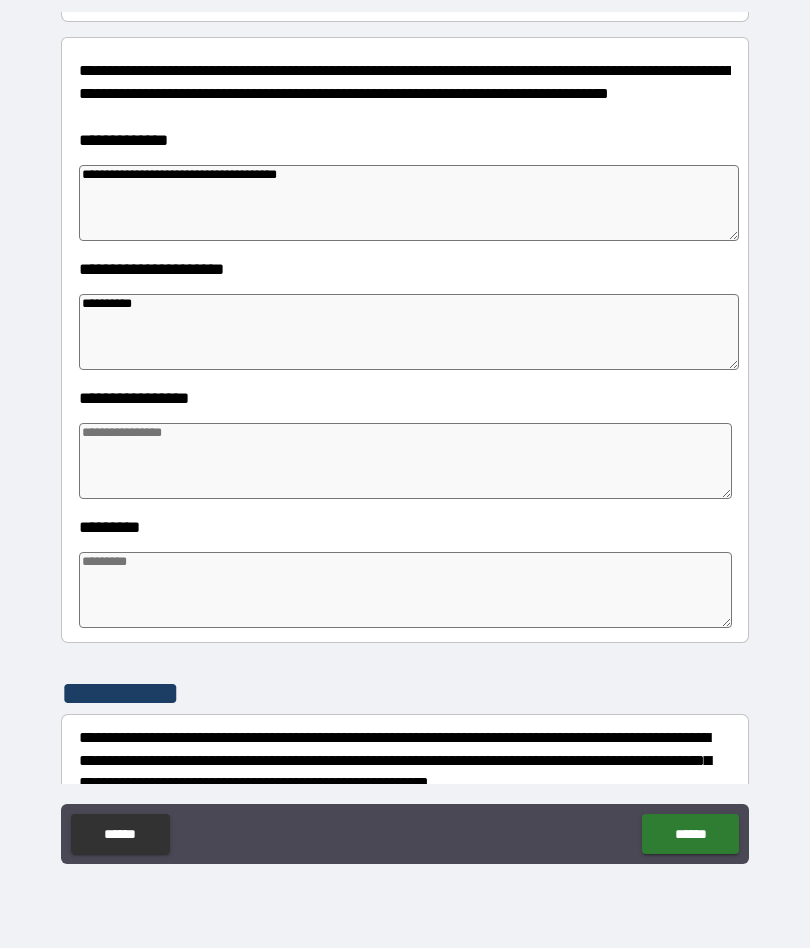 scroll, scrollTop: 232, scrollLeft: 0, axis: vertical 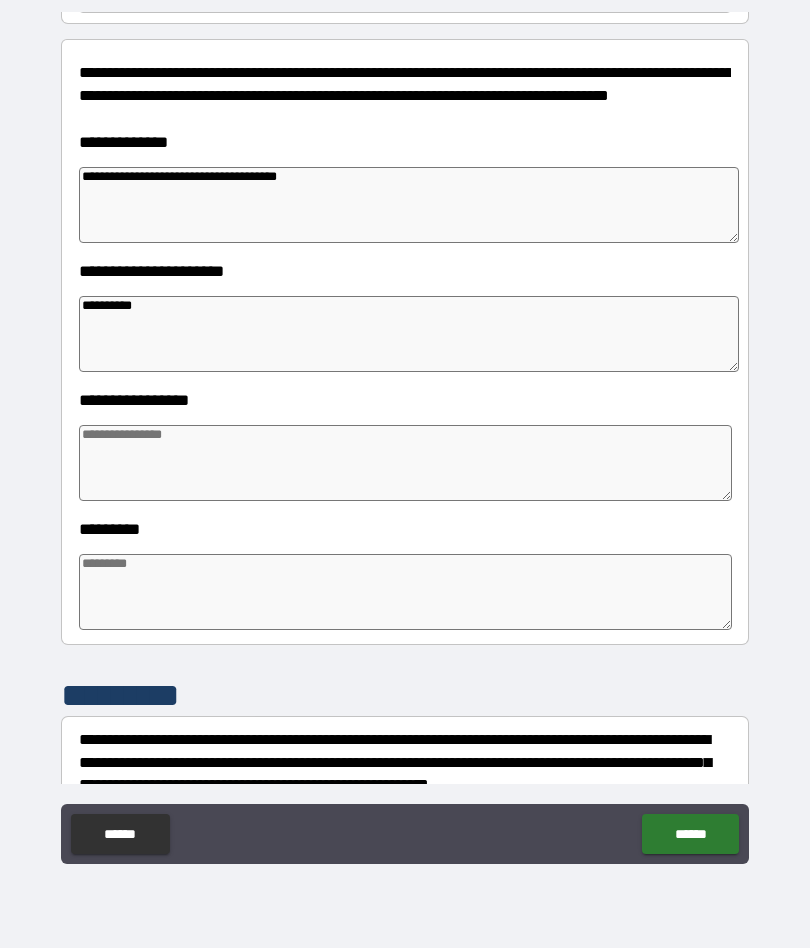 click on "**********" at bounding box center (409, 205) 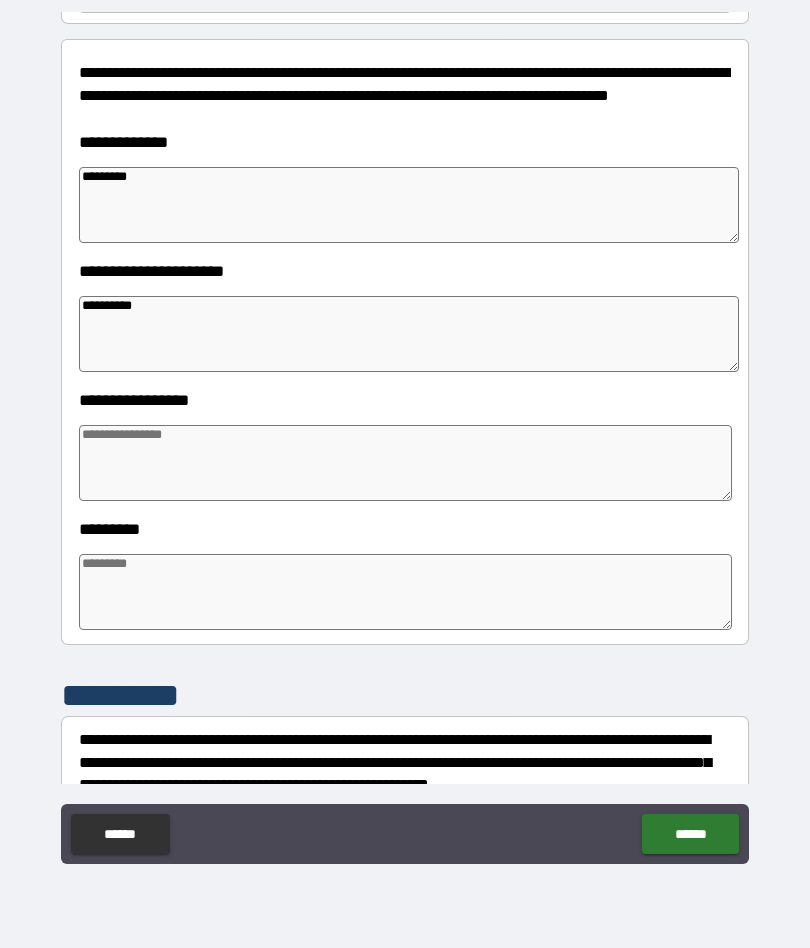 click at bounding box center (405, 463) 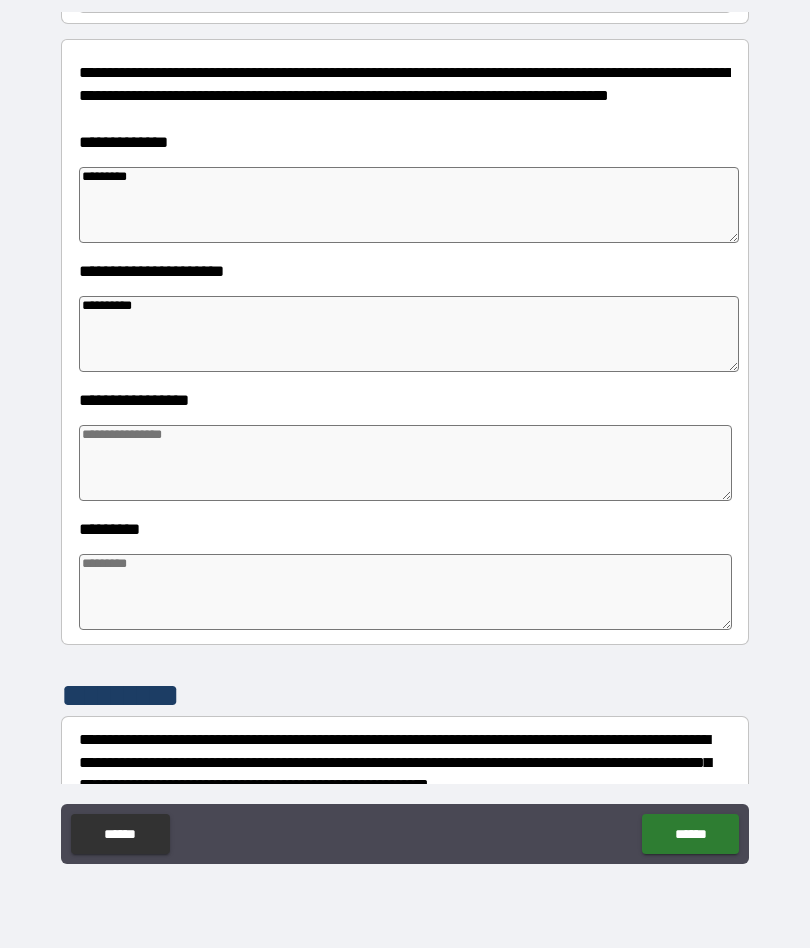 click at bounding box center (405, 463) 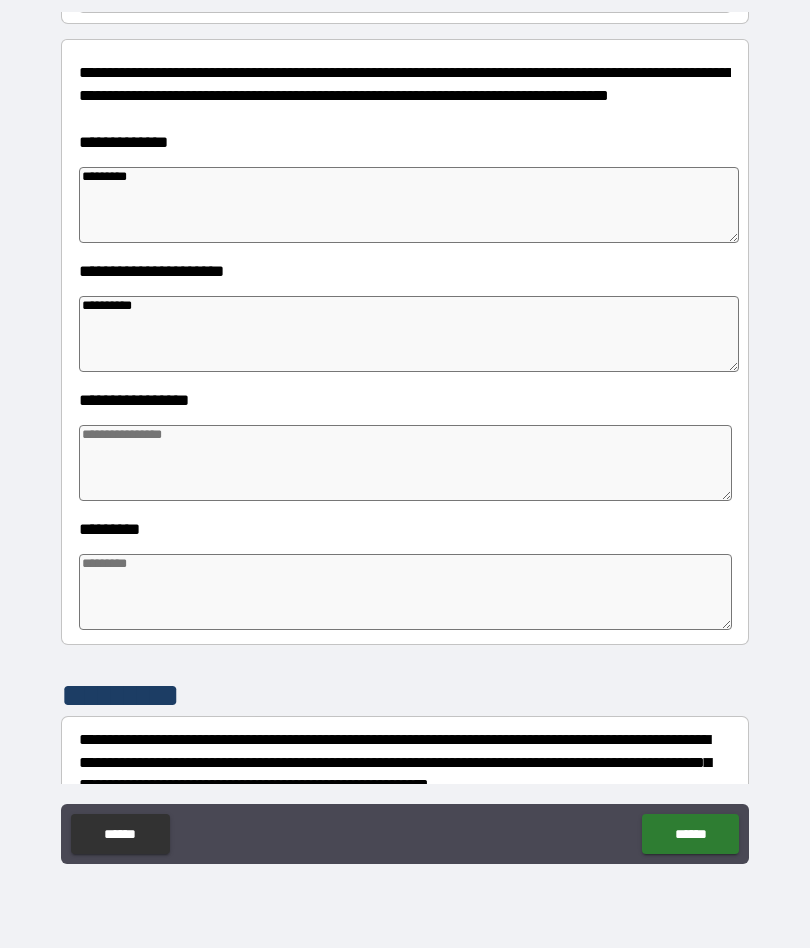 click at bounding box center [405, 463] 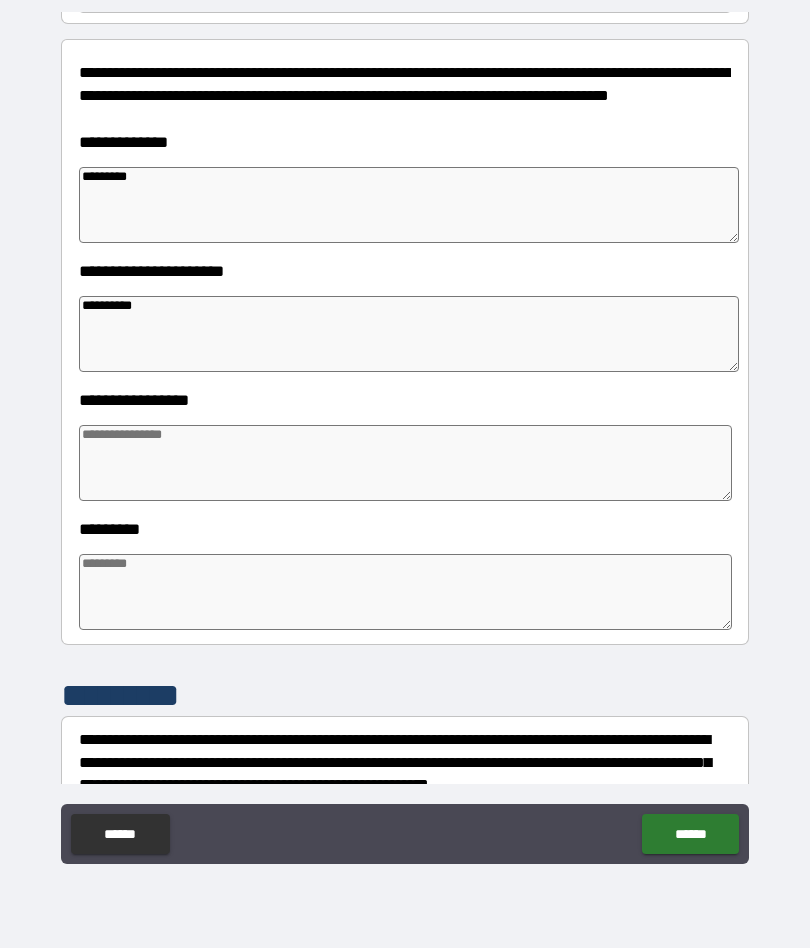 paste on "**********" 